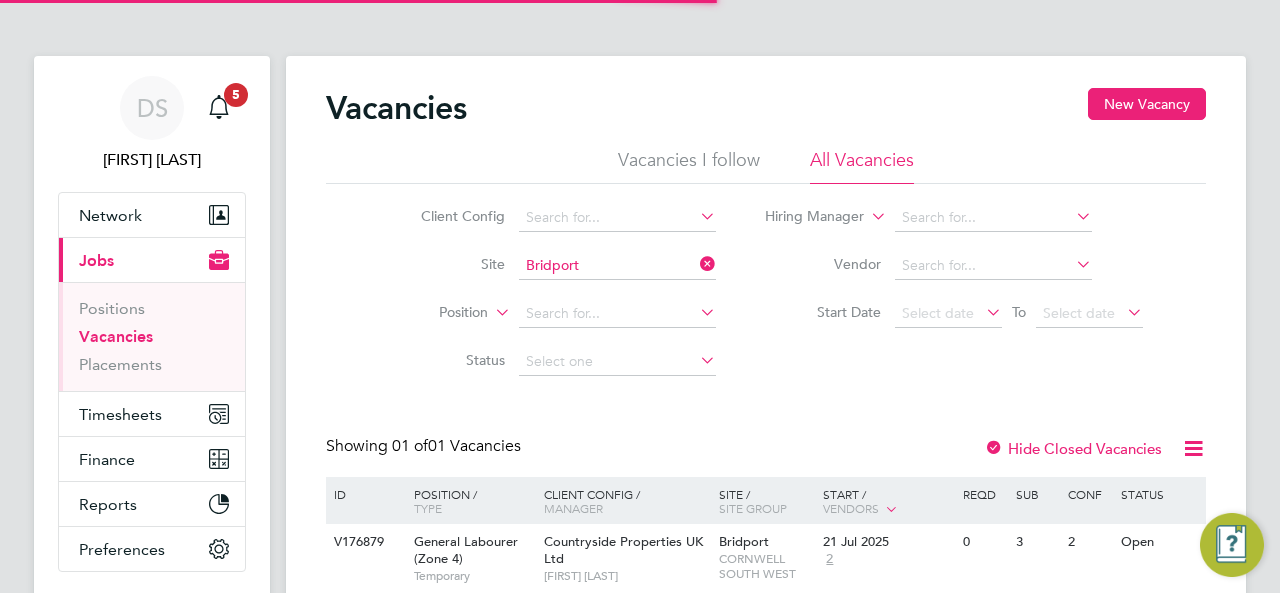 scroll, scrollTop: 0, scrollLeft: 0, axis: both 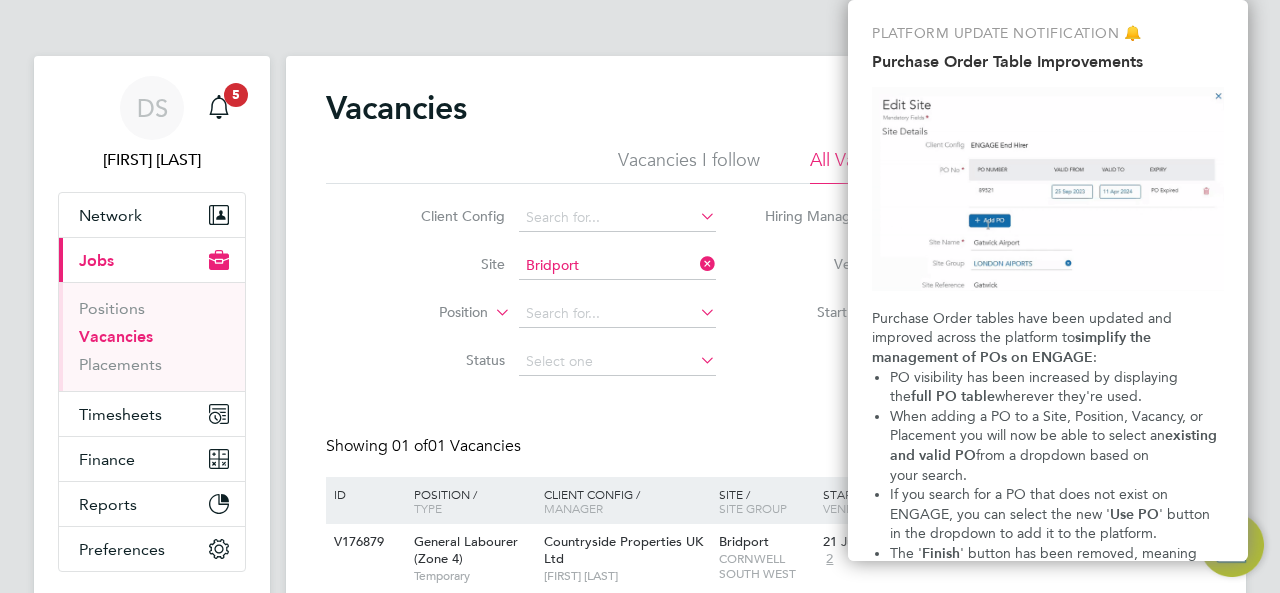 click on "Vacancies New Vacancy" 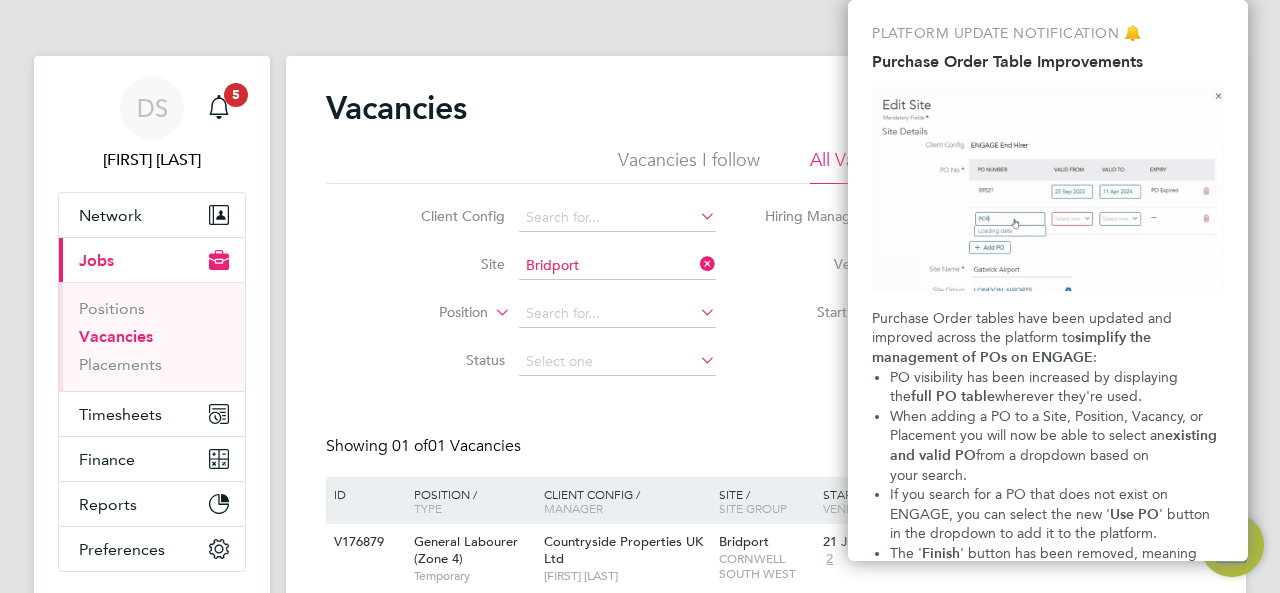 drag, startPoint x: 771, startPoint y: 98, endPoint x: 810, endPoint y: 98, distance: 39 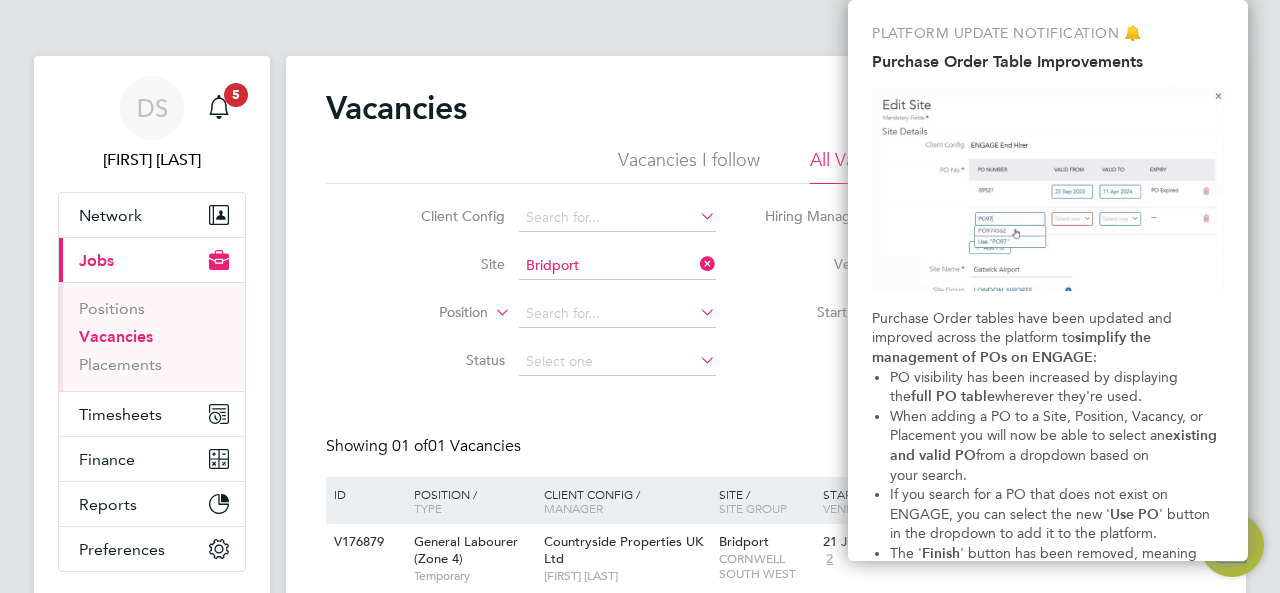 click on "Vacancies New Vacancy" 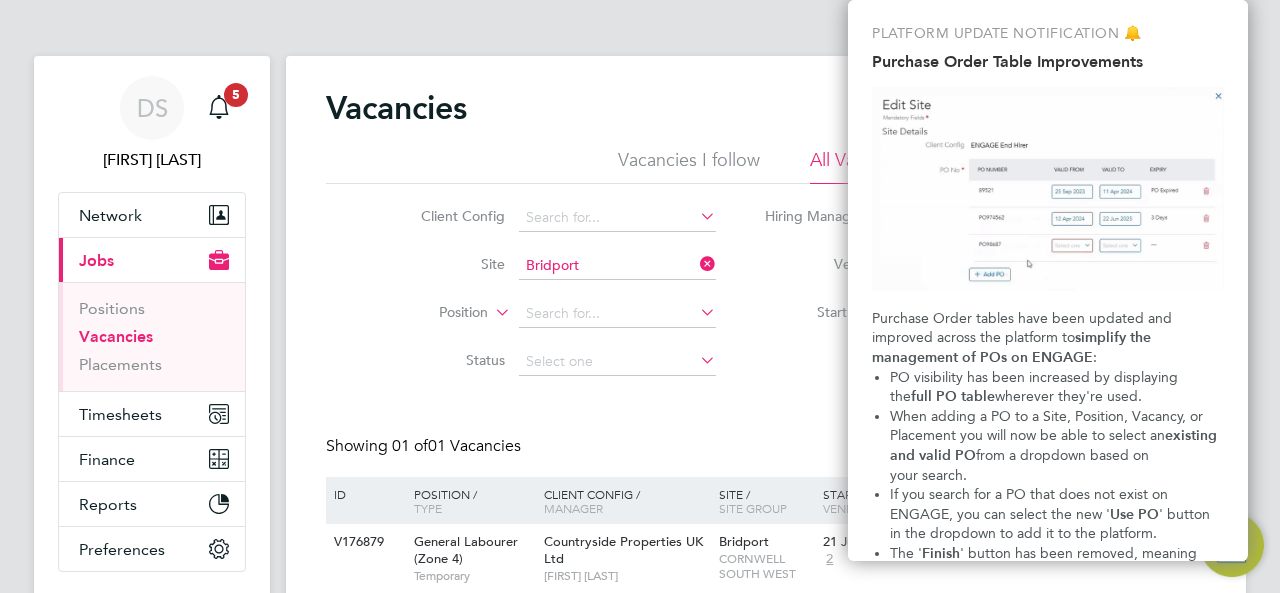 click at bounding box center (1048, 189) 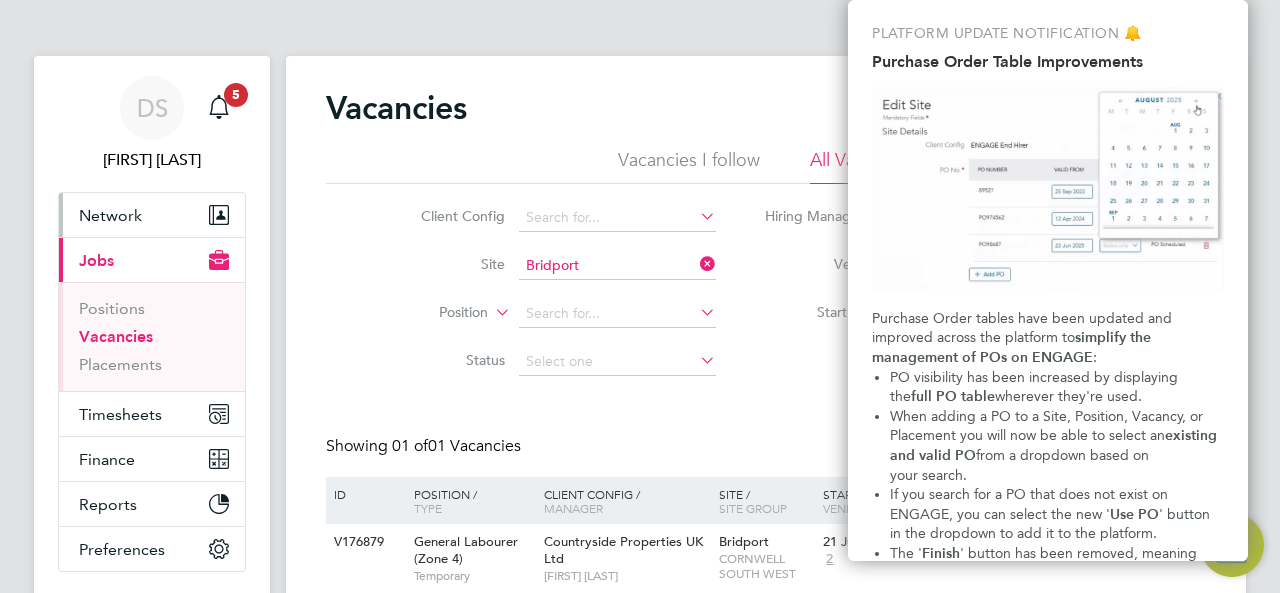 click on "Network" at bounding box center [110, 215] 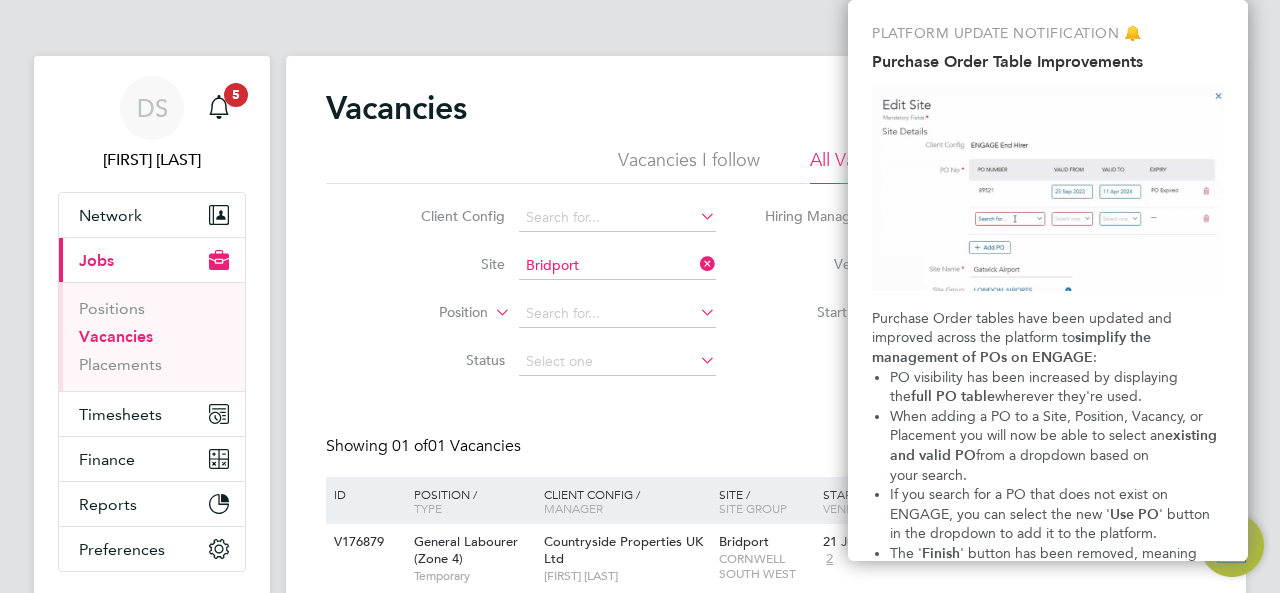 click on "Vacancies New Vacancy" 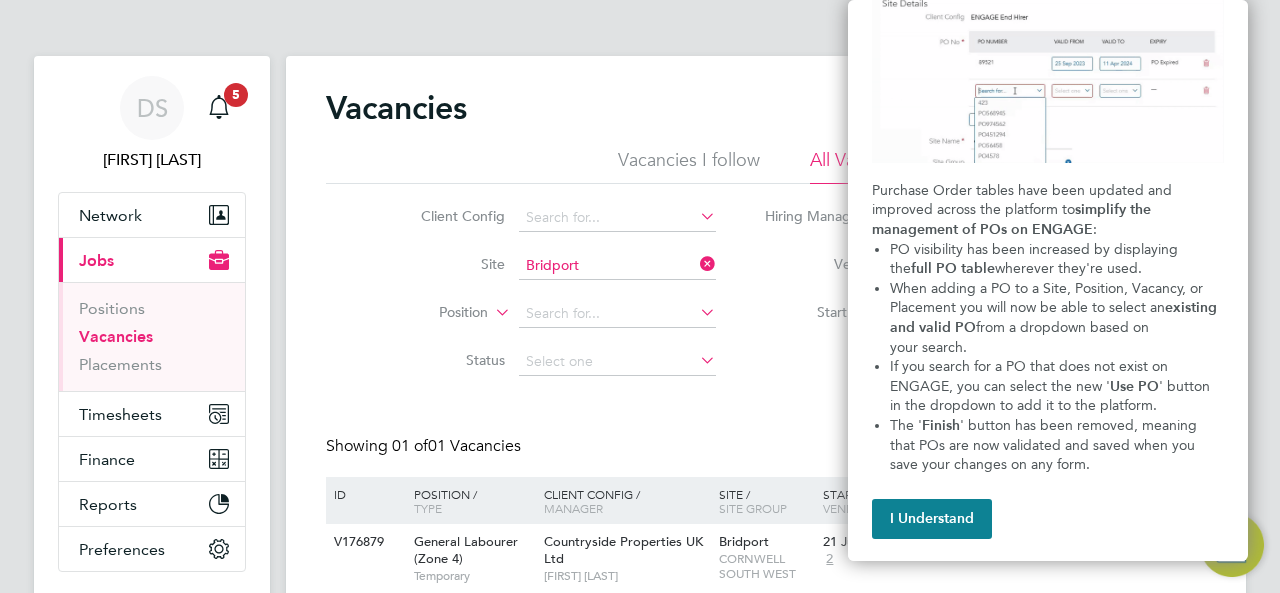 scroll, scrollTop: 129, scrollLeft: 0, axis: vertical 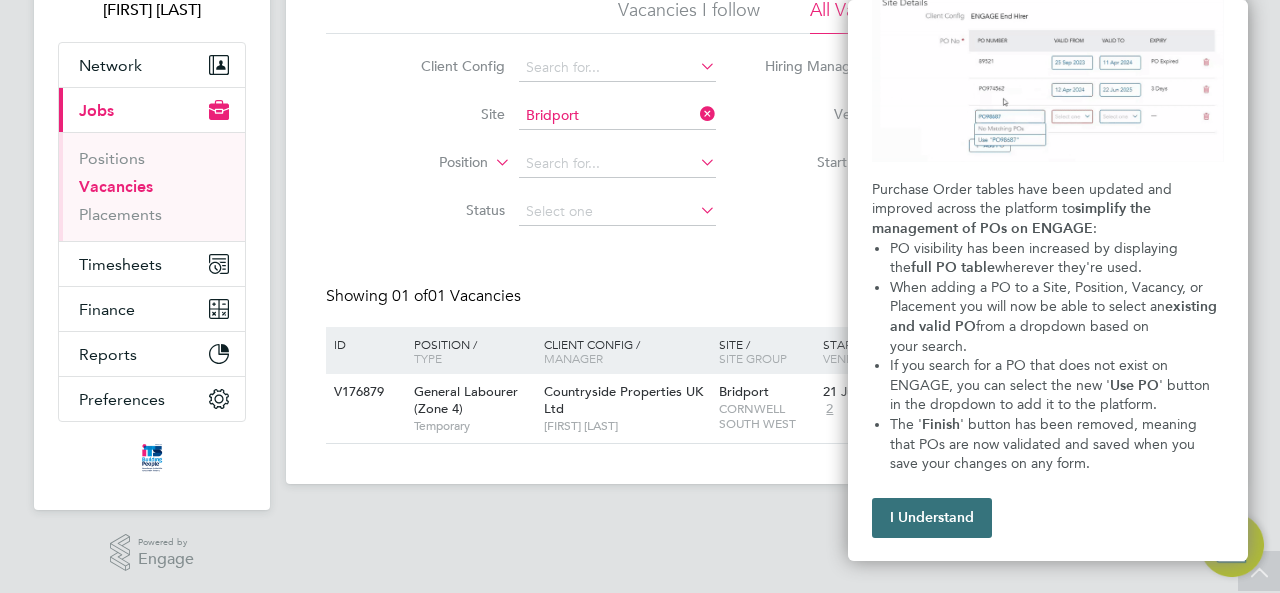 click on "I Understand" at bounding box center (932, 518) 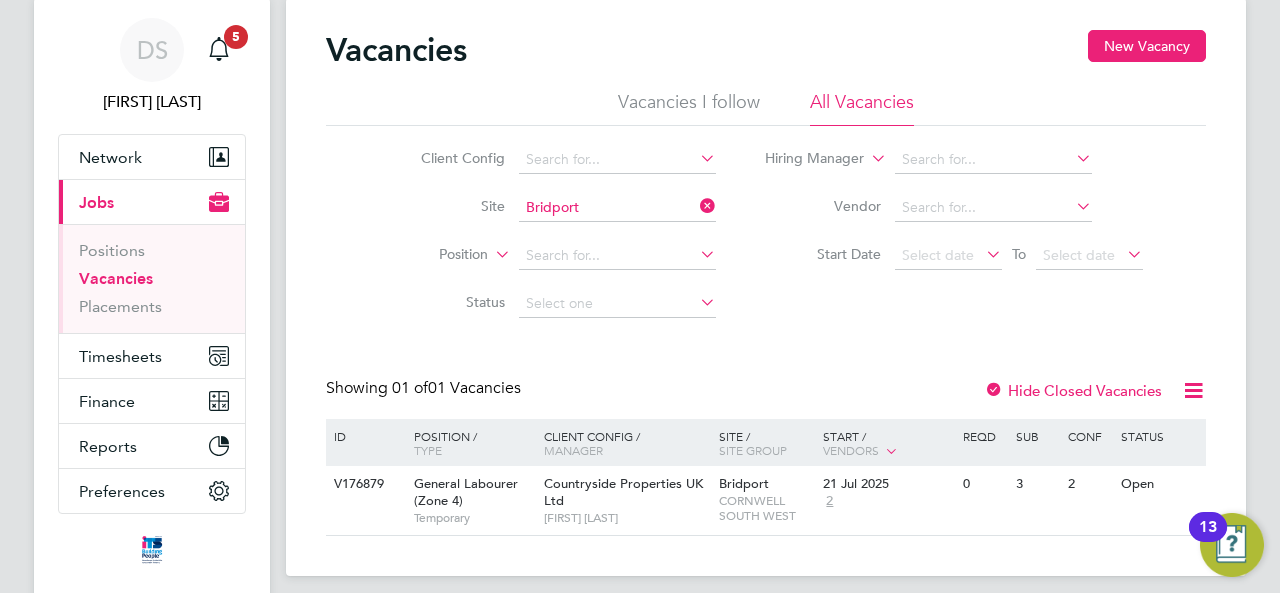 scroll, scrollTop: 150, scrollLeft: 0, axis: vertical 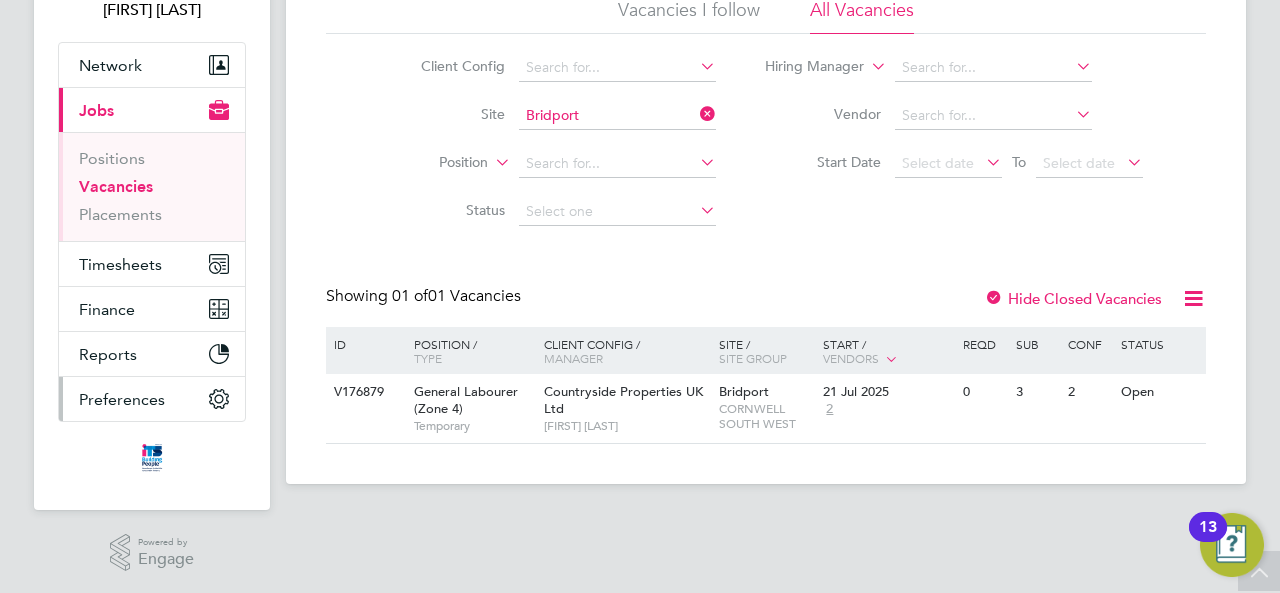 click on "Preferences" at bounding box center [122, 399] 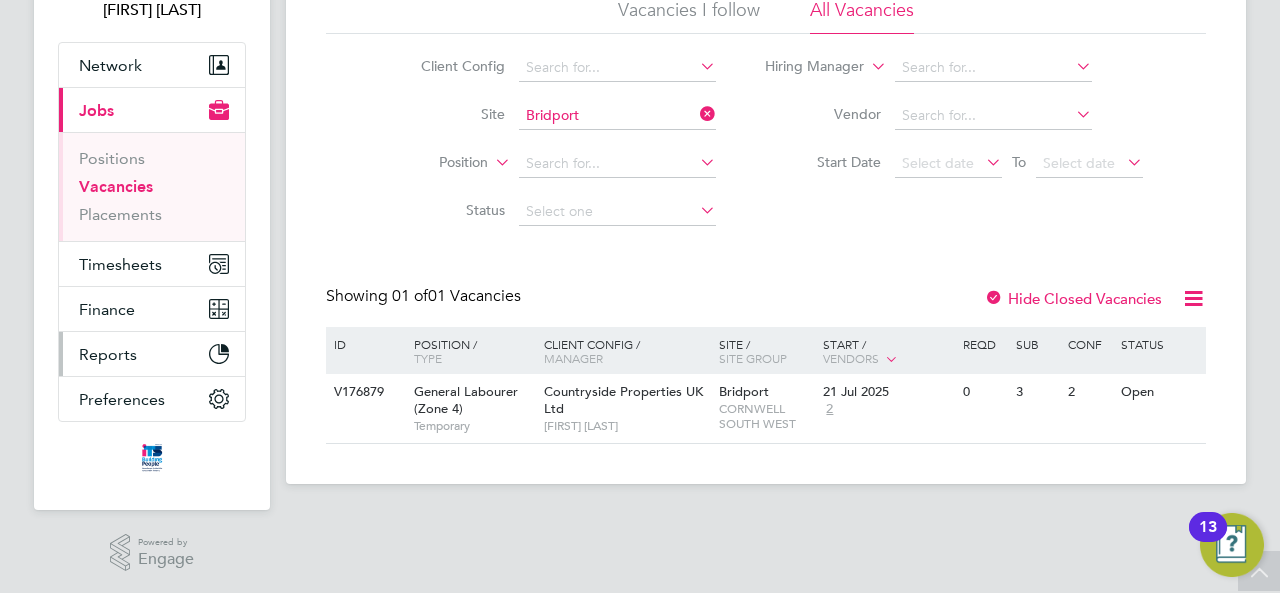 click on "Reports" at bounding box center (108, 354) 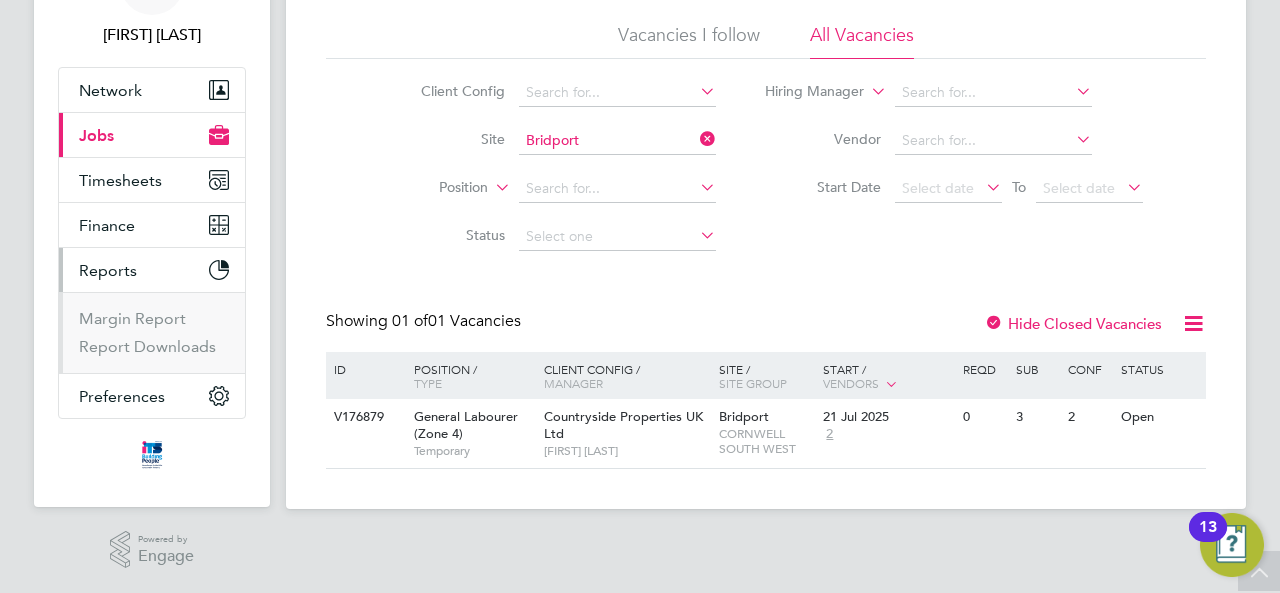 scroll, scrollTop: 122, scrollLeft: 0, axis: vertical 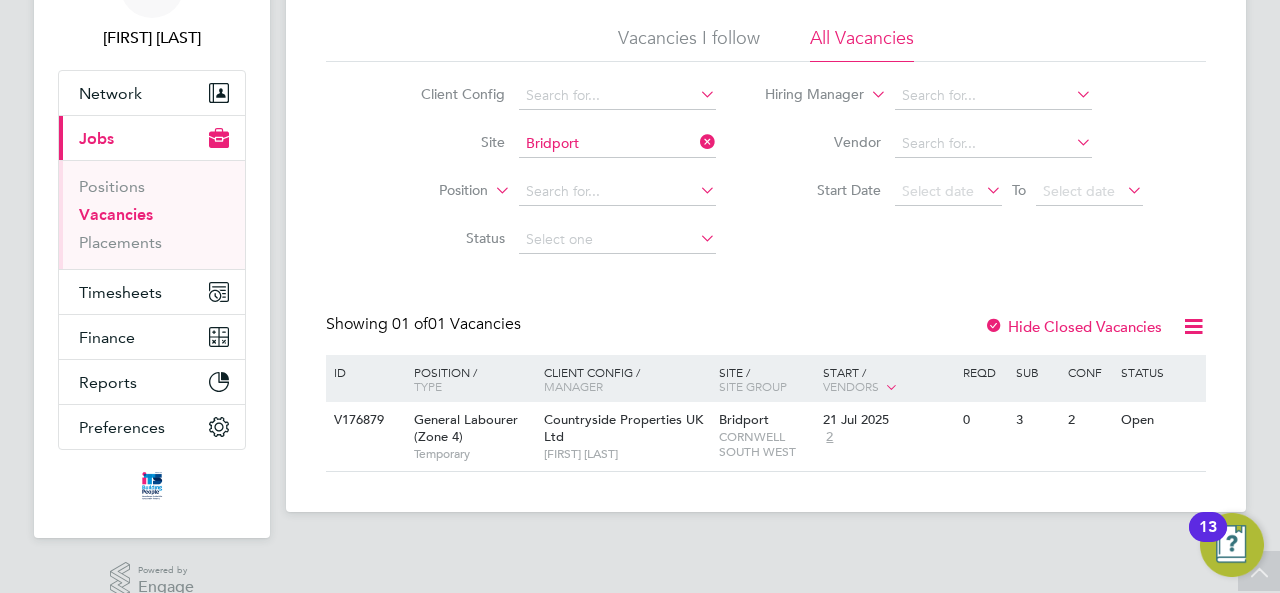 click on "Vacancies New Vacancy Vacancies I follow All Vacancies Client Config     Site   Bridport   Position     Status   Hiring Manager     Vendor   Start Date
Select date
To
Select date
Showing   01 of  01 Vacancies Hide Closed Vacancies ID  Position / Type   Client Config / Manager Site / Site Group Start / Vendors   Reqd Sub Conf Status V176879 General Labourer (Zone 4)   Temporary Countryside Properties UK Ltd   Chris Hickey Bridport   CORNWELL SOUTH WEST 21 Jul 2025 2 0 3 2 Open Show   more" 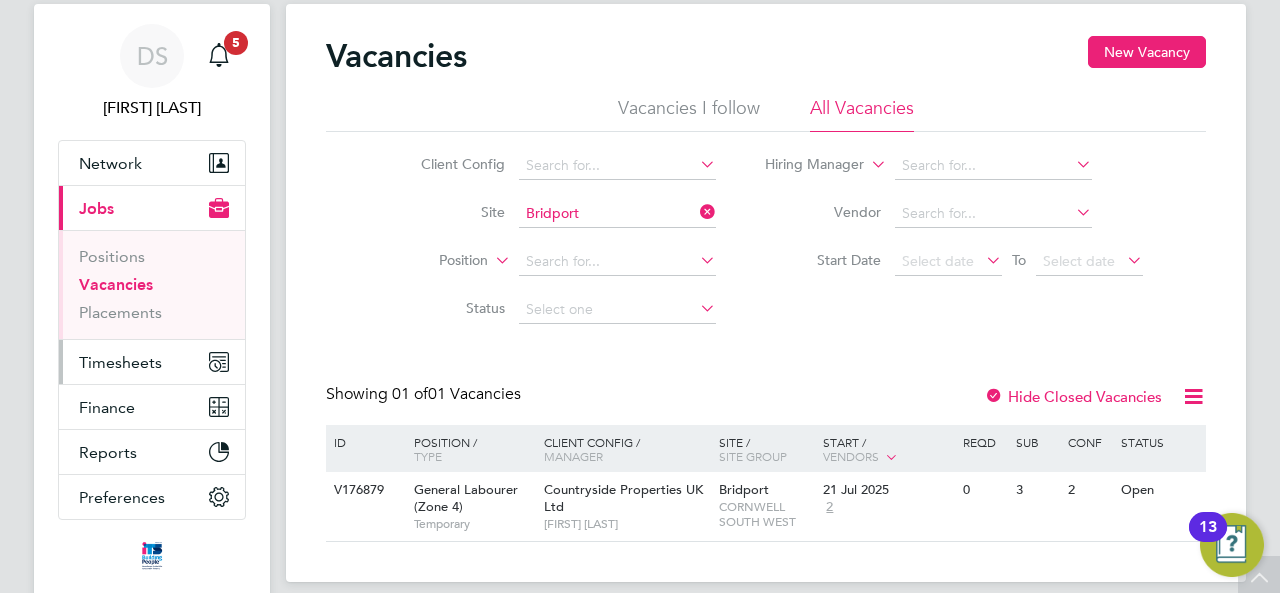 scroll, scrollTop: 22, scrollLeft: 0, axis: vertical 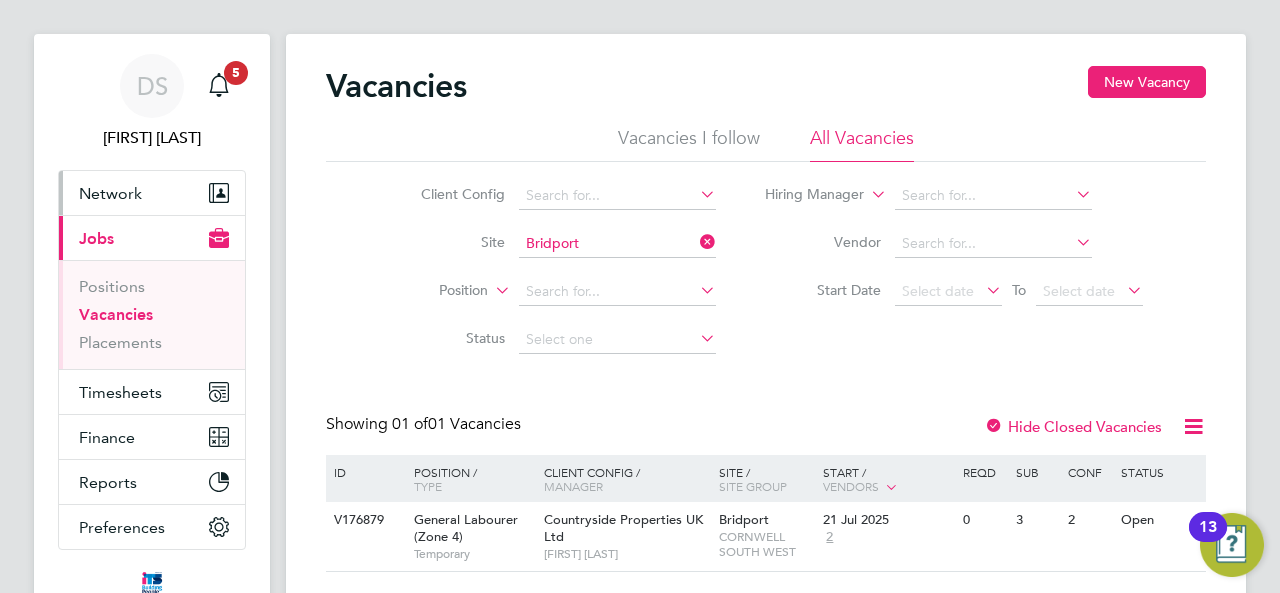 click on "Network" at bounding box center (110, 193) 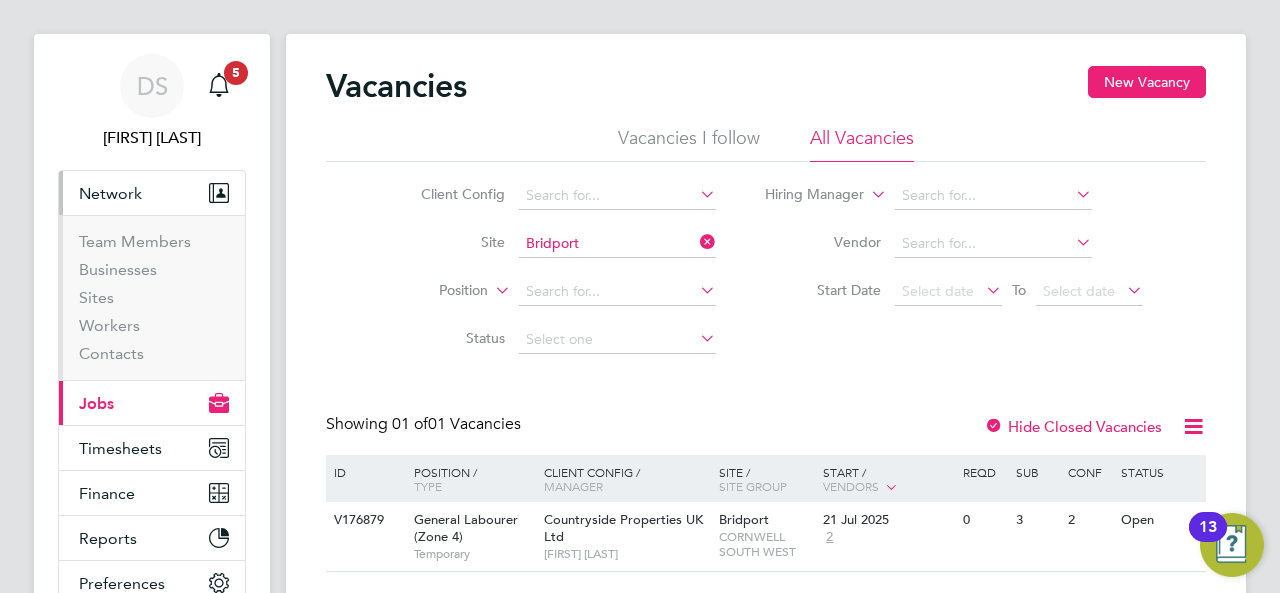 click on "Network" at bounding box center [110, 193] 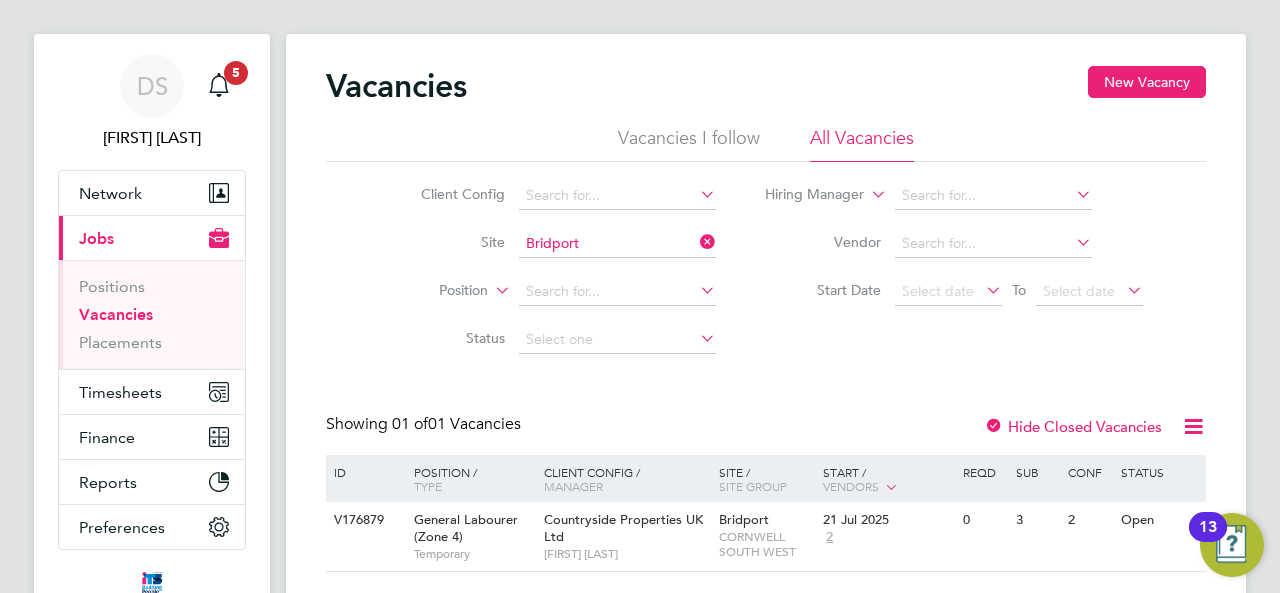click 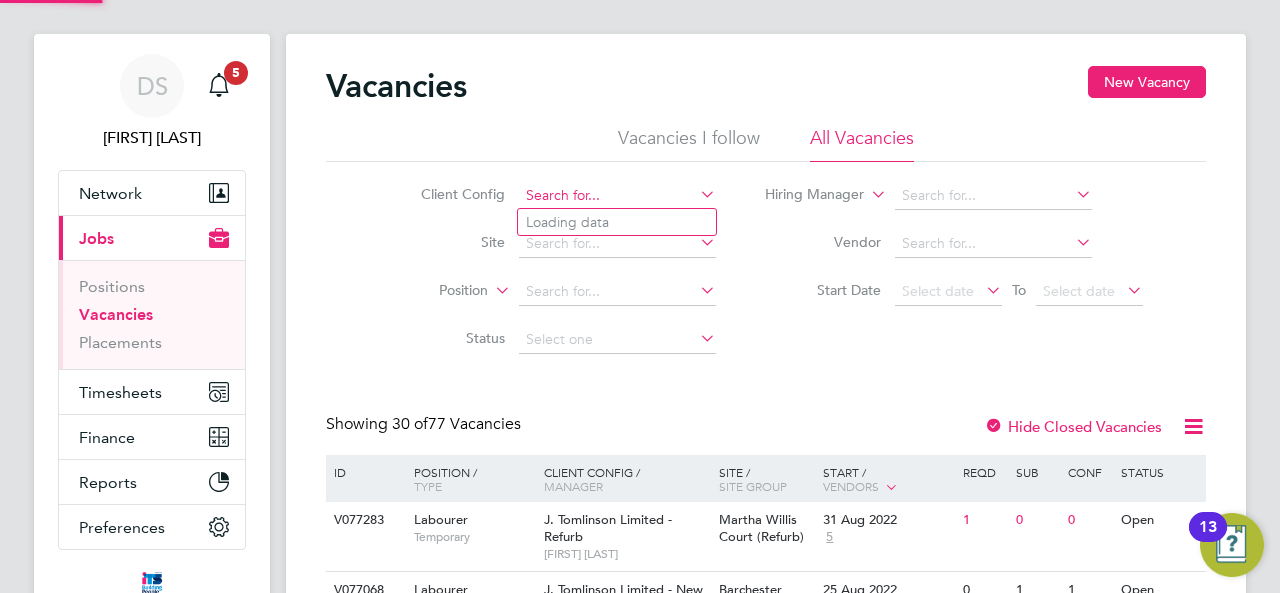 click 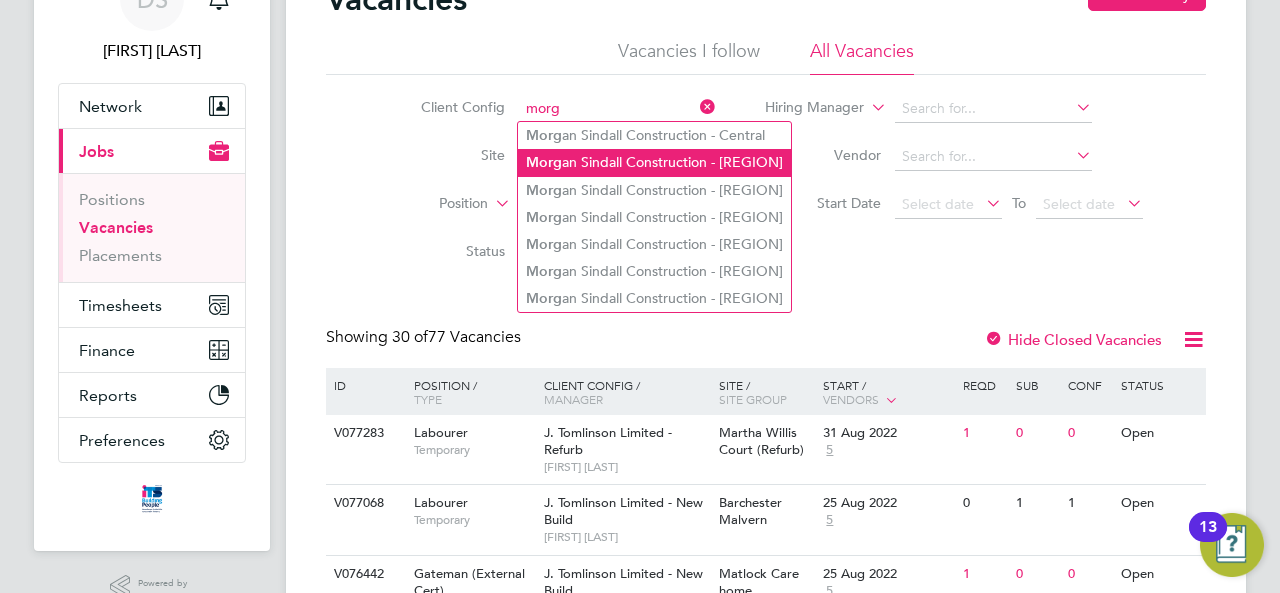 scroll, scrollTop: 222, scrollLeft: 0, axis: vertical 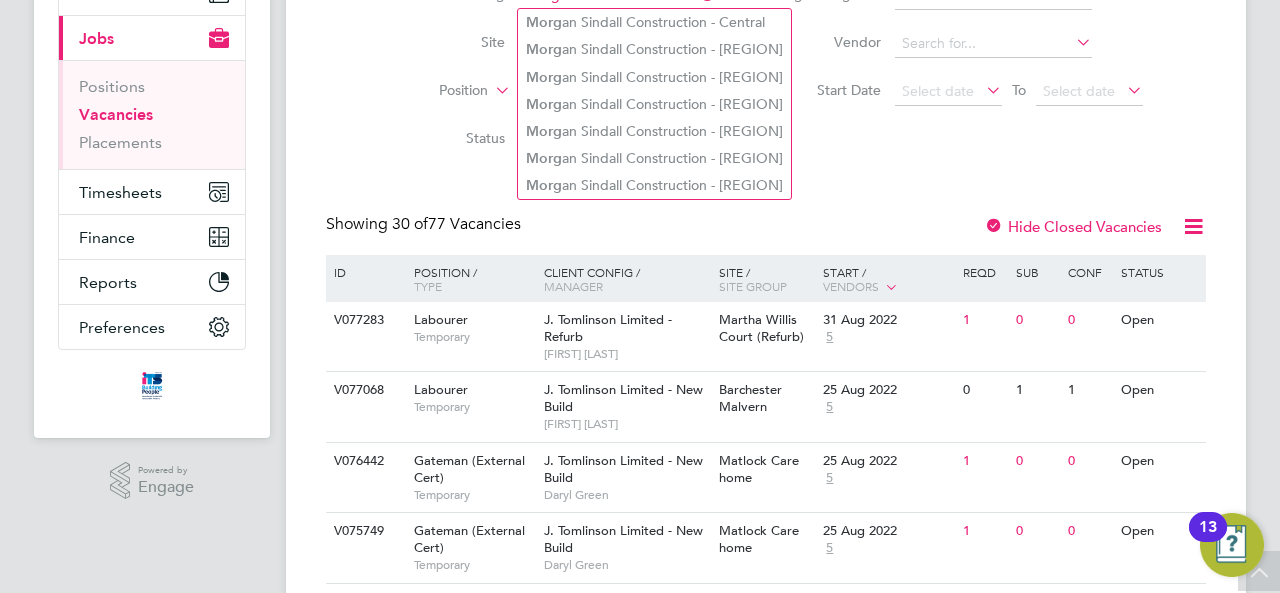 type on "morg" 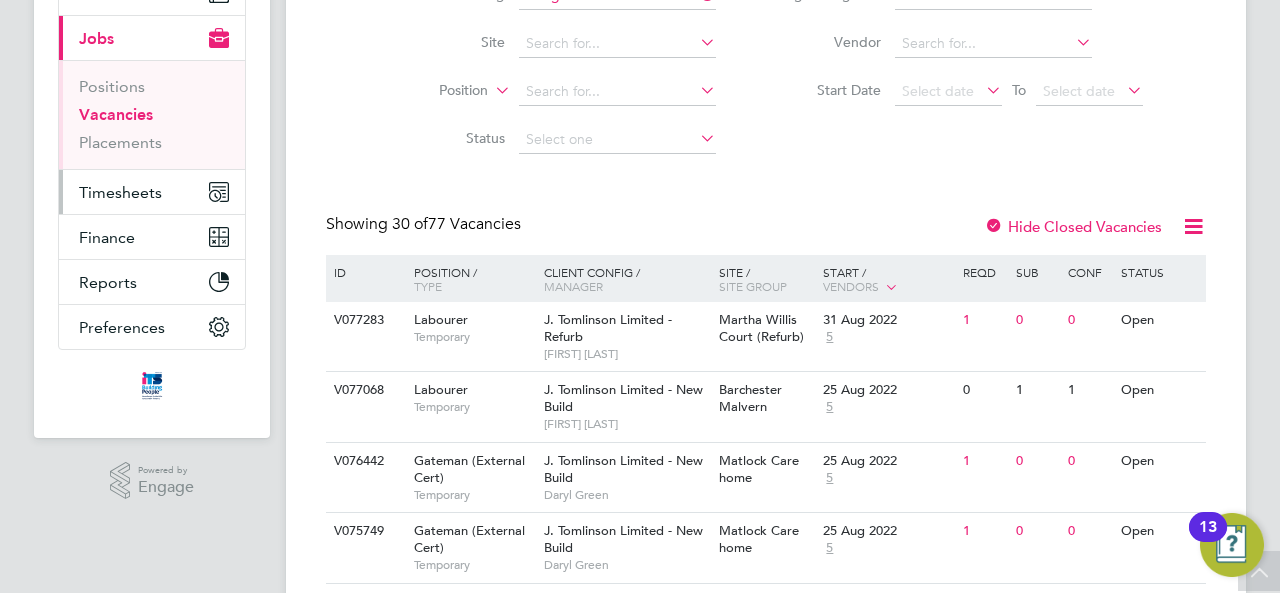type 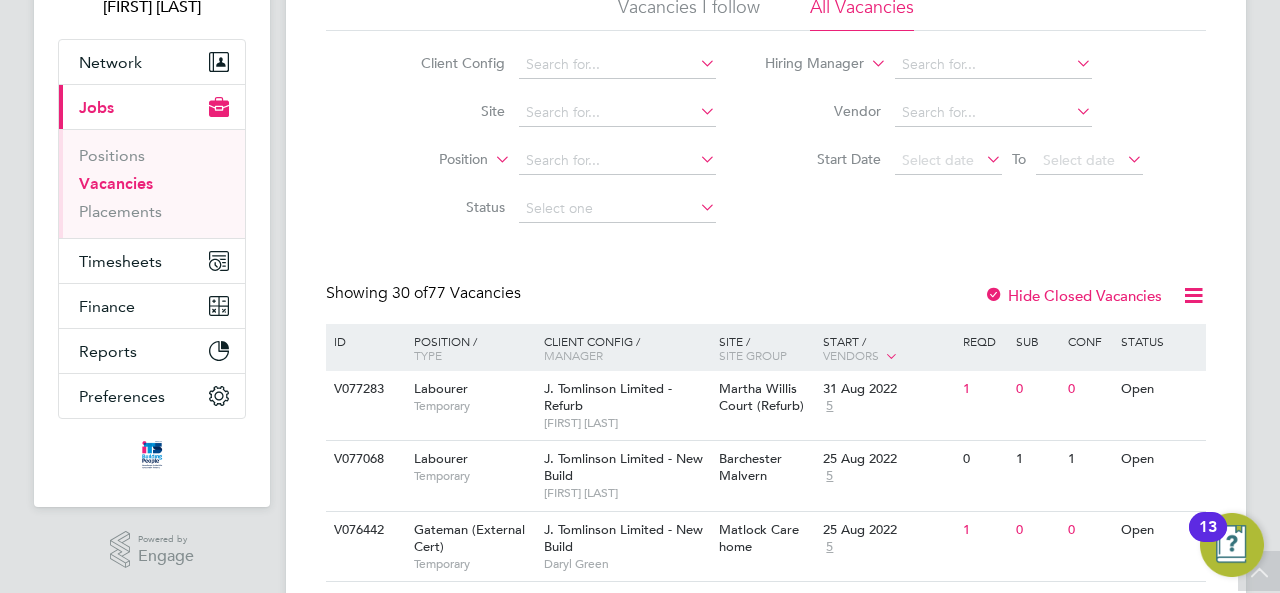 scroll, scrollTop: 122, scrollLeft: 0, axis: vertical 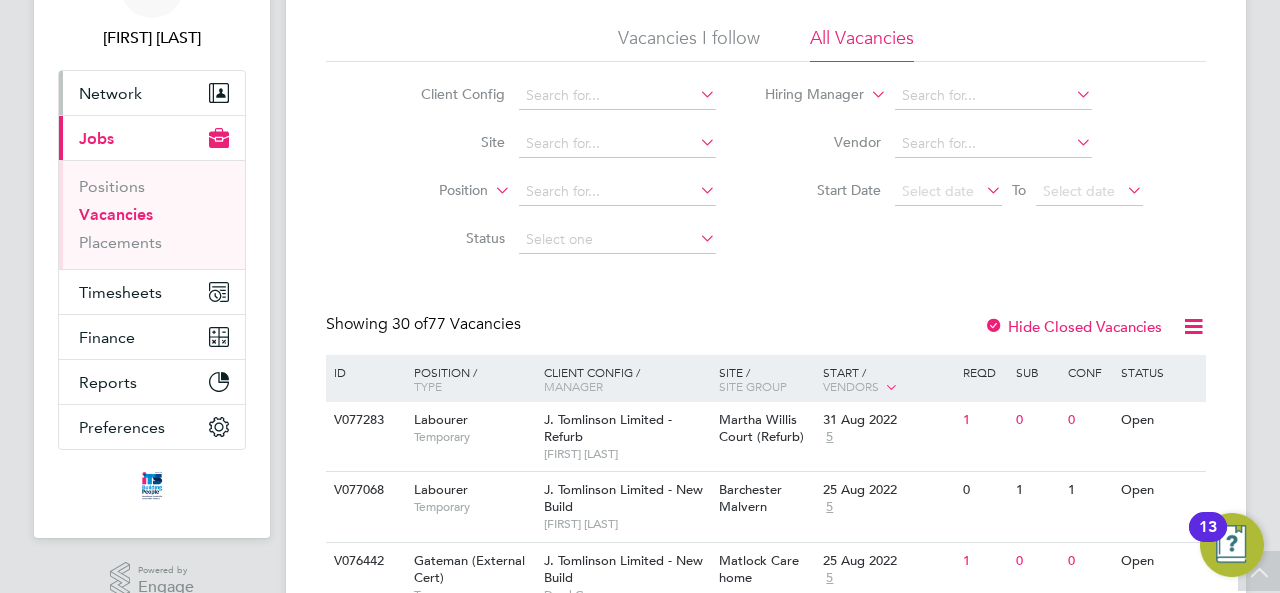click on "Network" at bounding box center (110, 93) 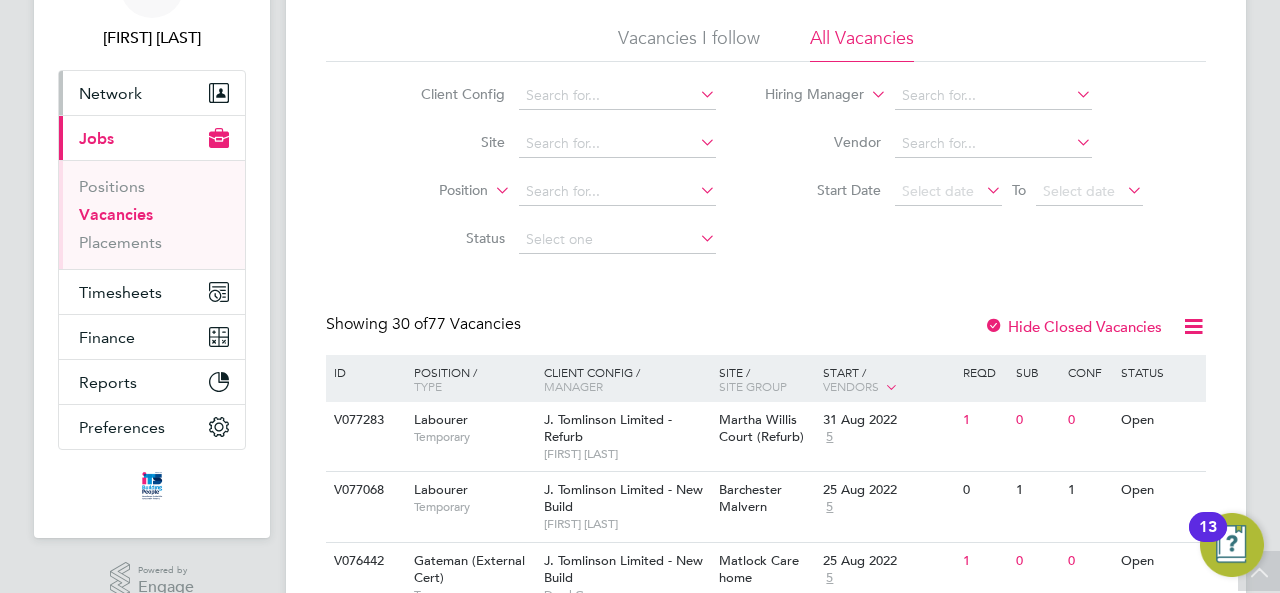 click on "Network" at bounding box center (110, 93) 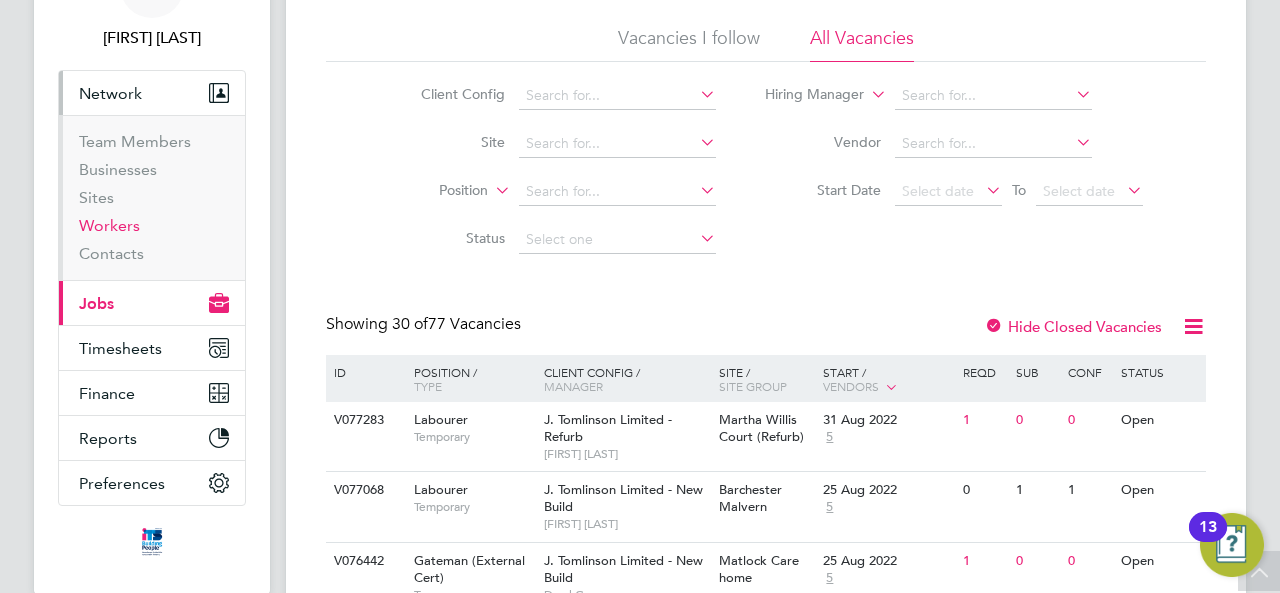 click on "Workers" at bounding box center [109, 225] 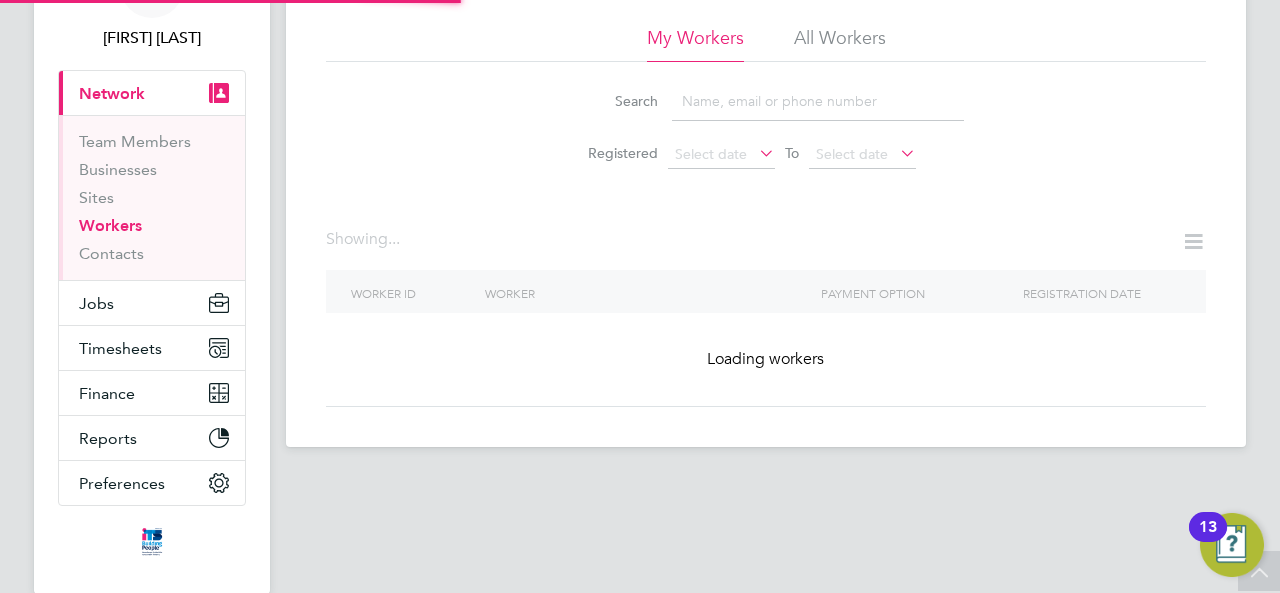 scroll, scrollTop: 0, scrollLeft: 0, axis: both 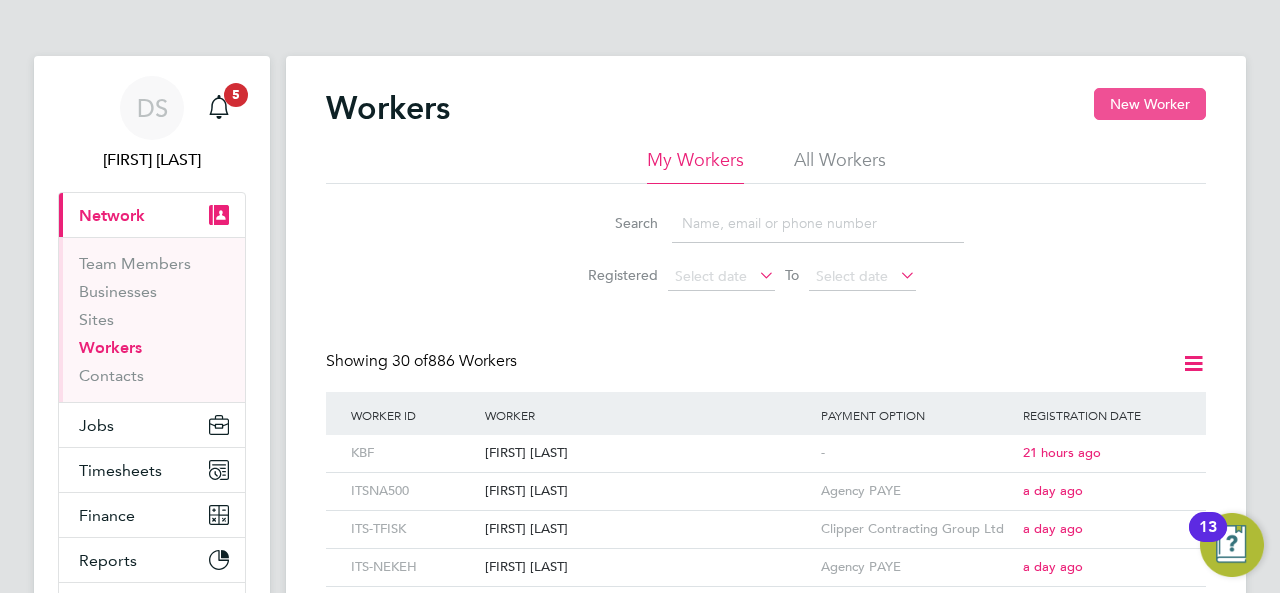 click on "New Worker" 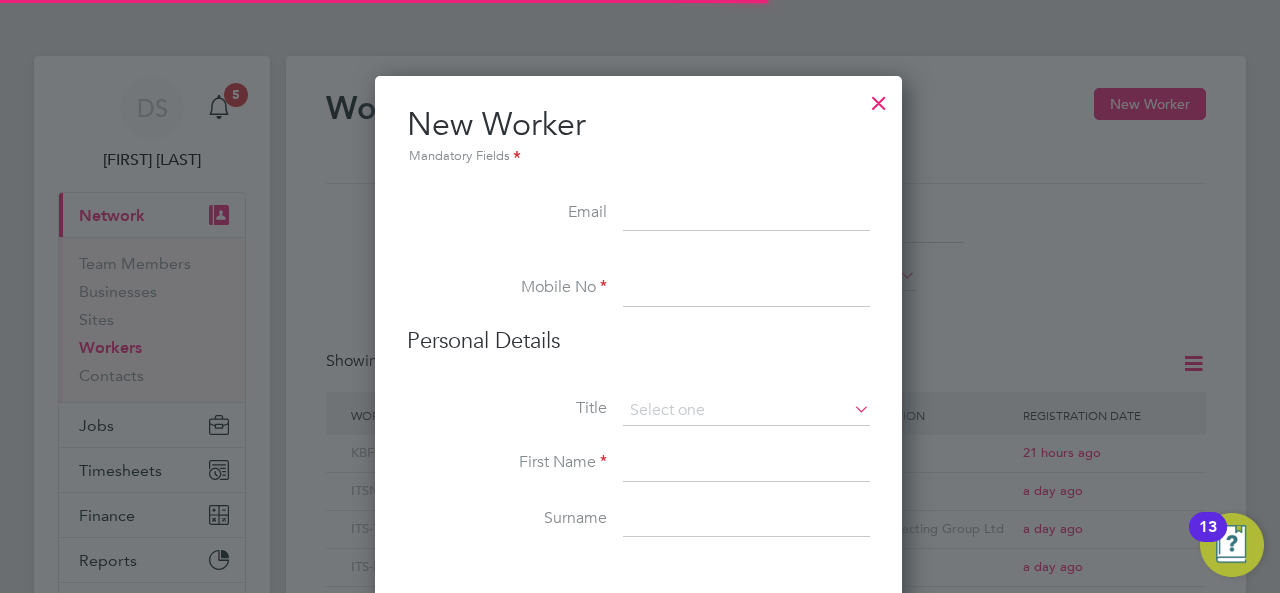scroll, scrollTop: 10, scrollLeft: 10, axis: both 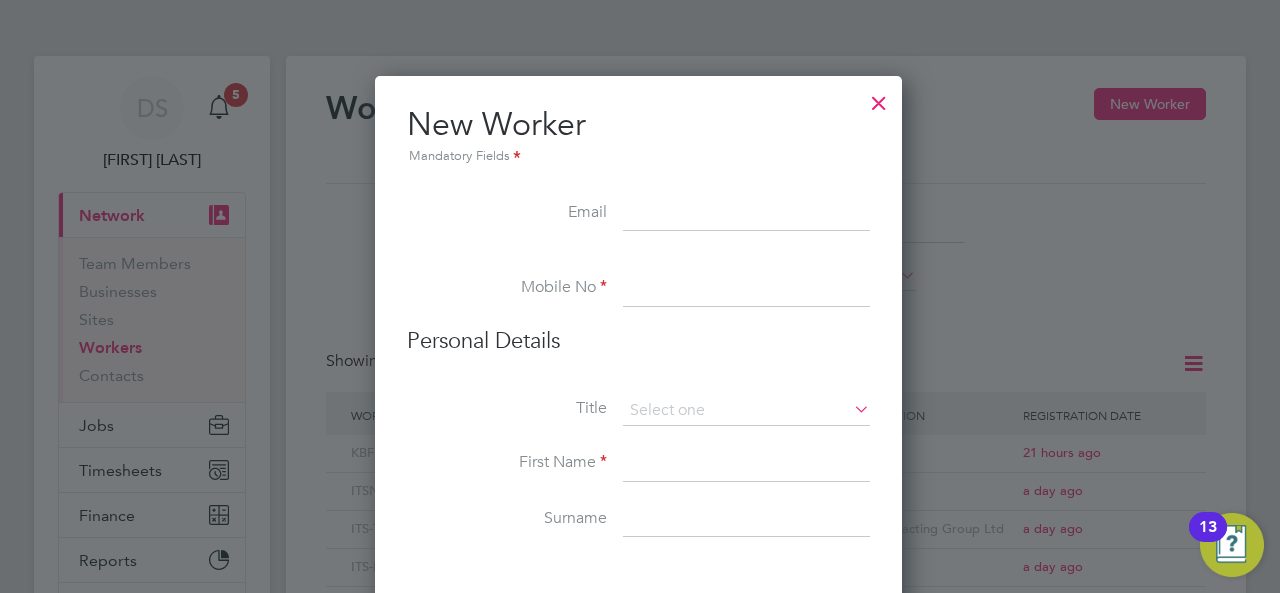 paste on "[EMAIL]" 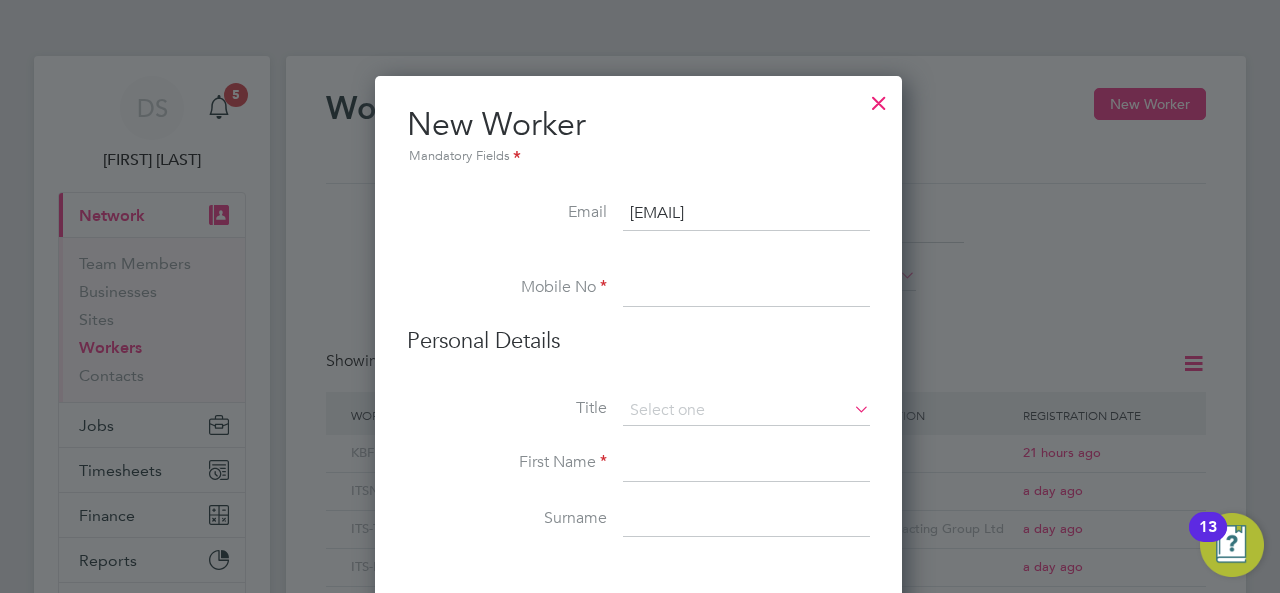 type on "[EMAIL]" 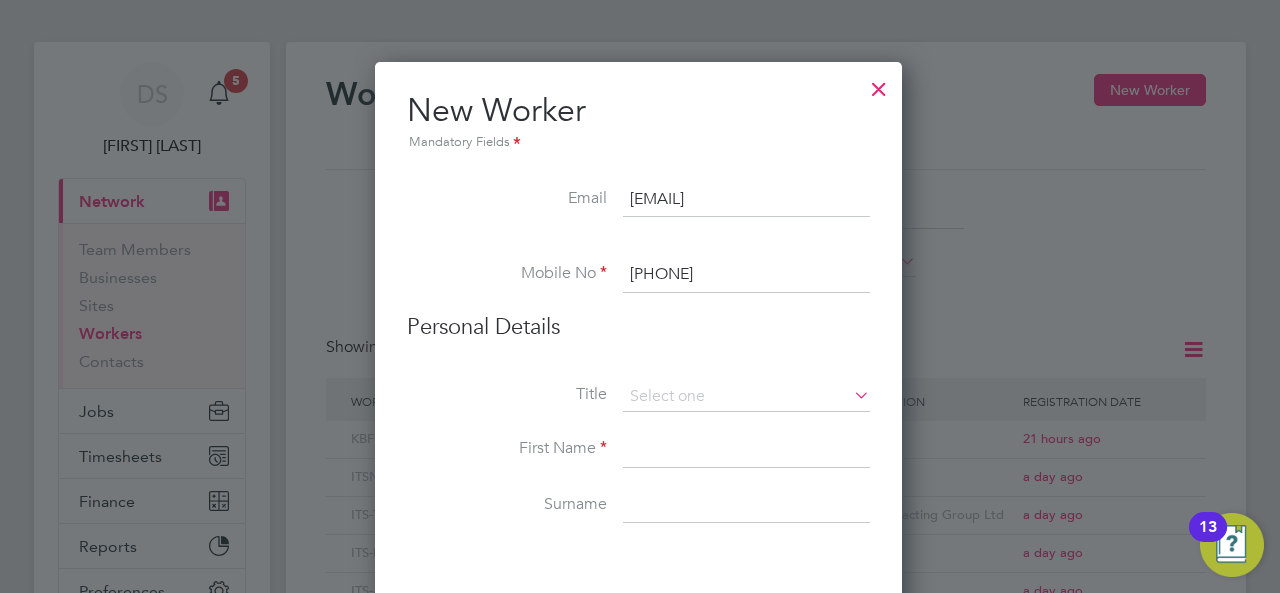 scroll, scrollTop: 200, scrollLeft: 0, axis: vertical 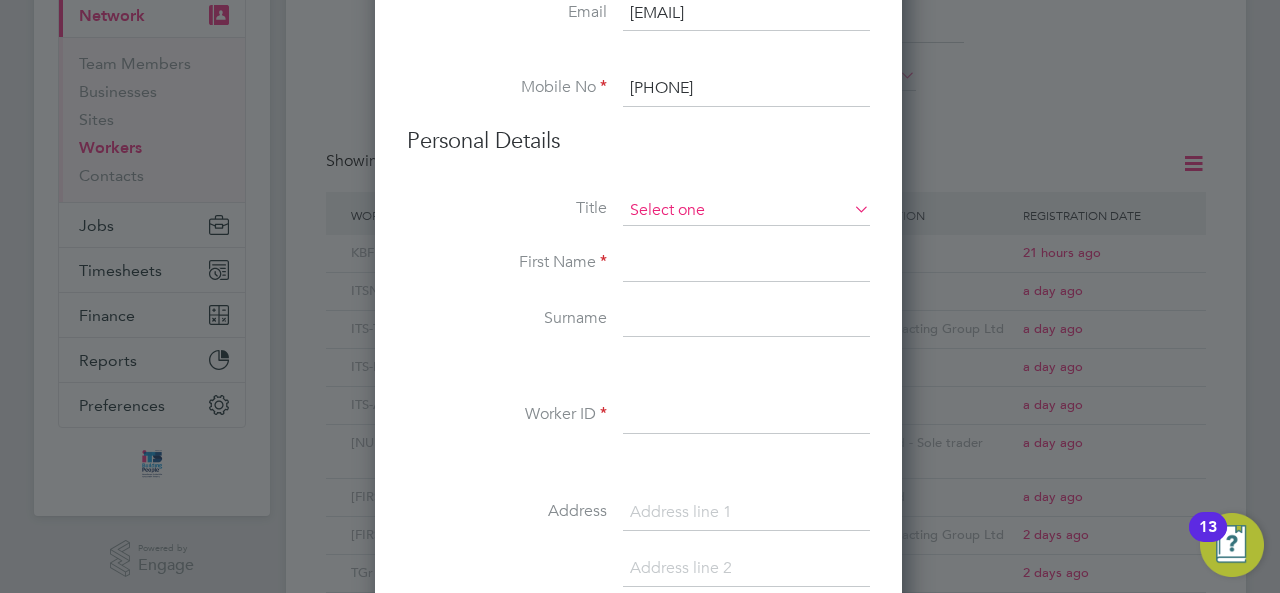 type on "[PHONE]" 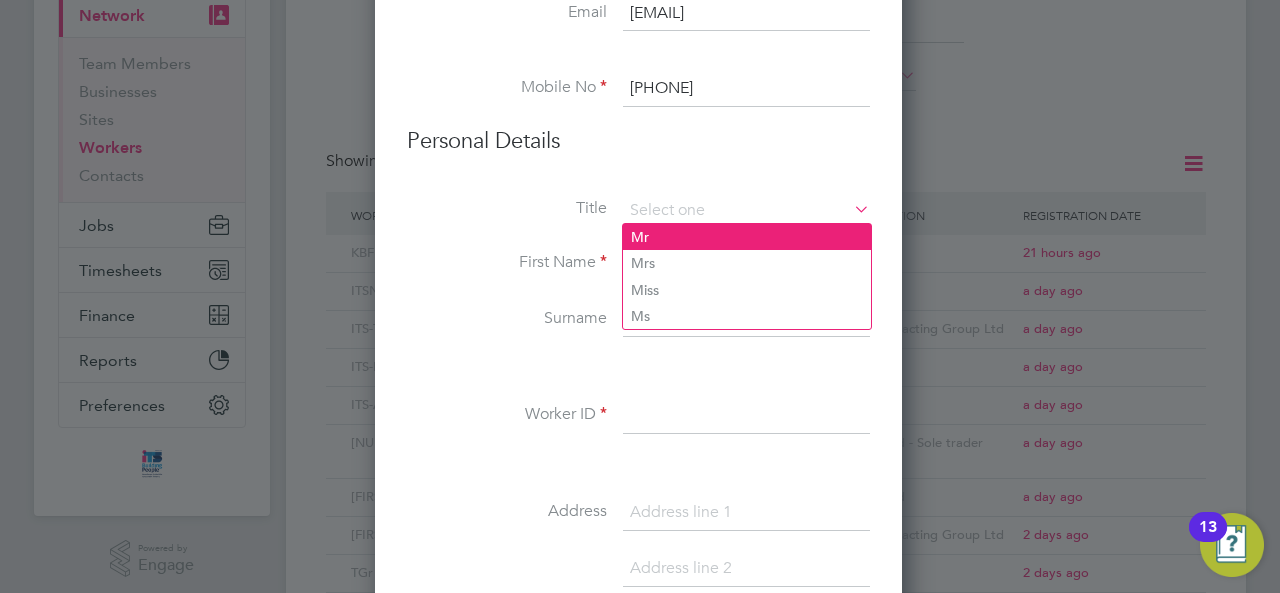 click on "Mr" 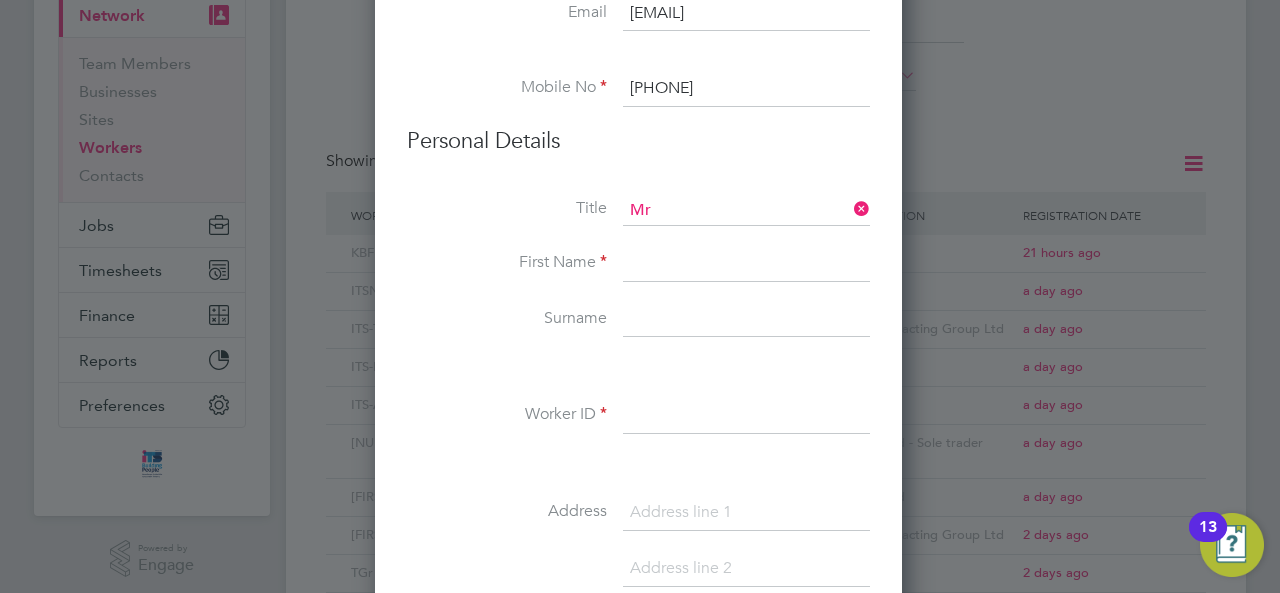 drag, startPoint x: 664, startPoint y: 270, endPoint x: 664, endPoint y: 283, distance: 13 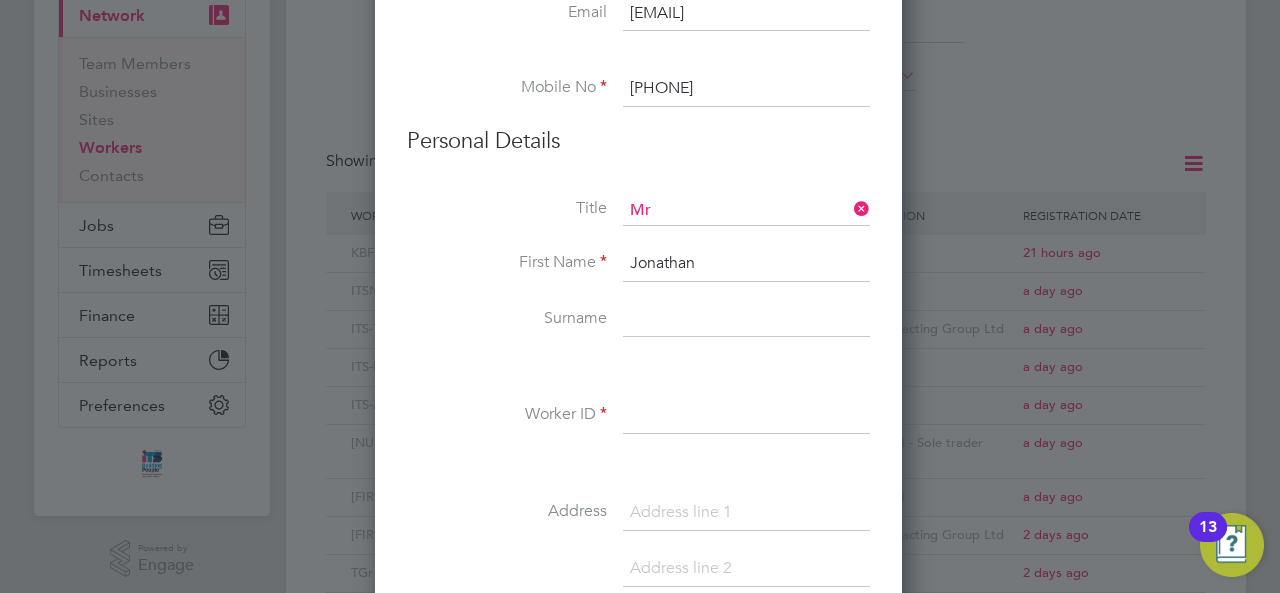 type on "Jonathan" 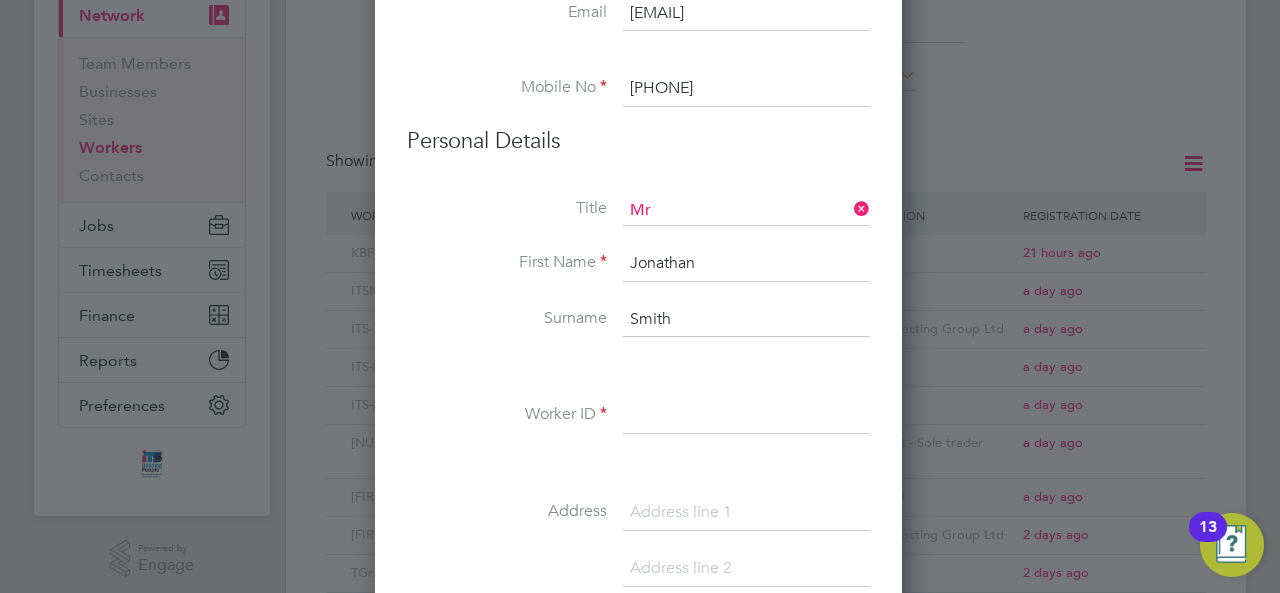 type on "Smith" 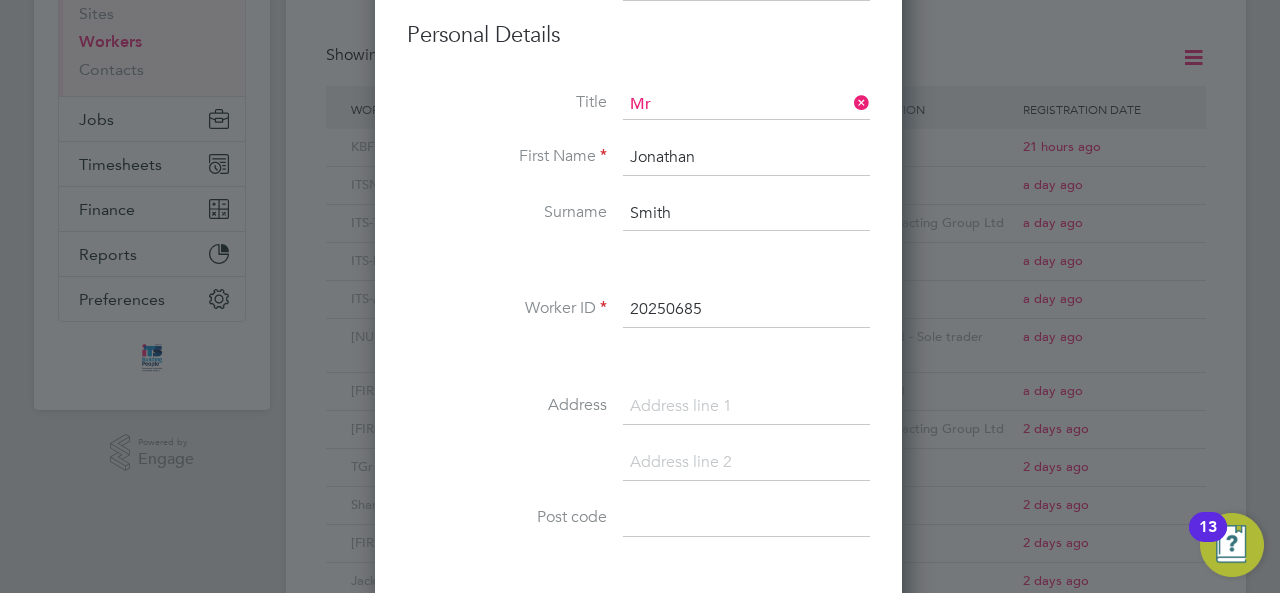 scroll, scrollTop: 400, scrollLeft: 0, axis: vertical 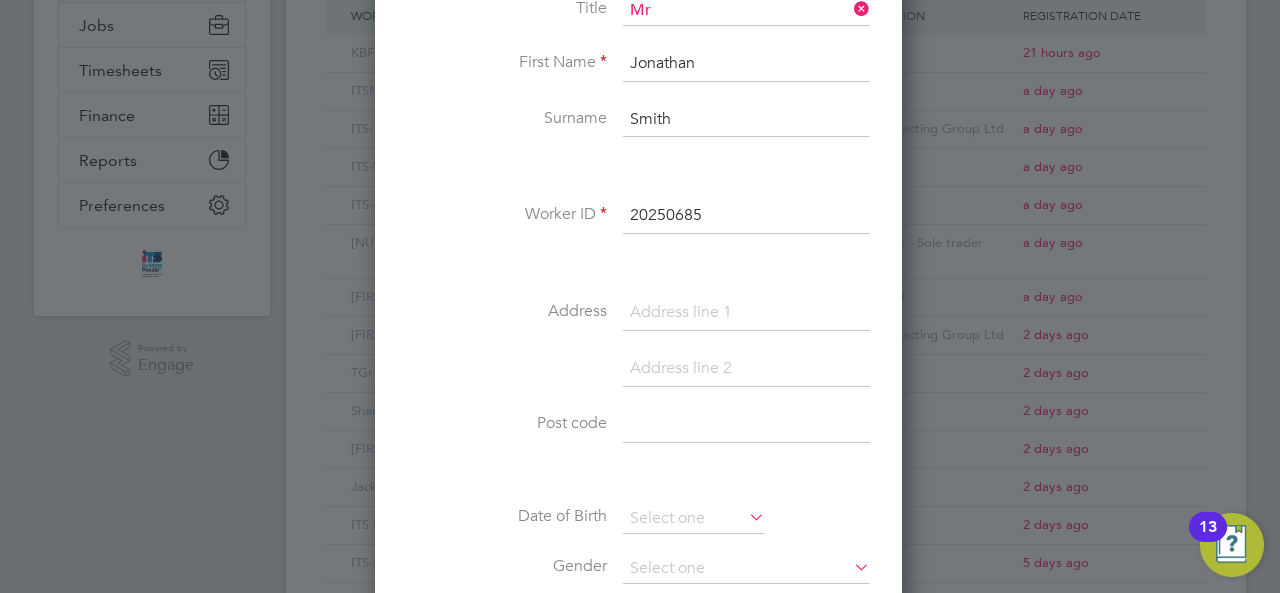 type on "20250685" 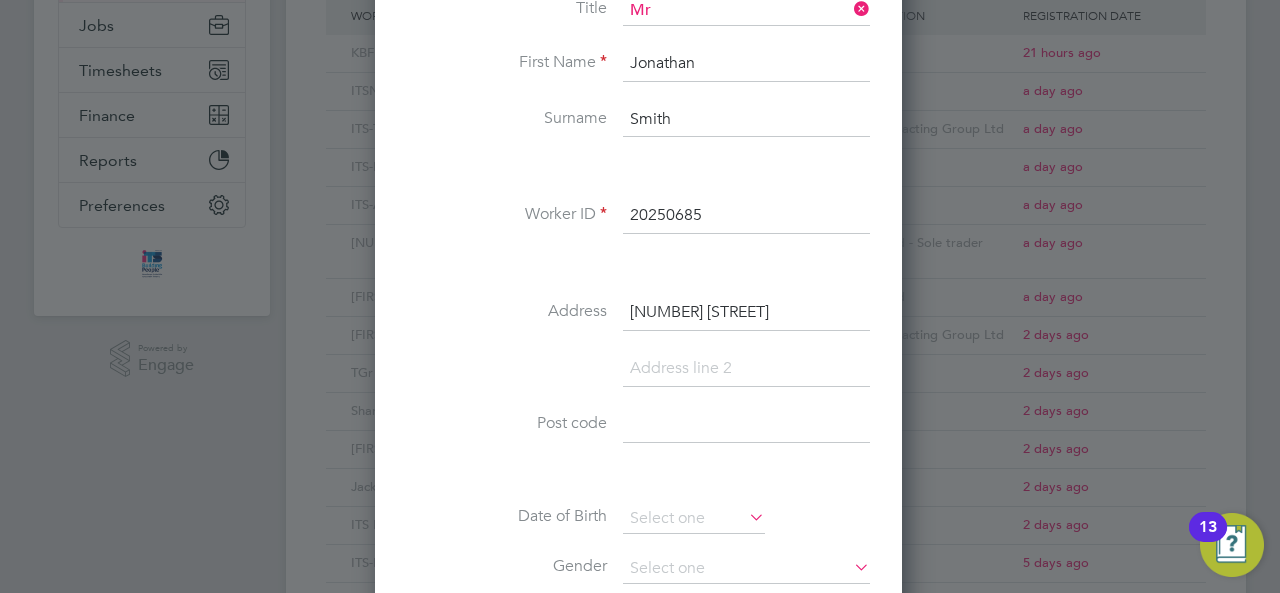 type on "[NUMBER] [STREET_NAME]" 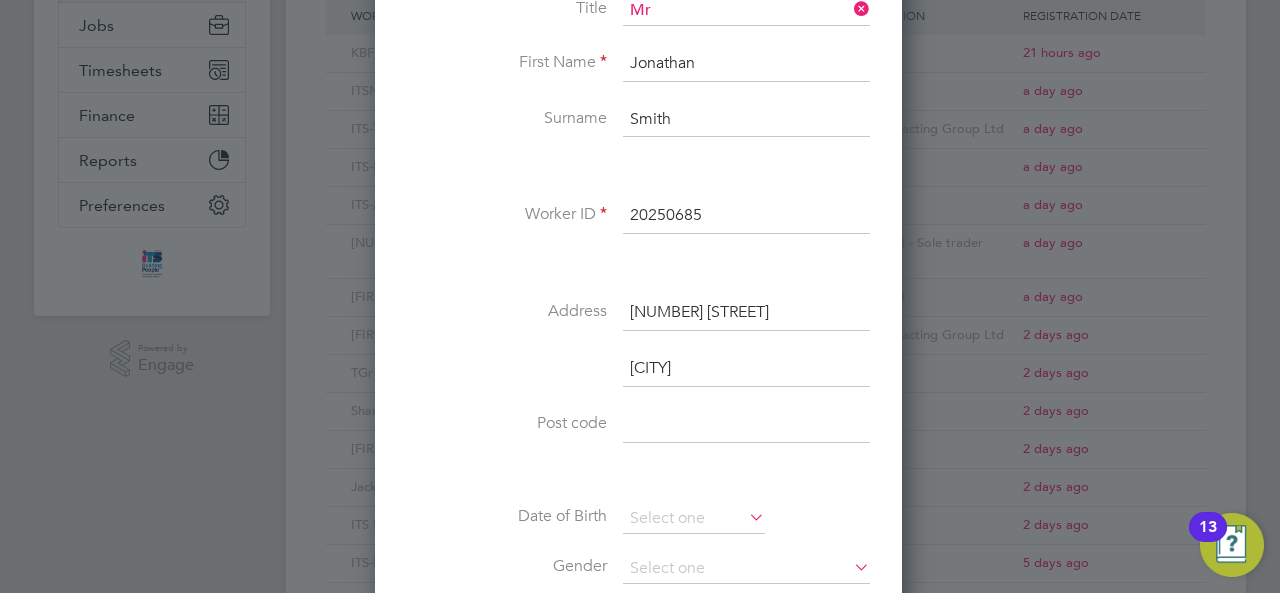 scroll, scrollTop: 10, scrollLeft: 10, axis: both 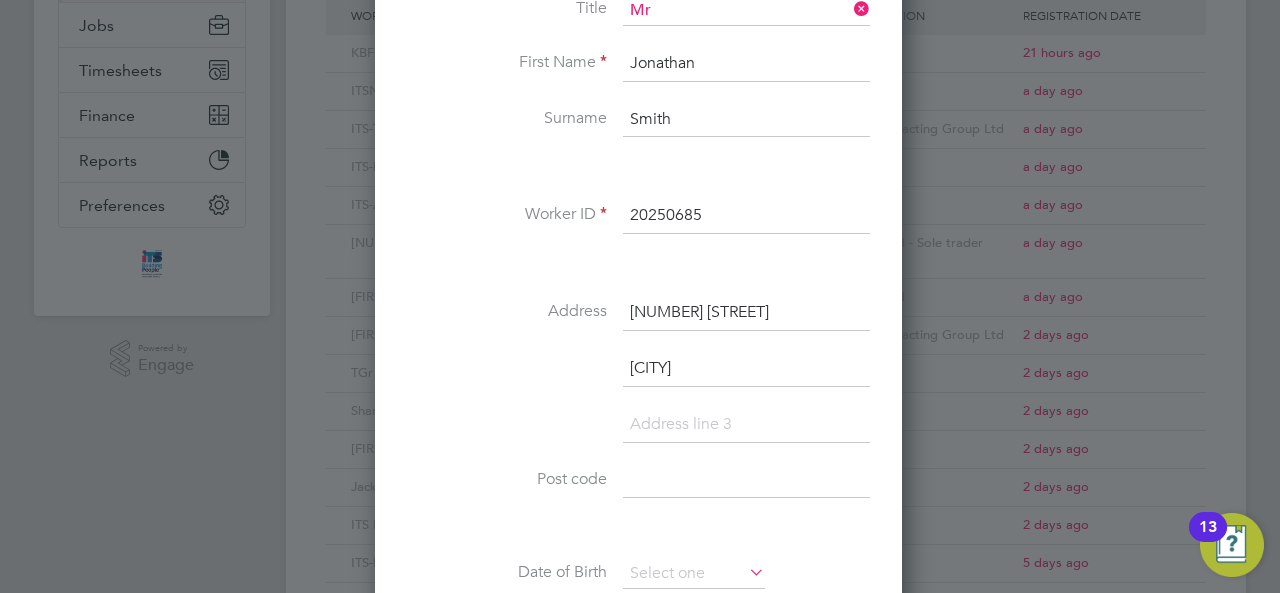 type on "[CITY]" 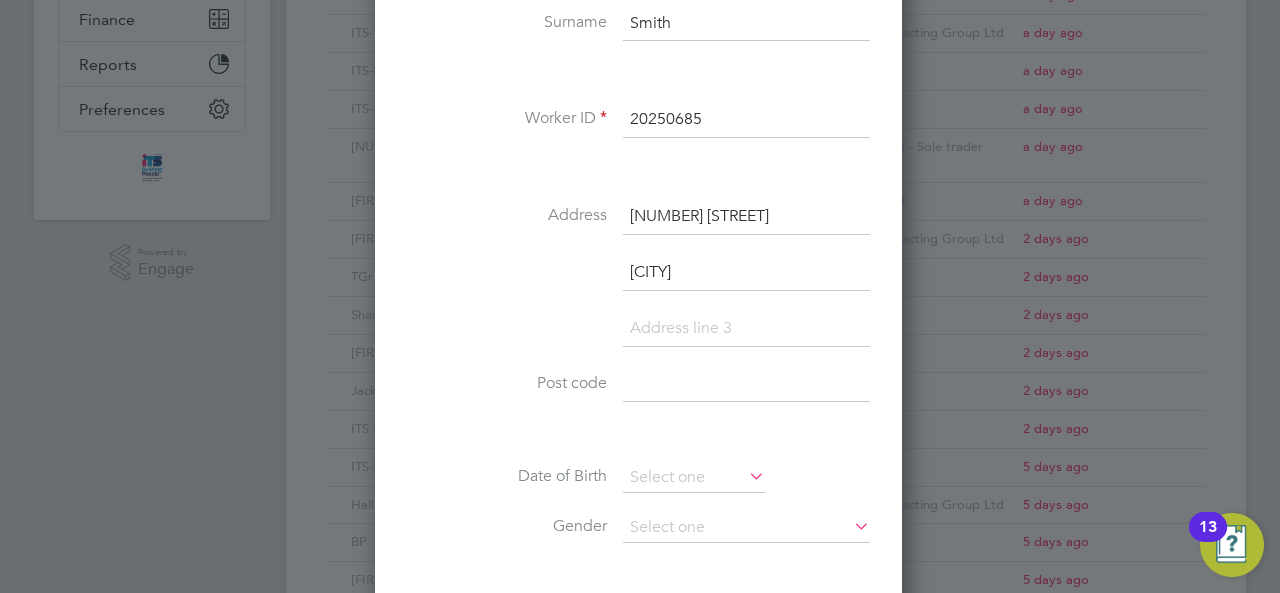scroll, scrollTop: 500, scrollLeft: 0, axis: vertical 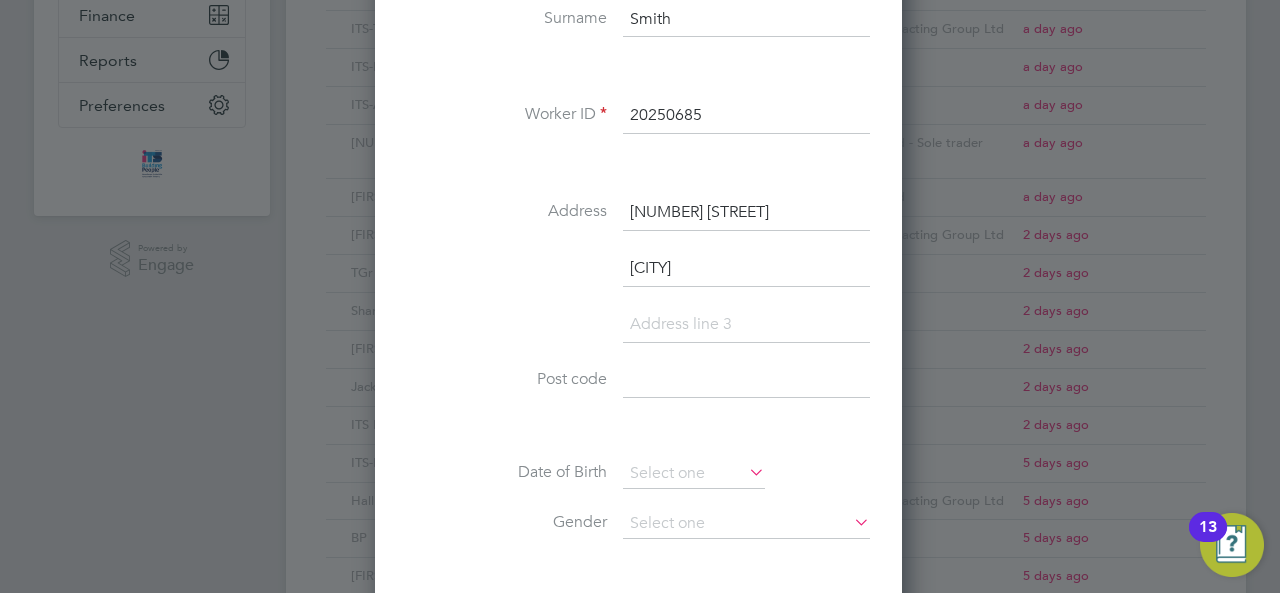 paste on "[POSTCODE]" 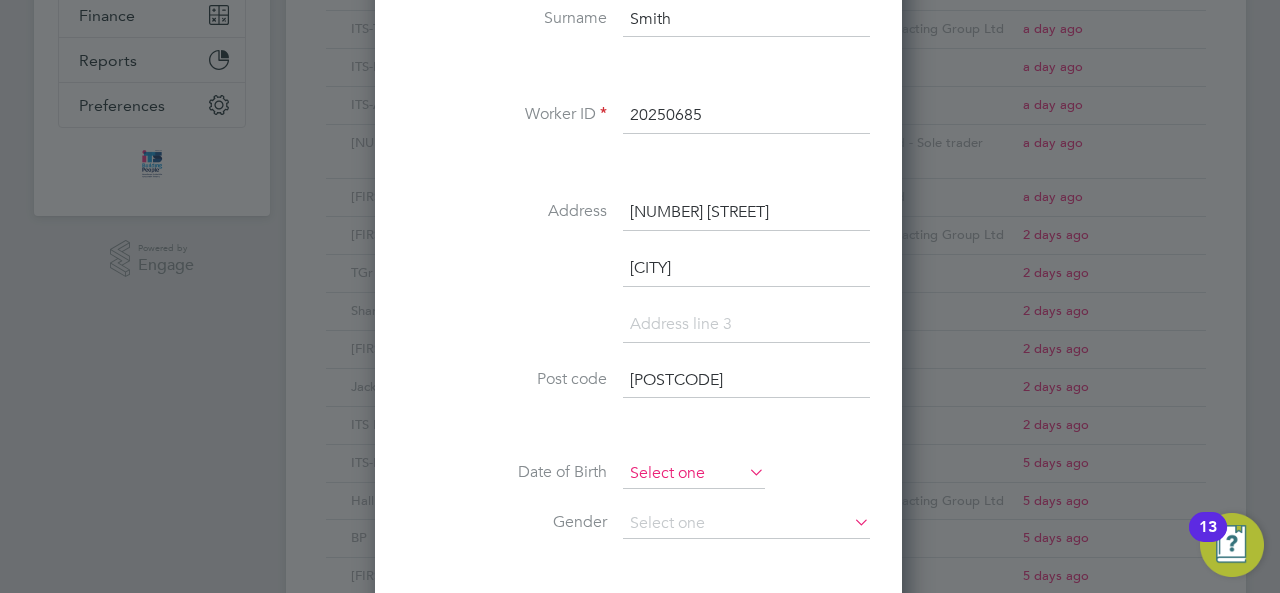 type on "[POSTCODE]" 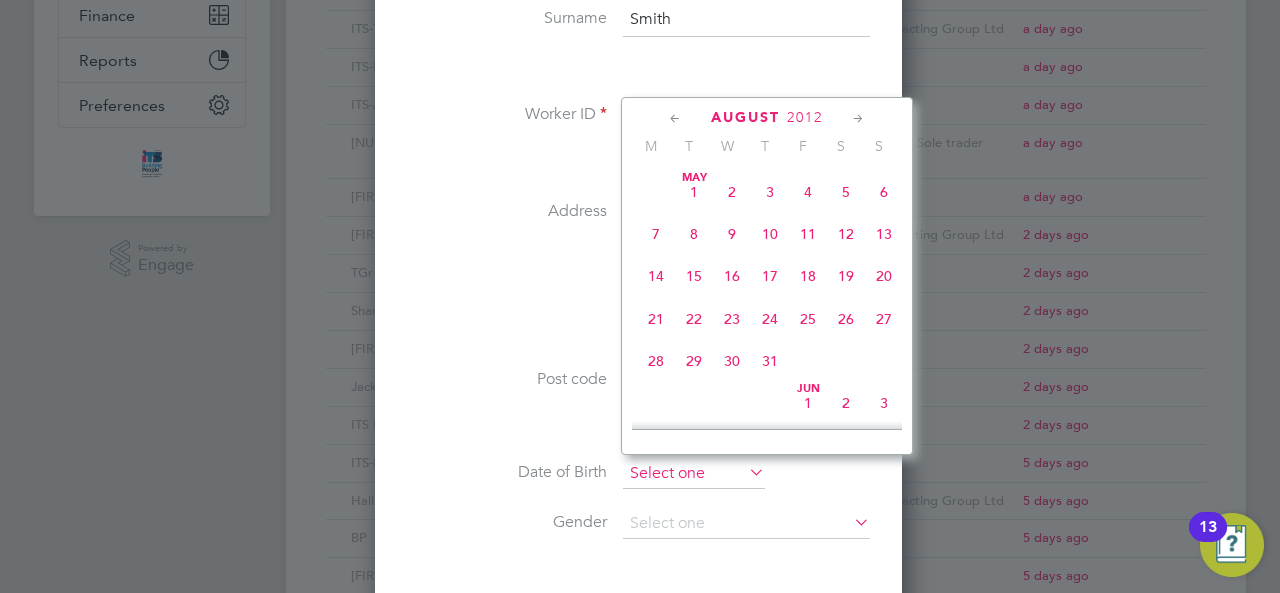 scroll, scrollTop: 644, scrollLeft: 0, axis: vertical 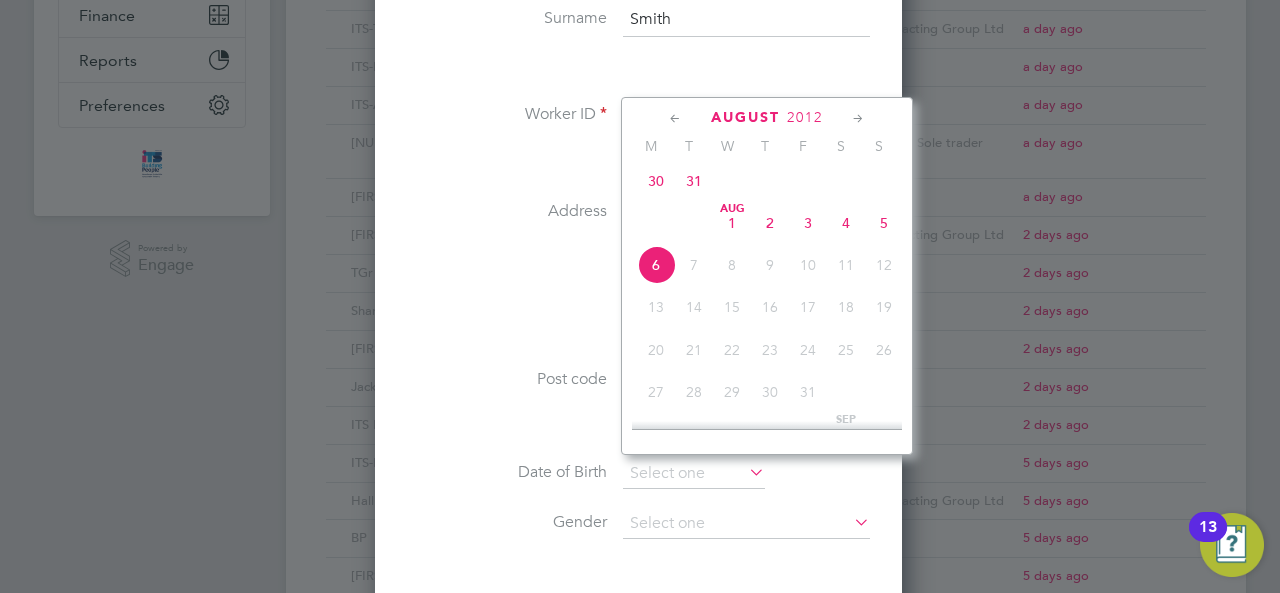 click on "2012" 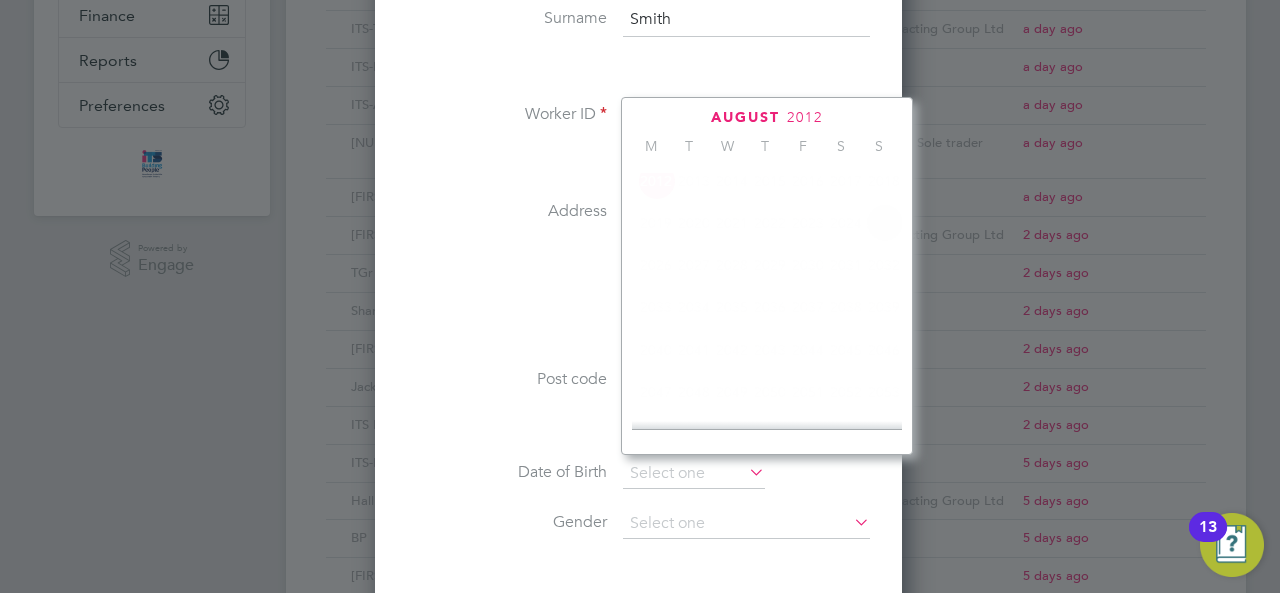 scroll, scrollTop: 523, scrollLeft: 0, axis: vertical 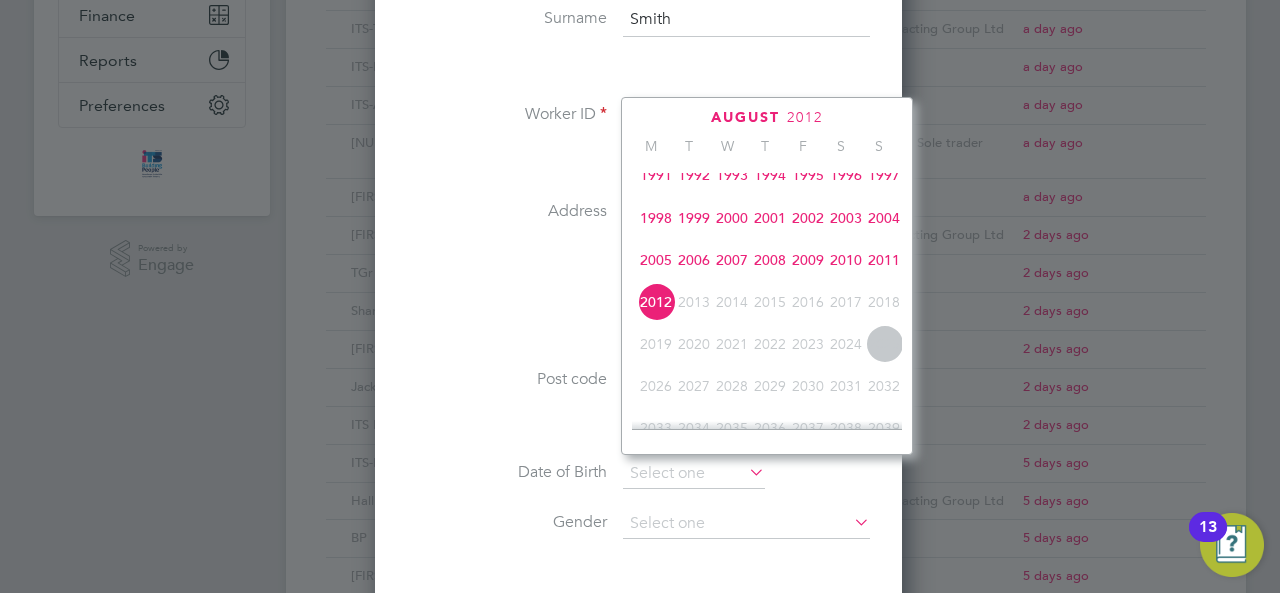 click on "1995" 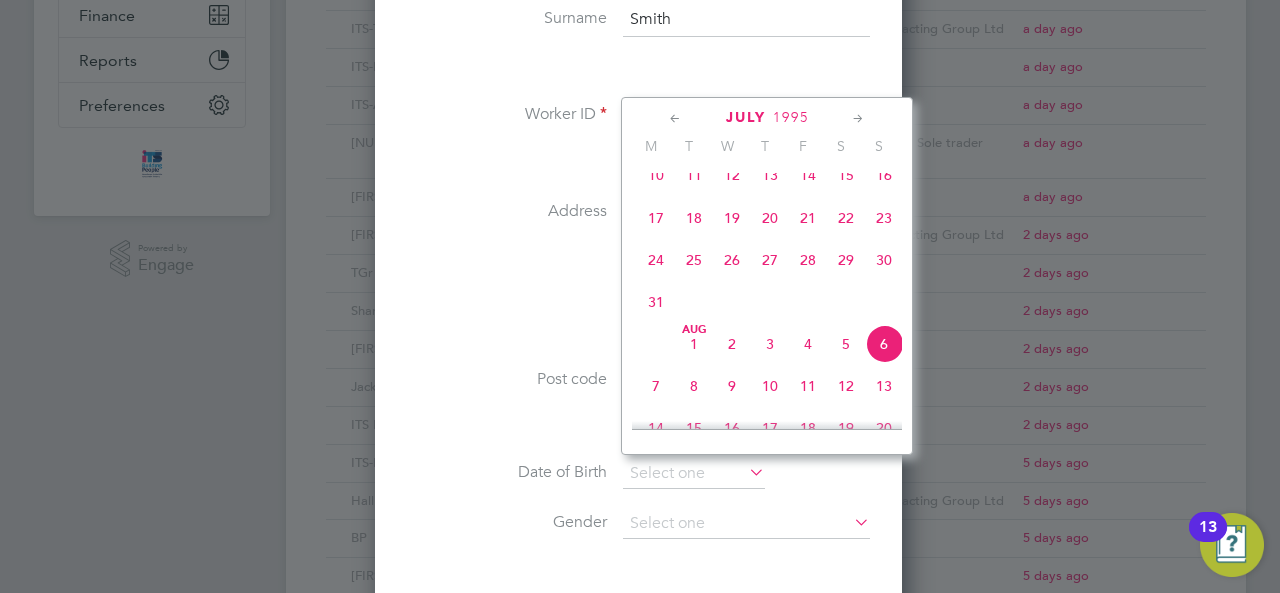 click 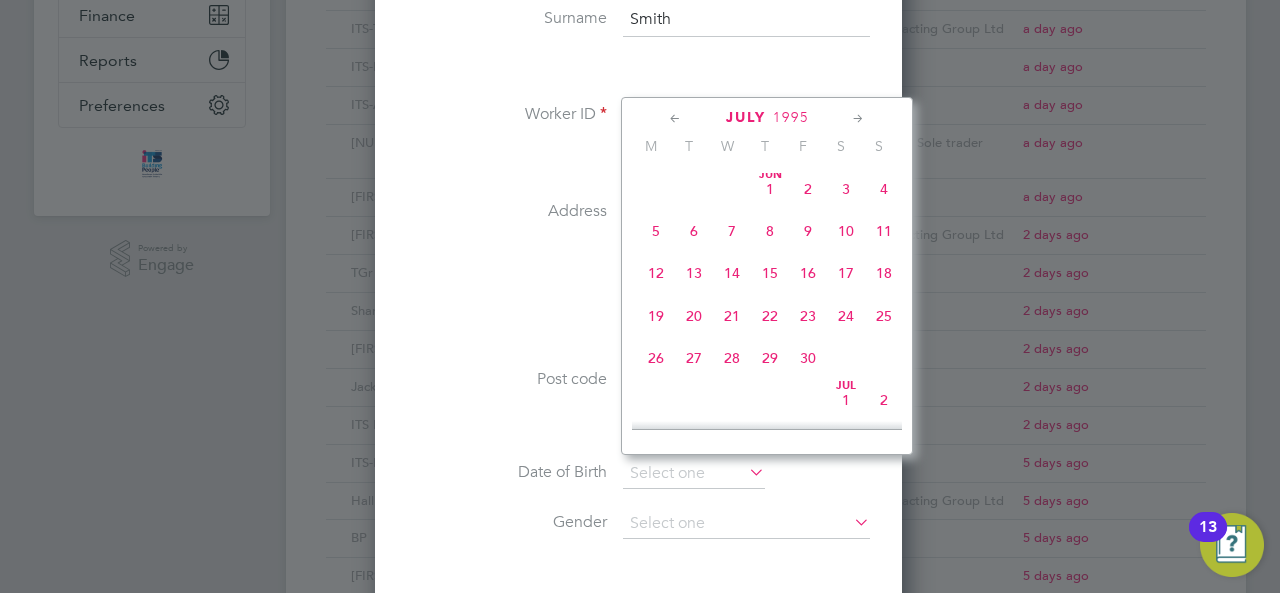 click 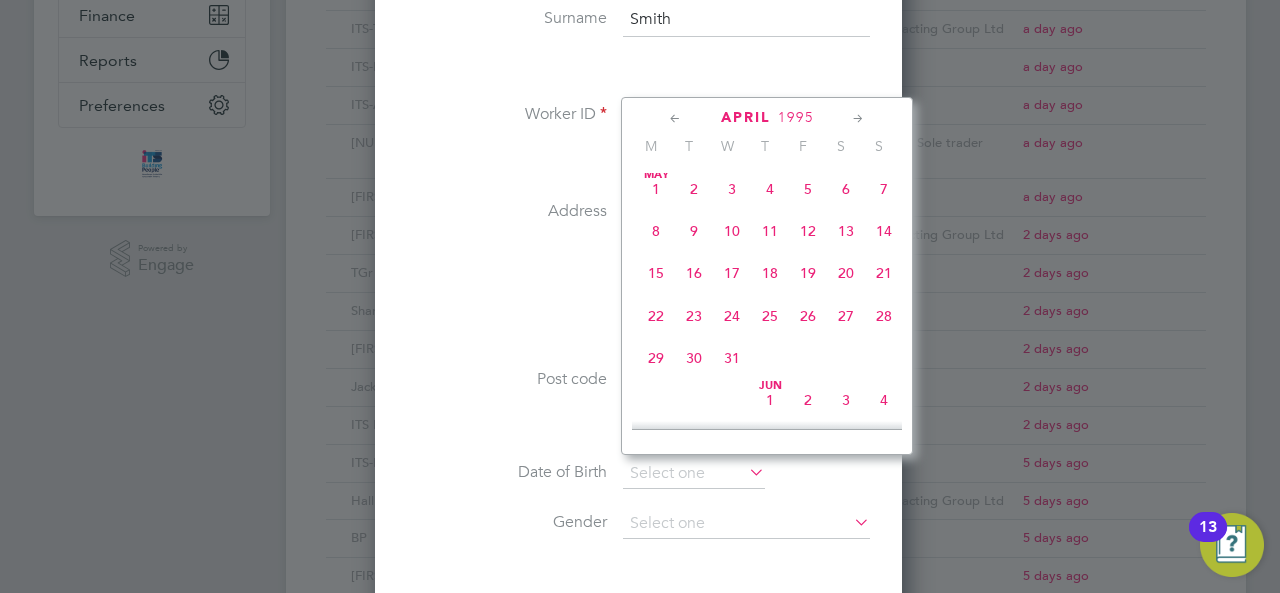 scroll, scrollTop: 0, scrollLeft: 0, axis: both 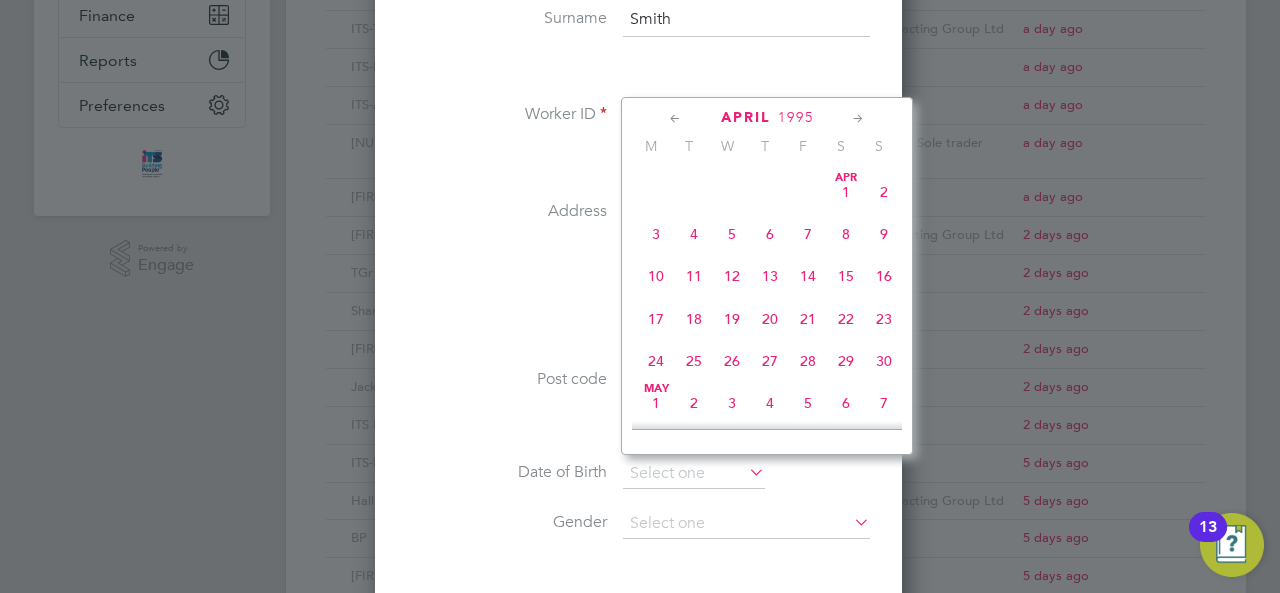 click 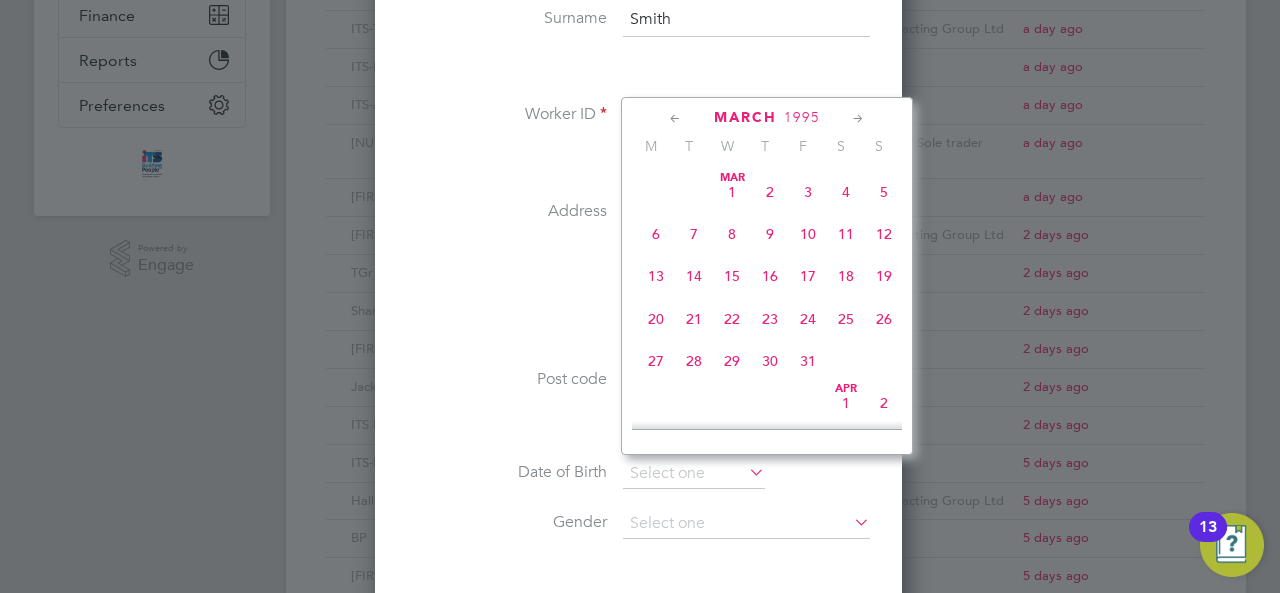 click 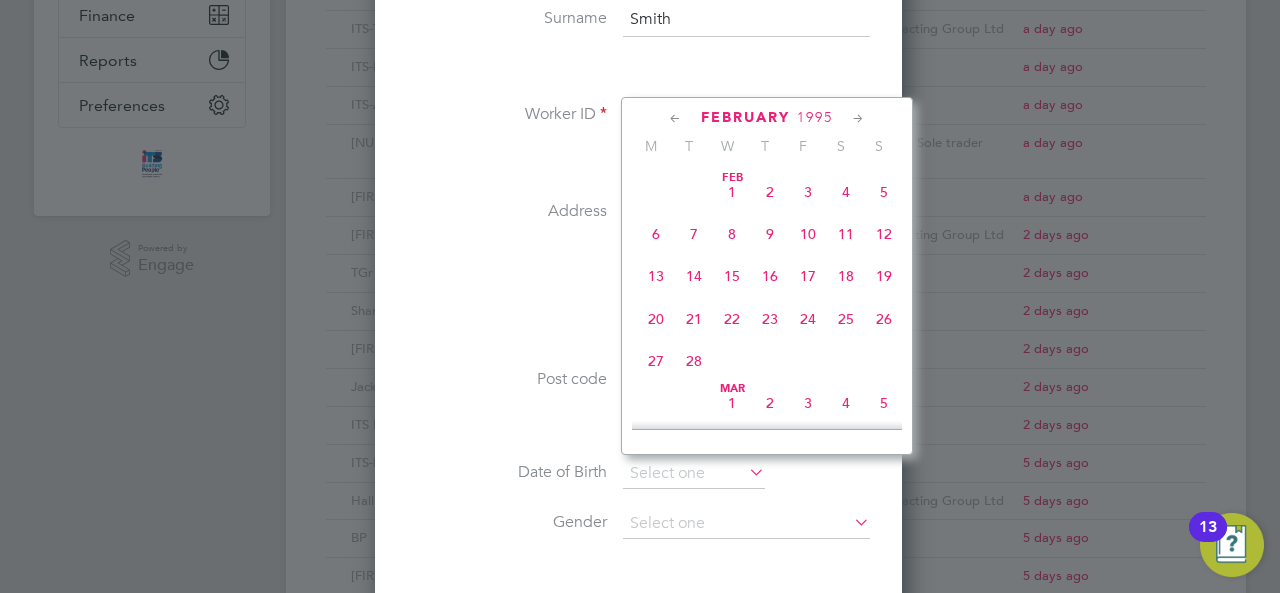 click 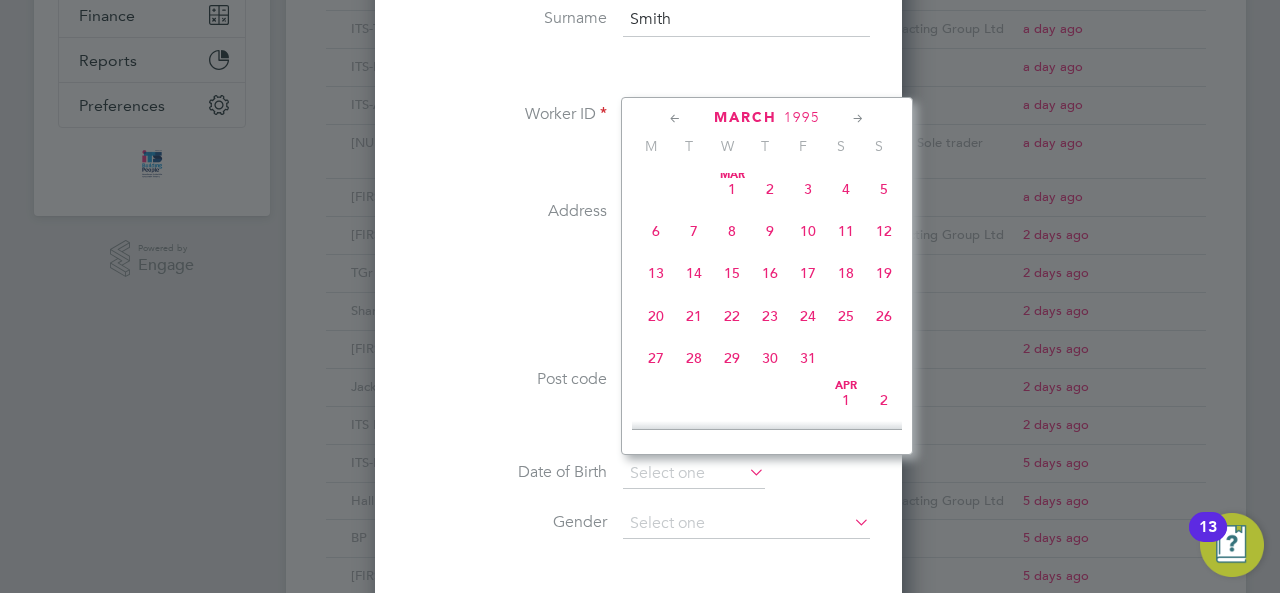 click on "18" 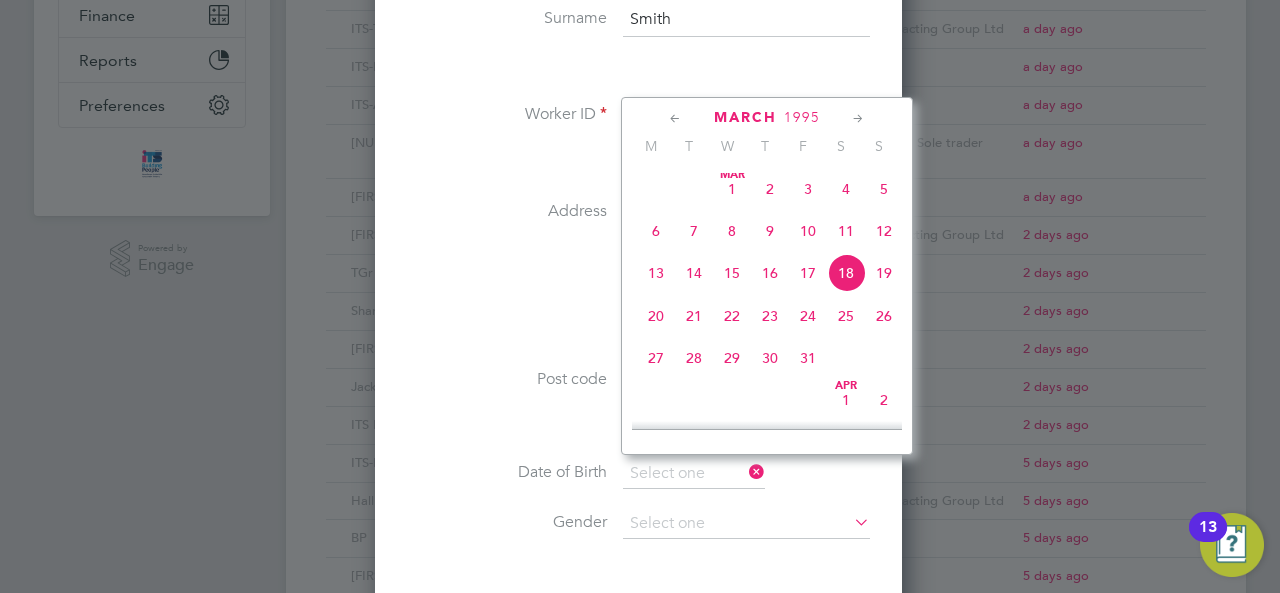 type on "[DATE]" 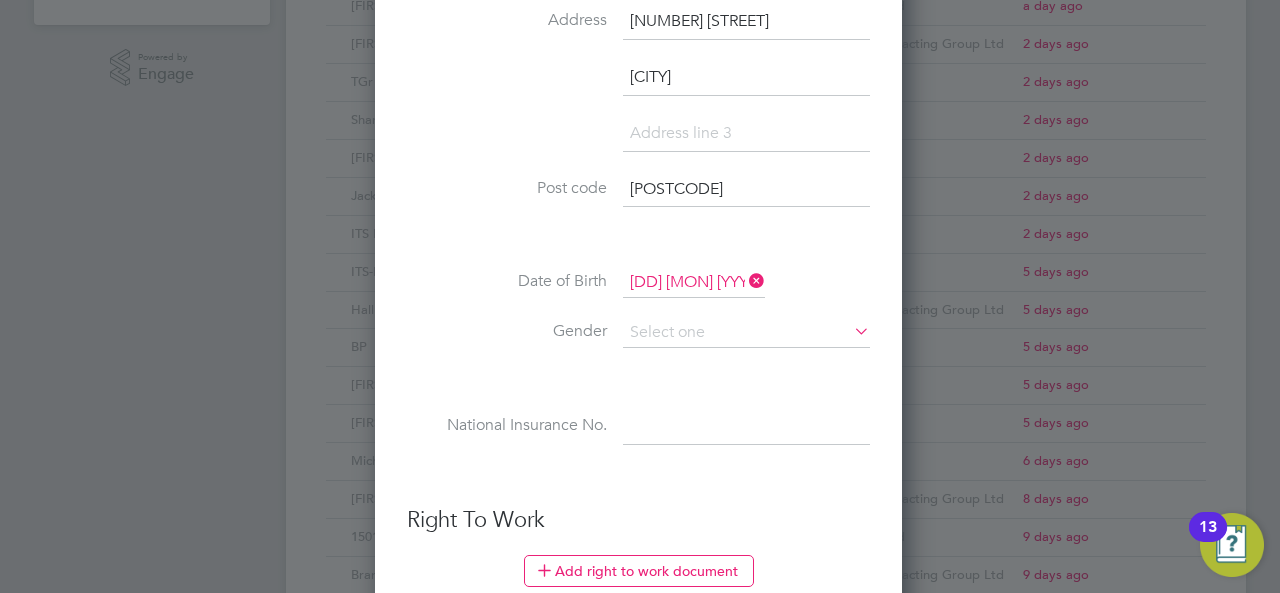 scroll, scrollTop: 700, scrollLeft: 0, axis: vertical 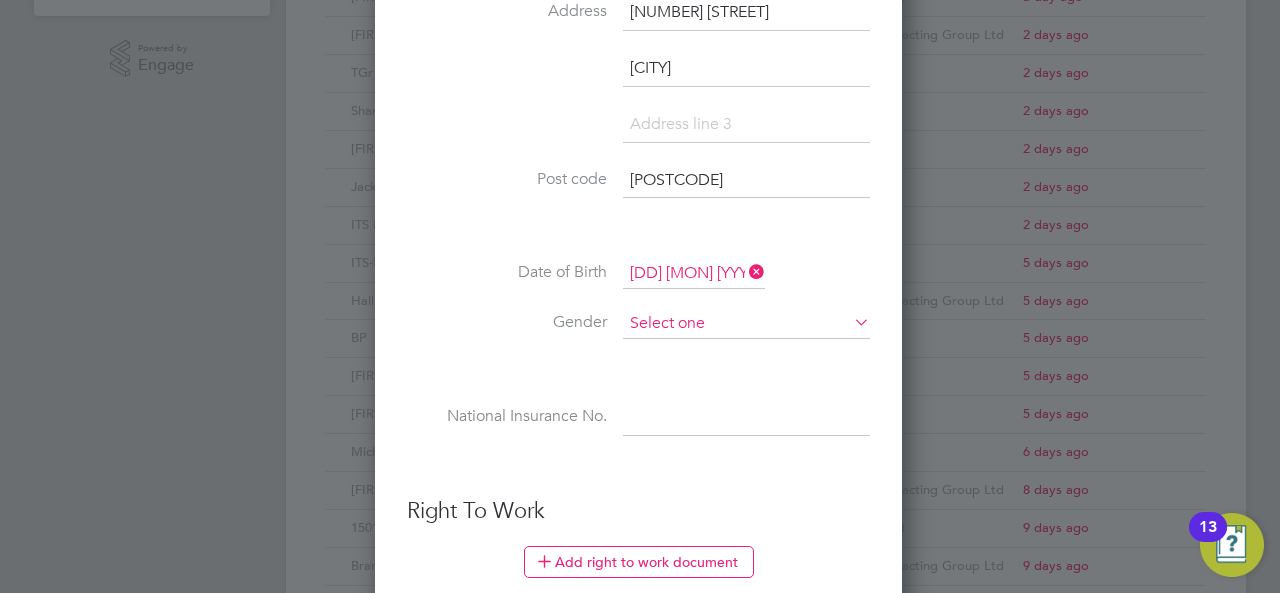 click at bounding box center [746, 324] 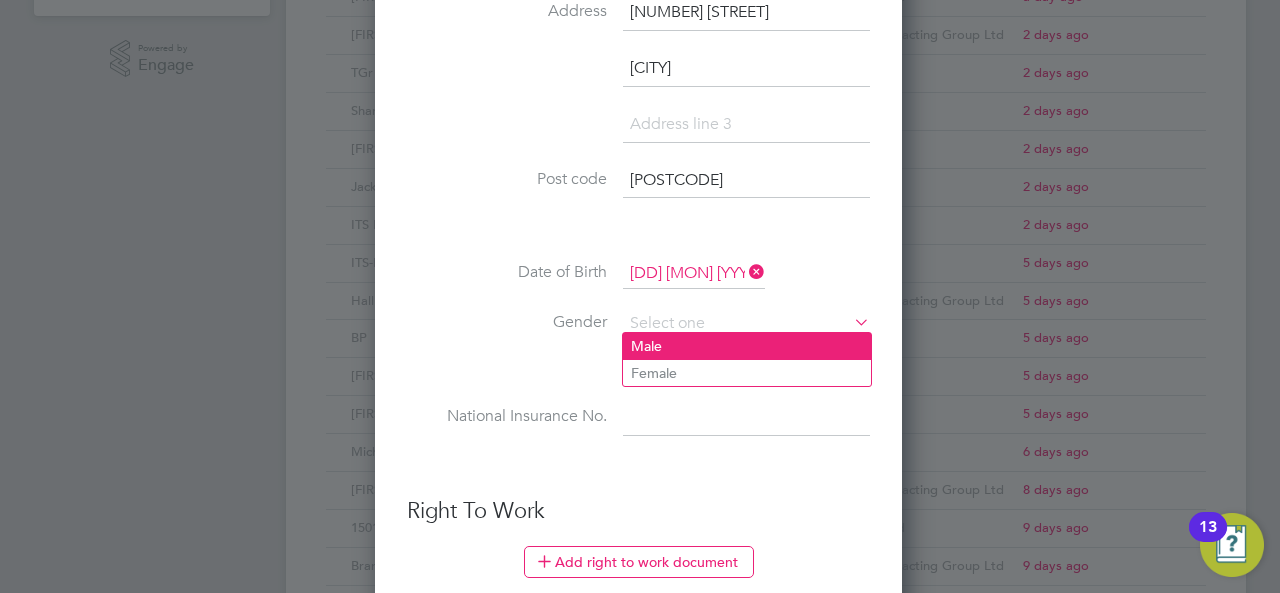 click on "Male" 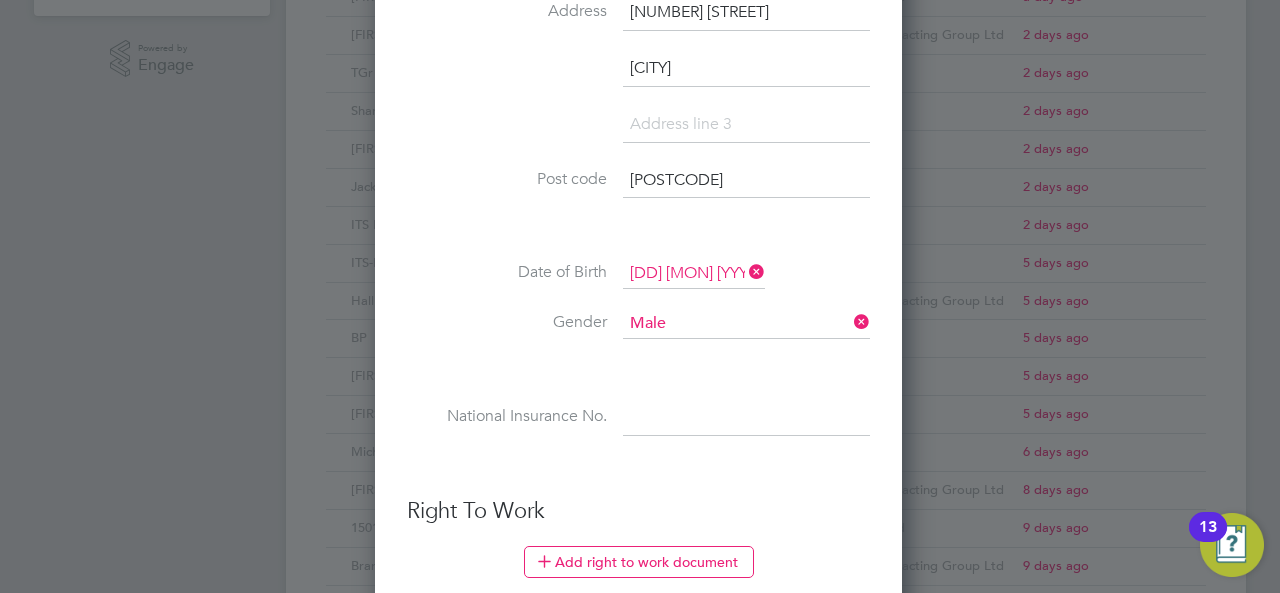 click at bounding box center [746, 418] 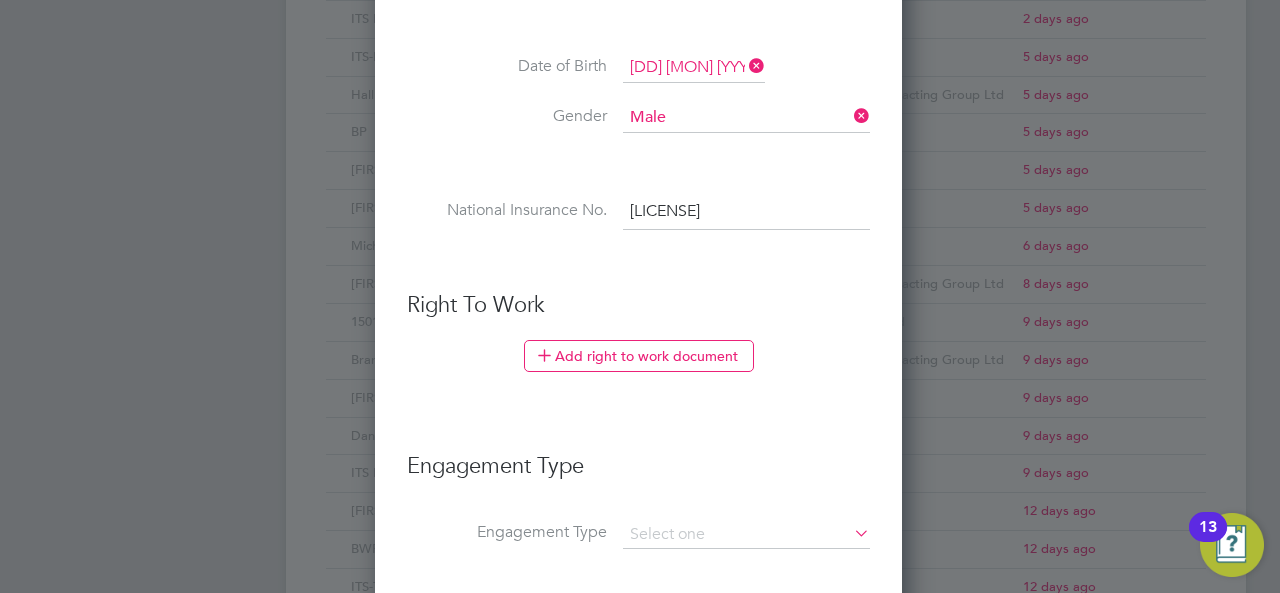 scroll, scrollTop: 1000, scrollLeft: 0, axis: vertical 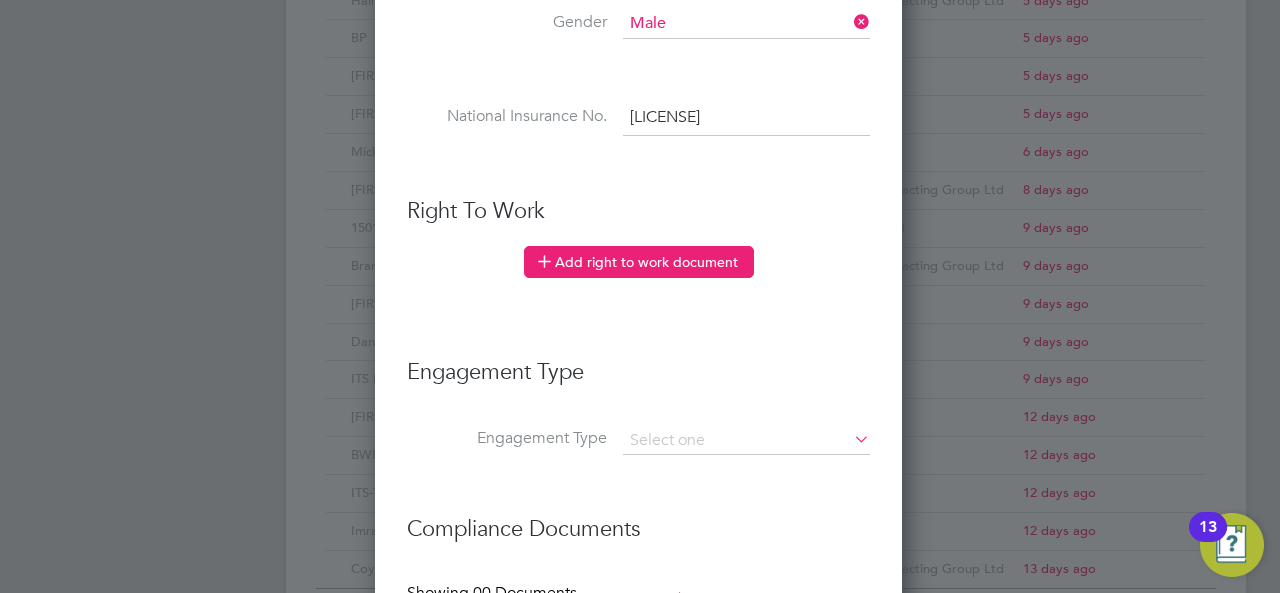type on "PA 11 16 81 B" 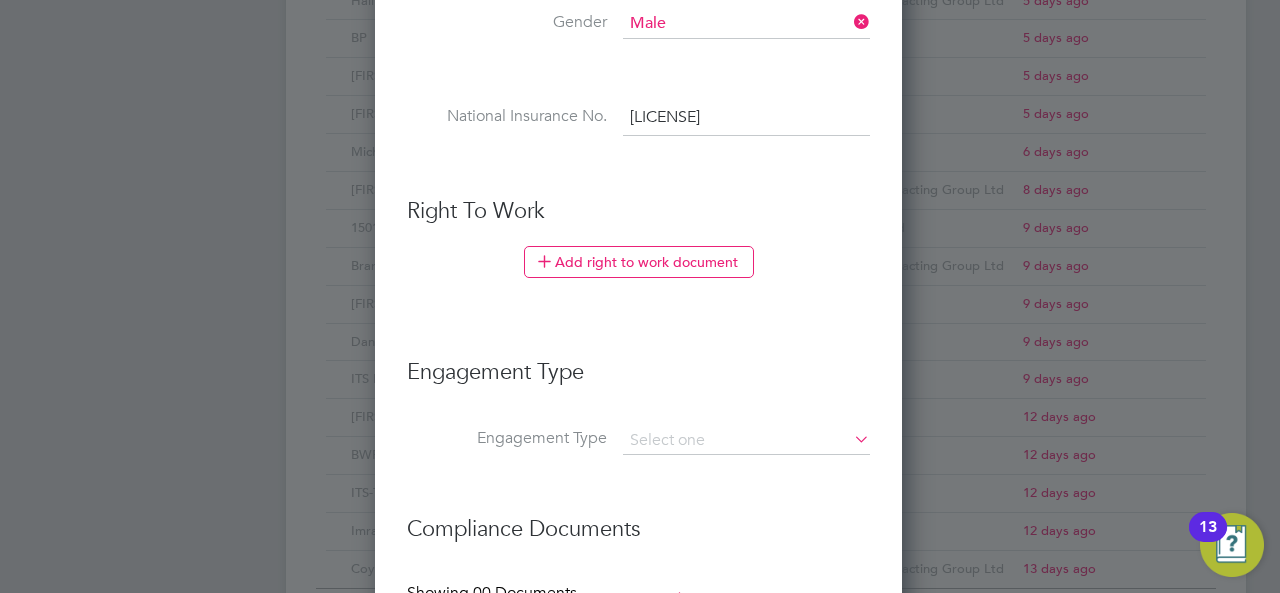 click on "Add right to work document" at bounding box center [639, 262] 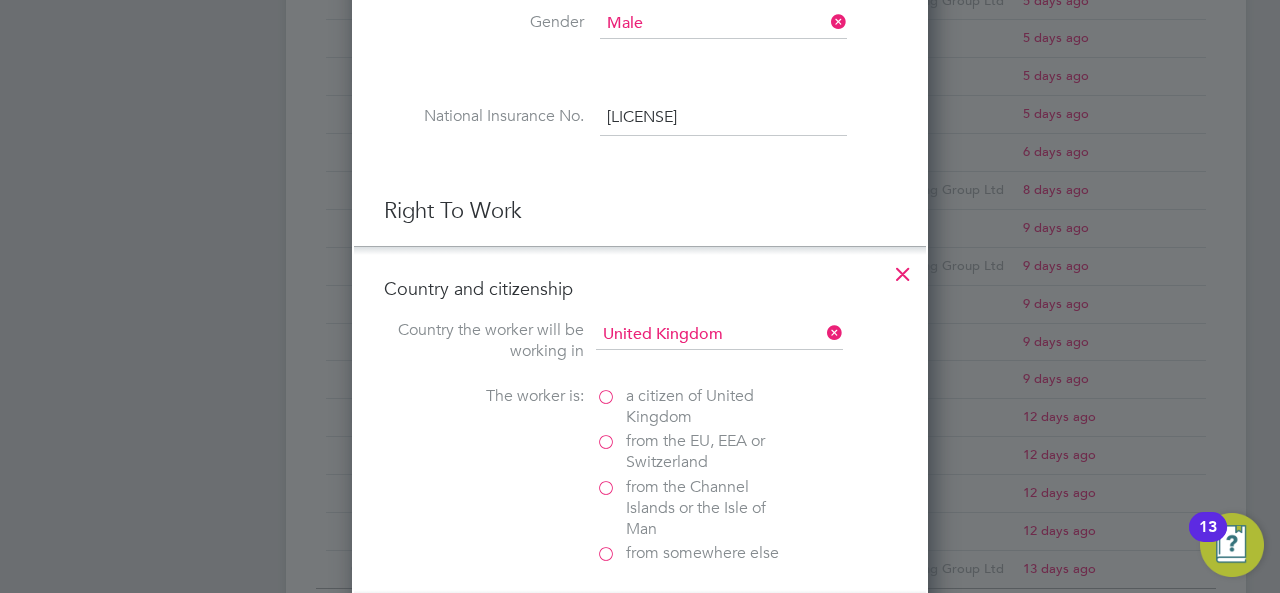 scroll, scrollTop: 10, scrollLeft: 10, axis: both 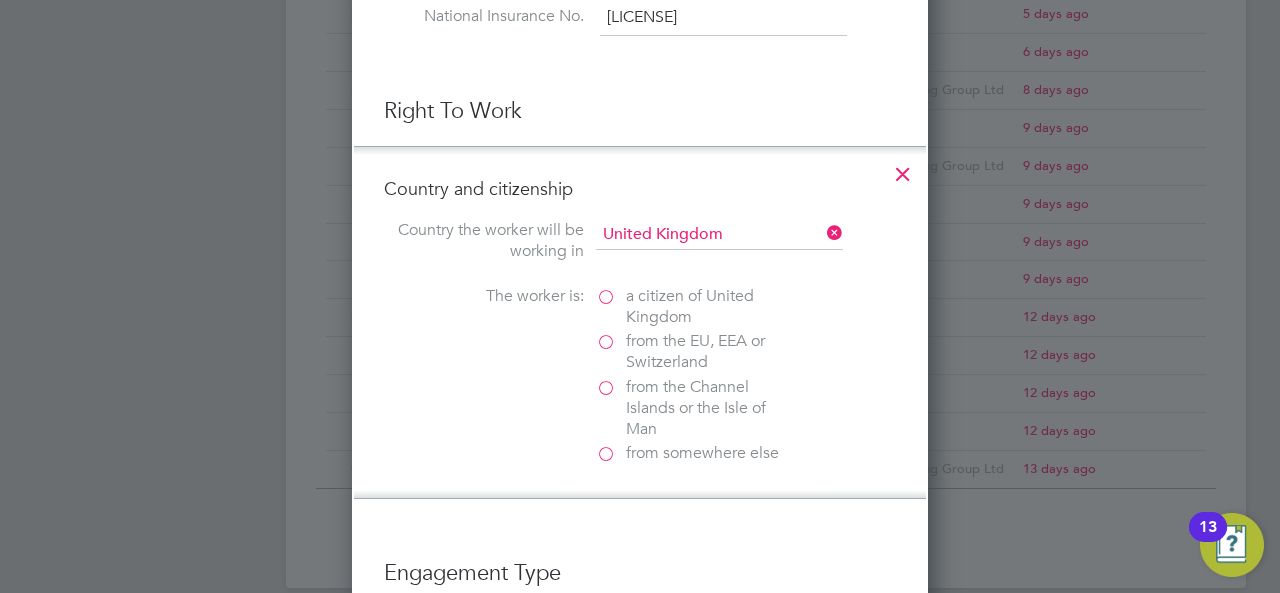 click on "a citizen of United Kingdom" at bounding box center [696, 307] 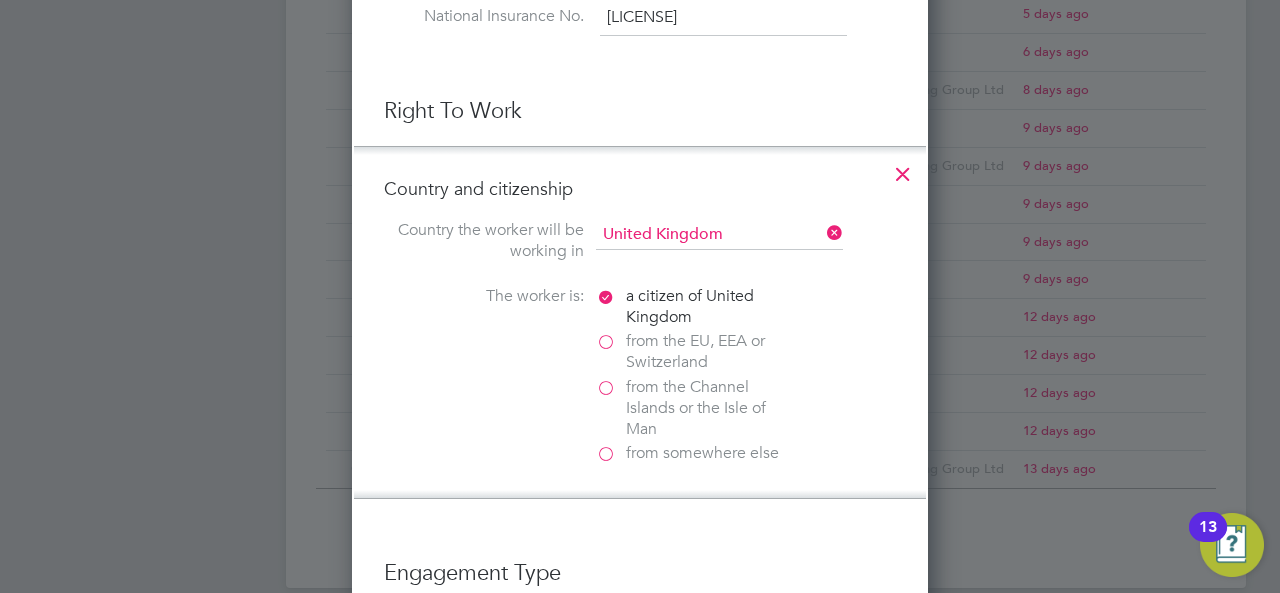 scroll, scrollTop: 10, scrollLeft: 10, axis: both 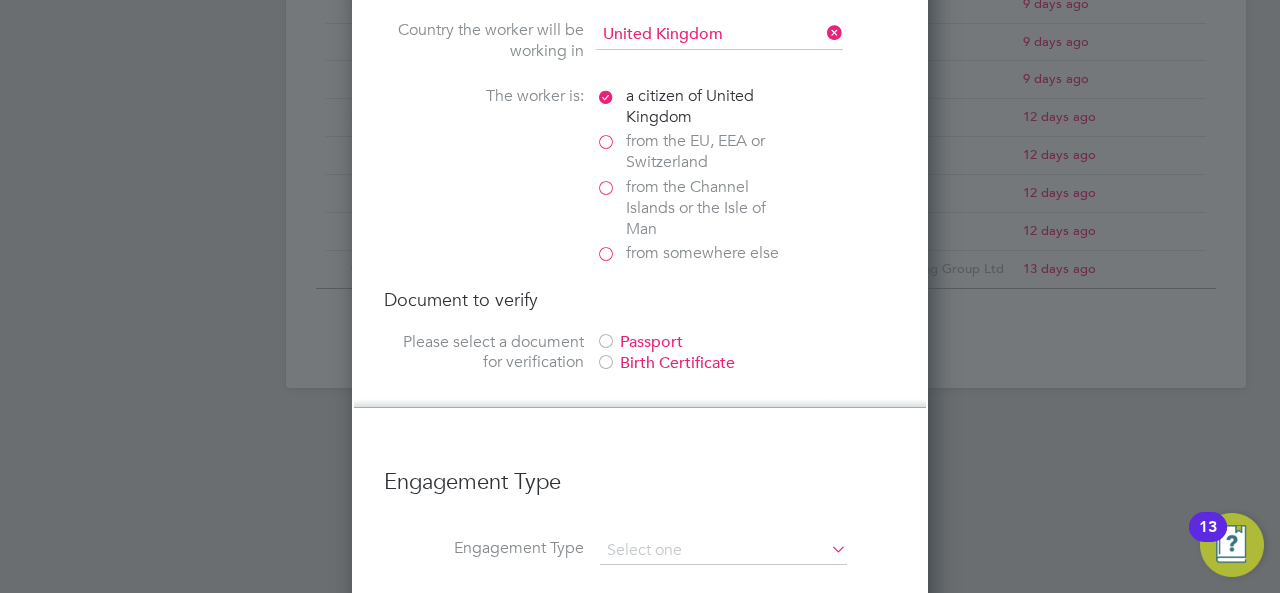 click on "Passport" at bounding box center [746, 342] 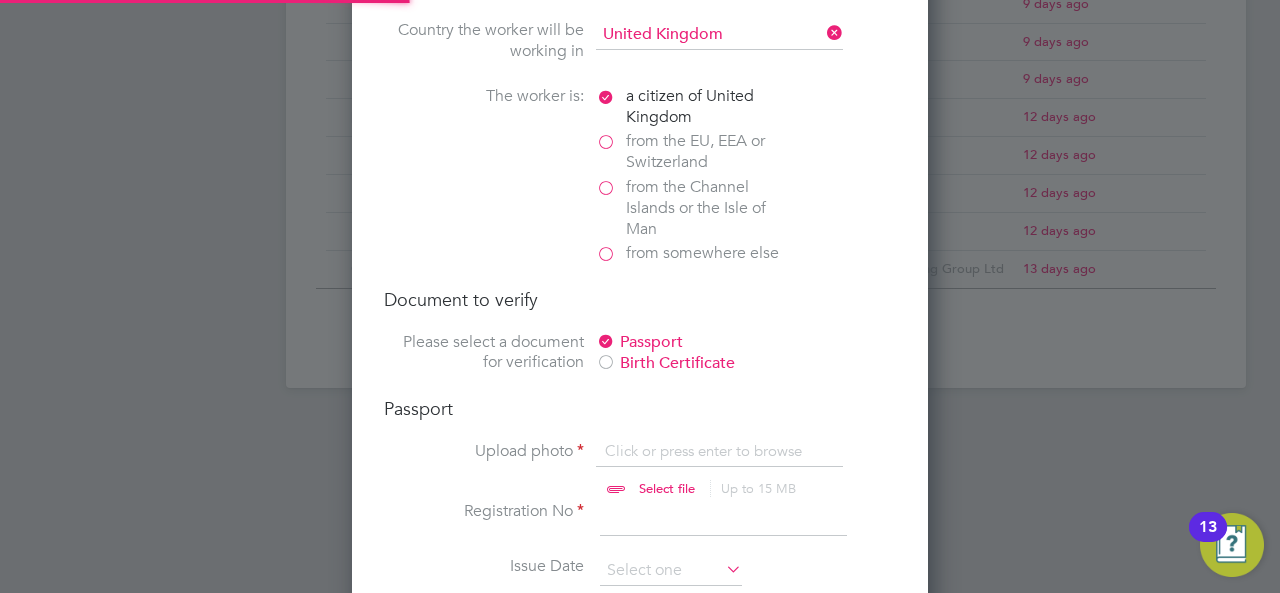 scroll, scrollTop: 9, scrollLeft: 10, axis: both 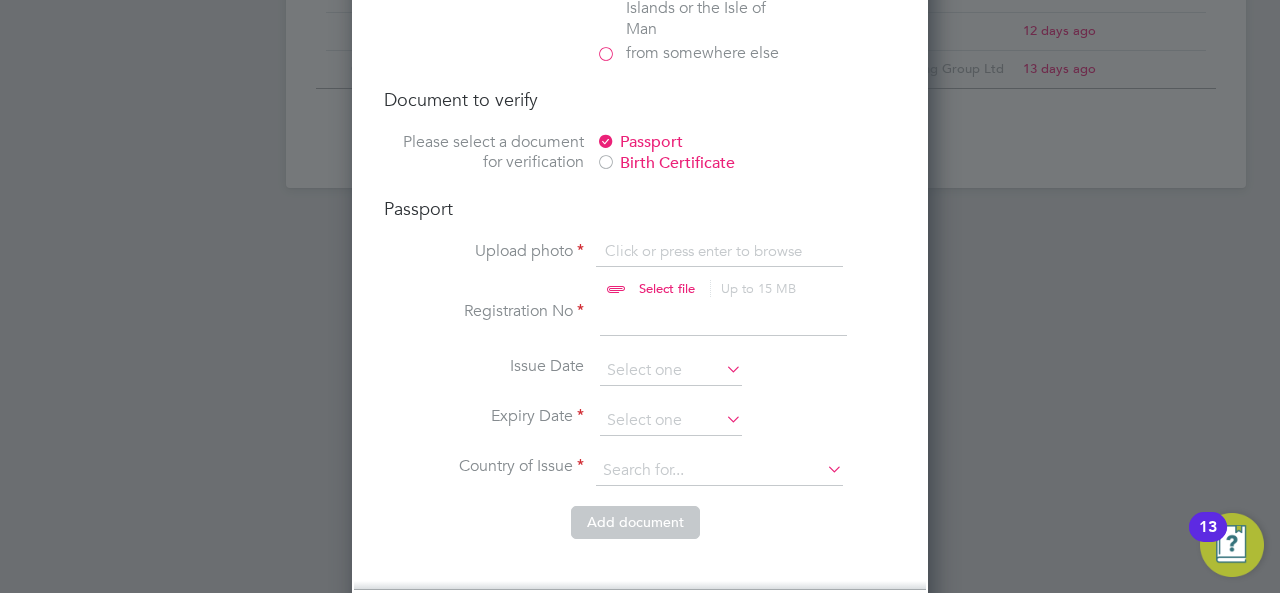 click at bounding box center (723, 319) 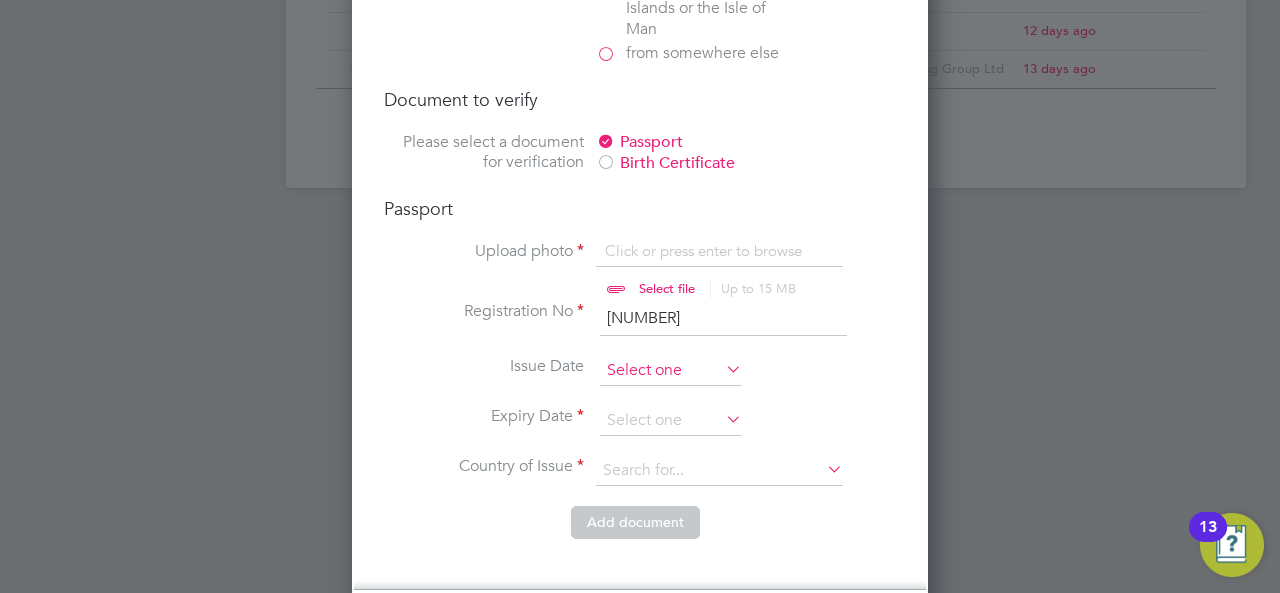 type on "[ID_NUMBER]" 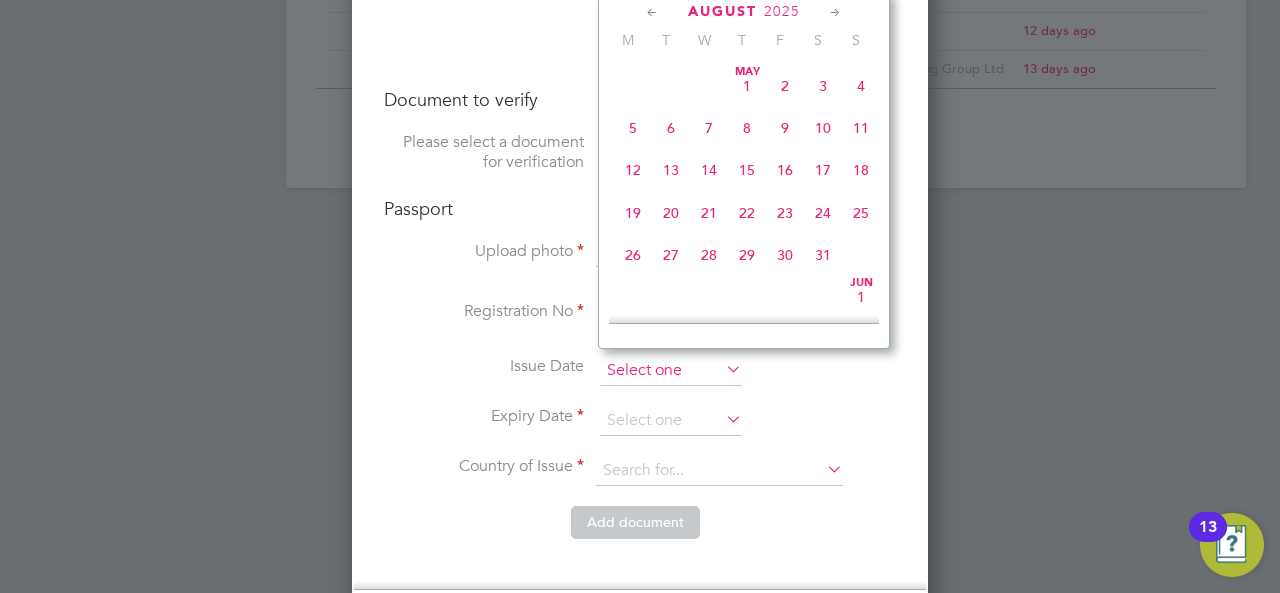 scroll, scrollTop: 644, scrollLeft: 0, axis: vertical 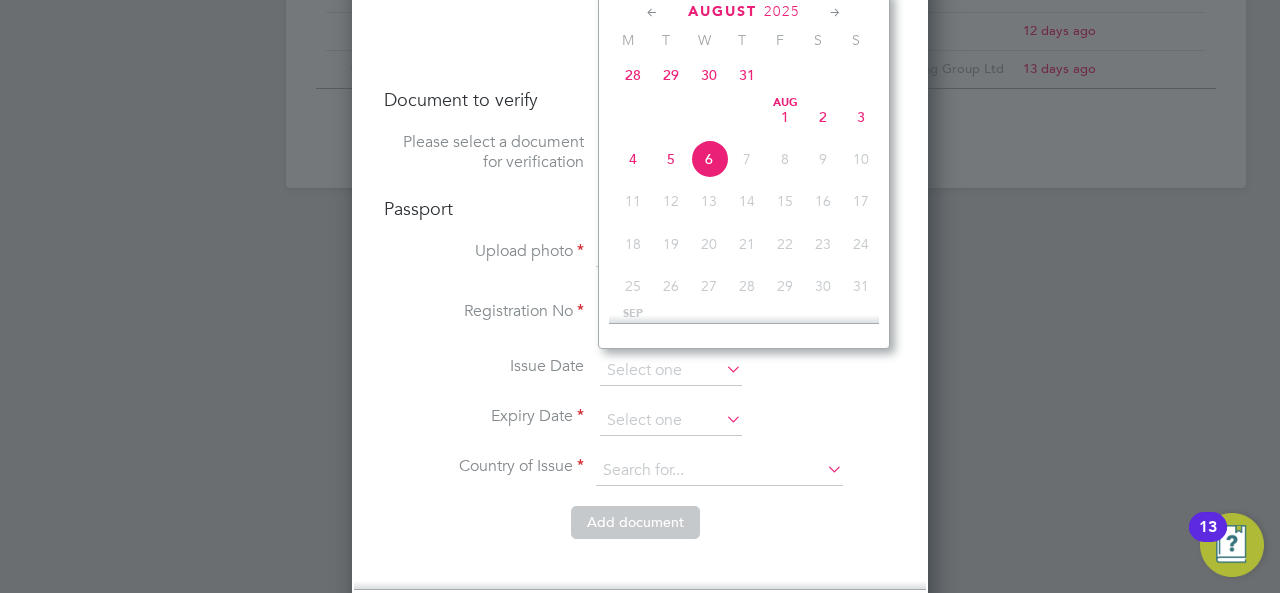 click on "2025" 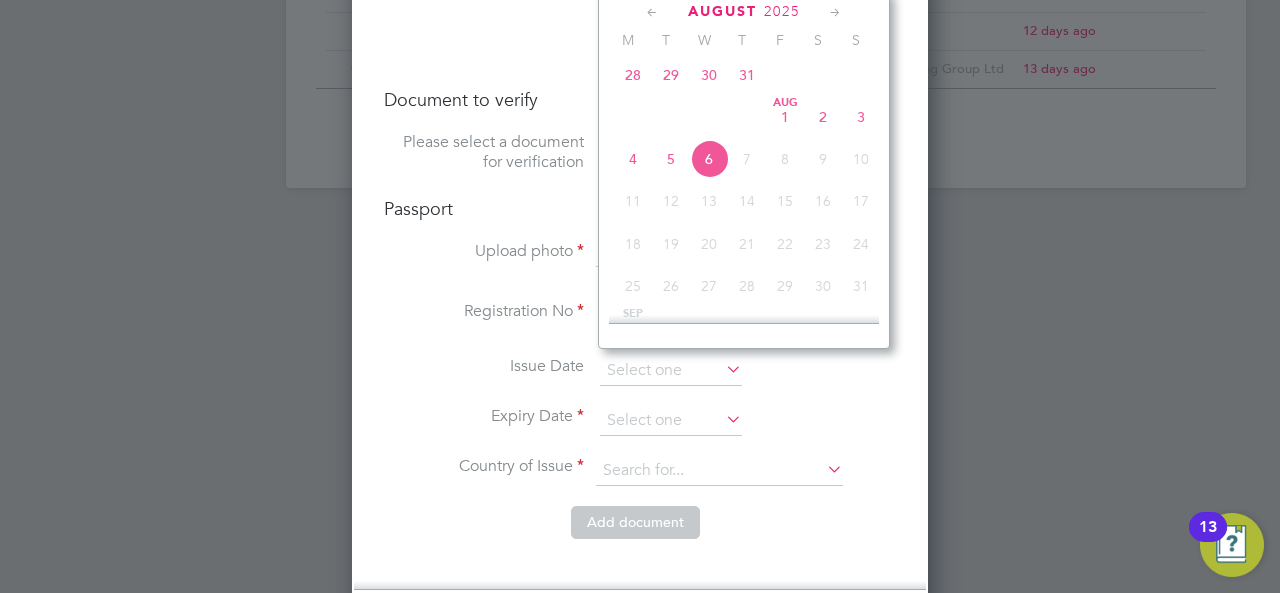 scroll, scrollTop: 1400, scrollLeft: 0, axis: vertical 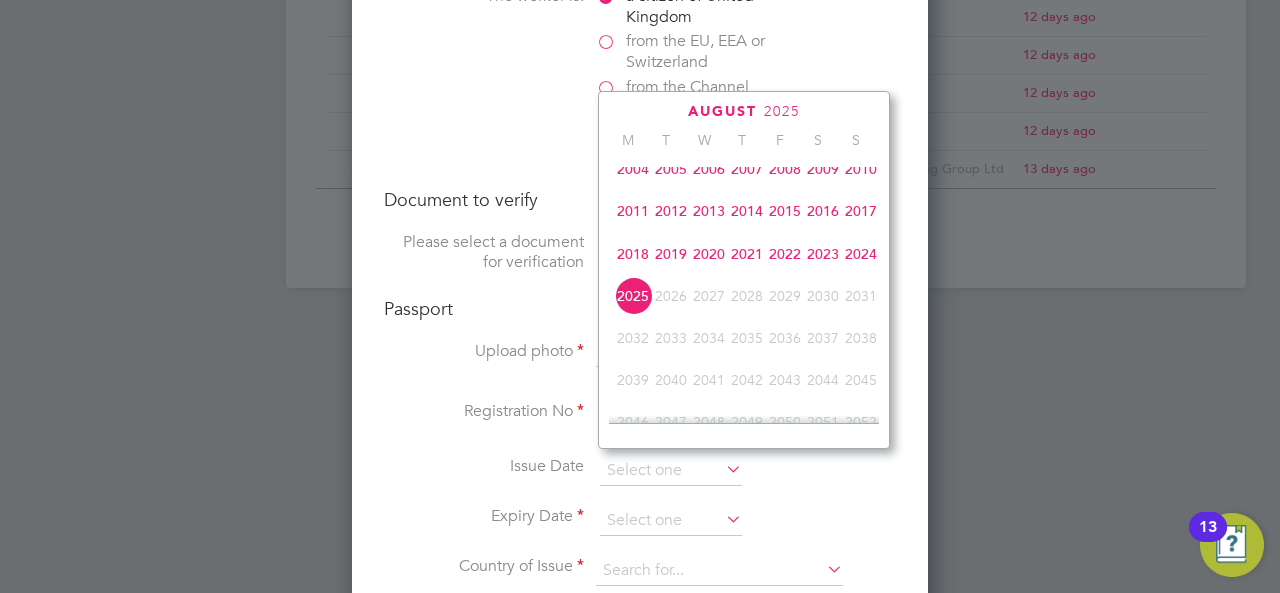 click on "2011" 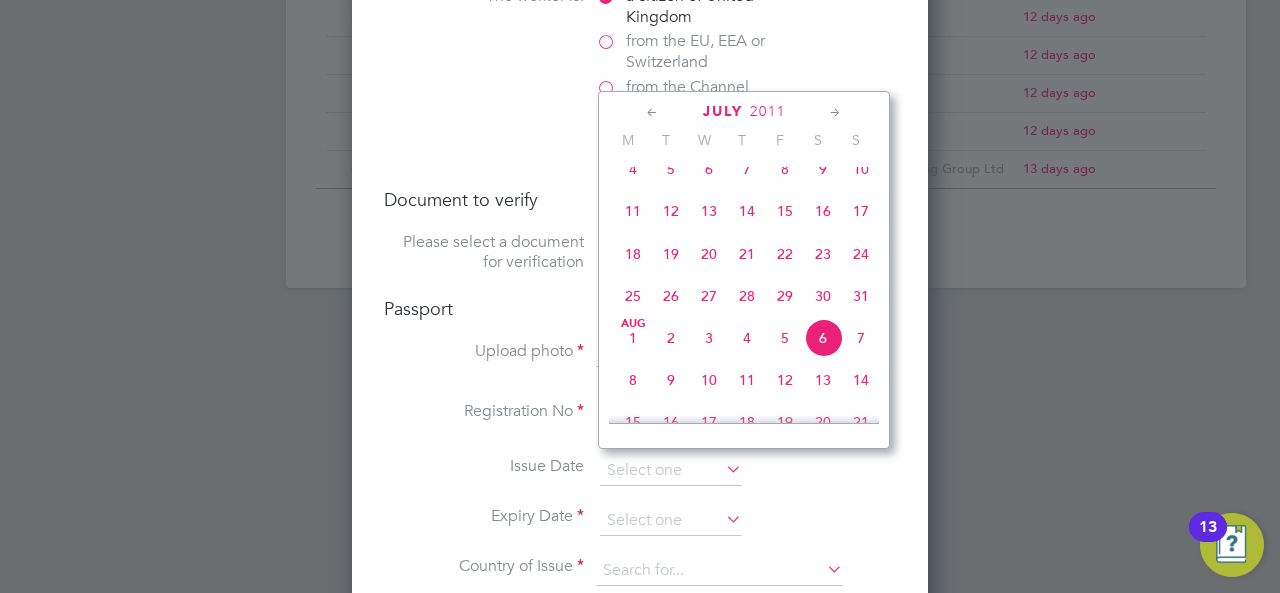 click 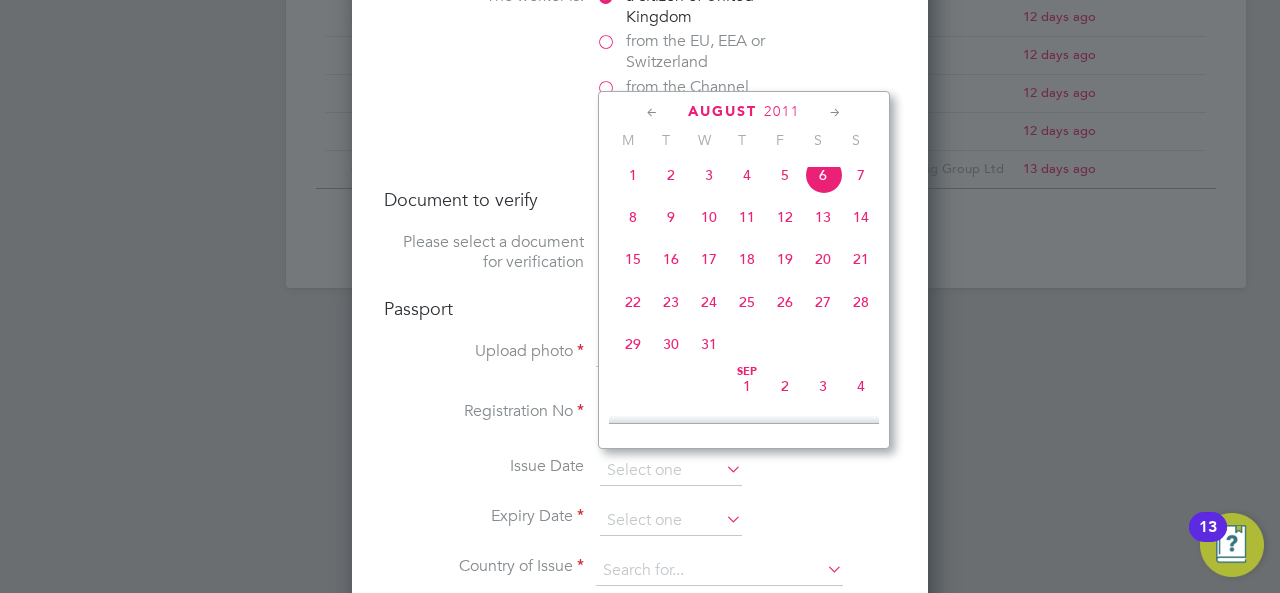 click on "23" 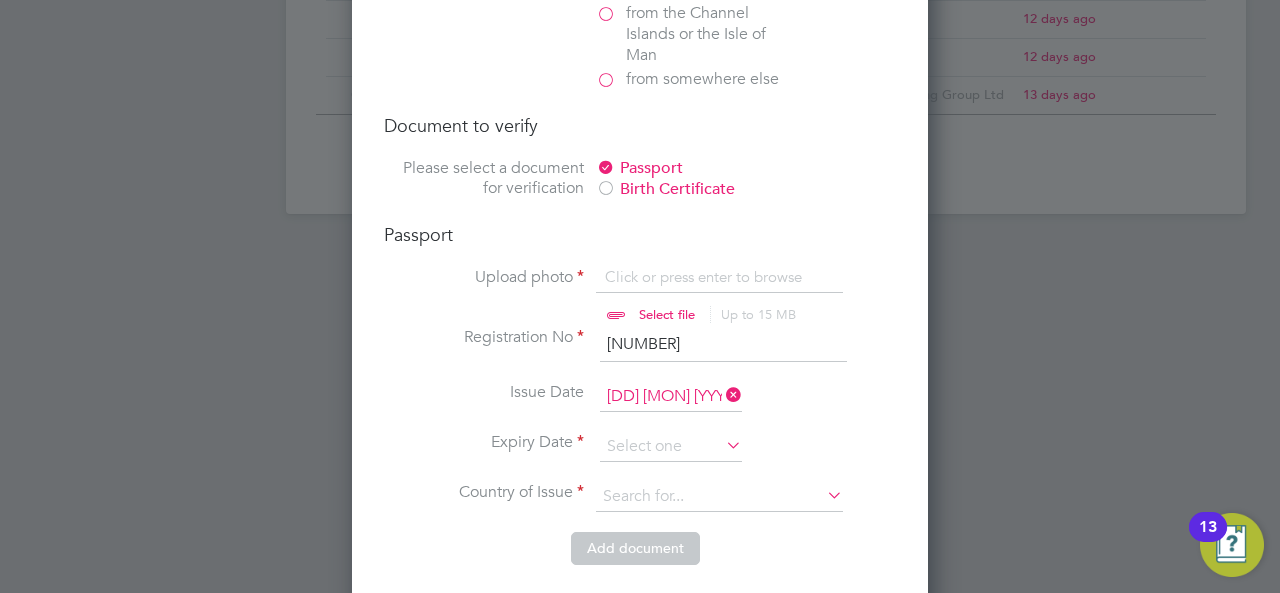 scroll, scrollTop: 1600, scrollLeft: 0, axis: vertical 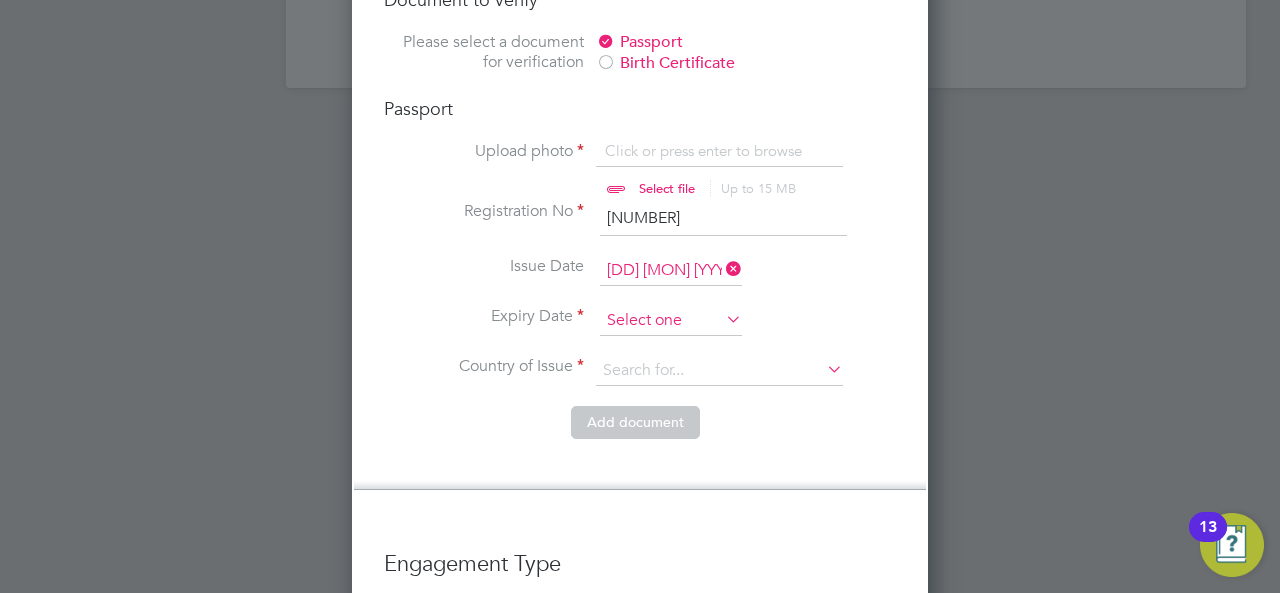 click at bounding box center (671, 321) 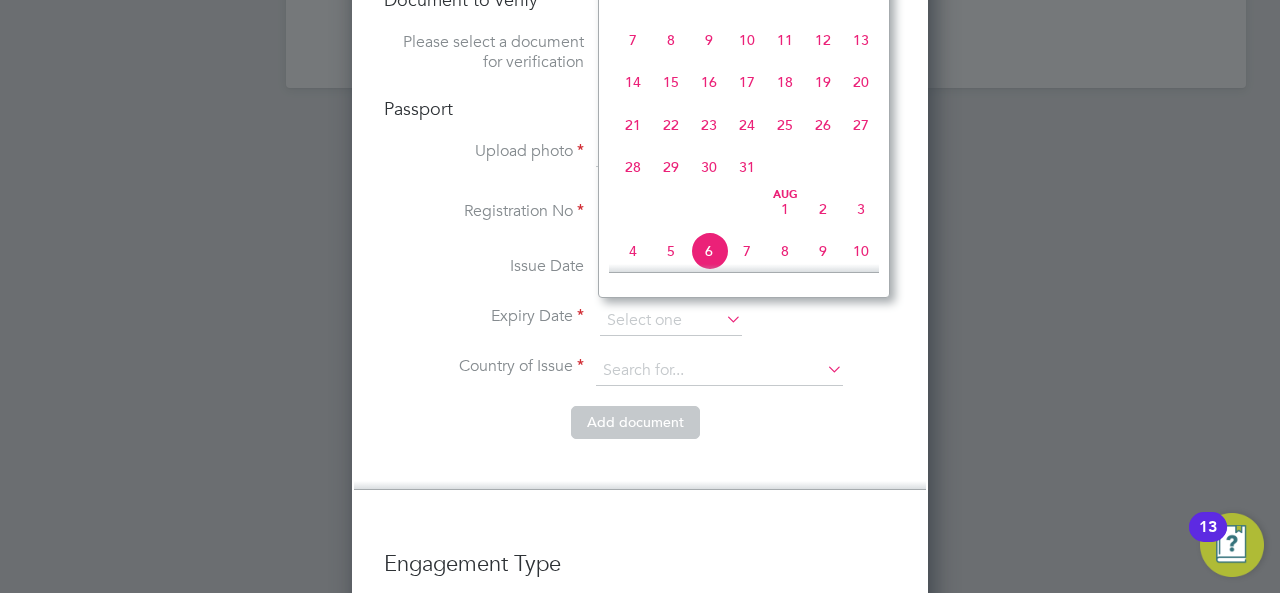 scroll, scrollTop: 444, scrollLeft: 0, axis: vertical 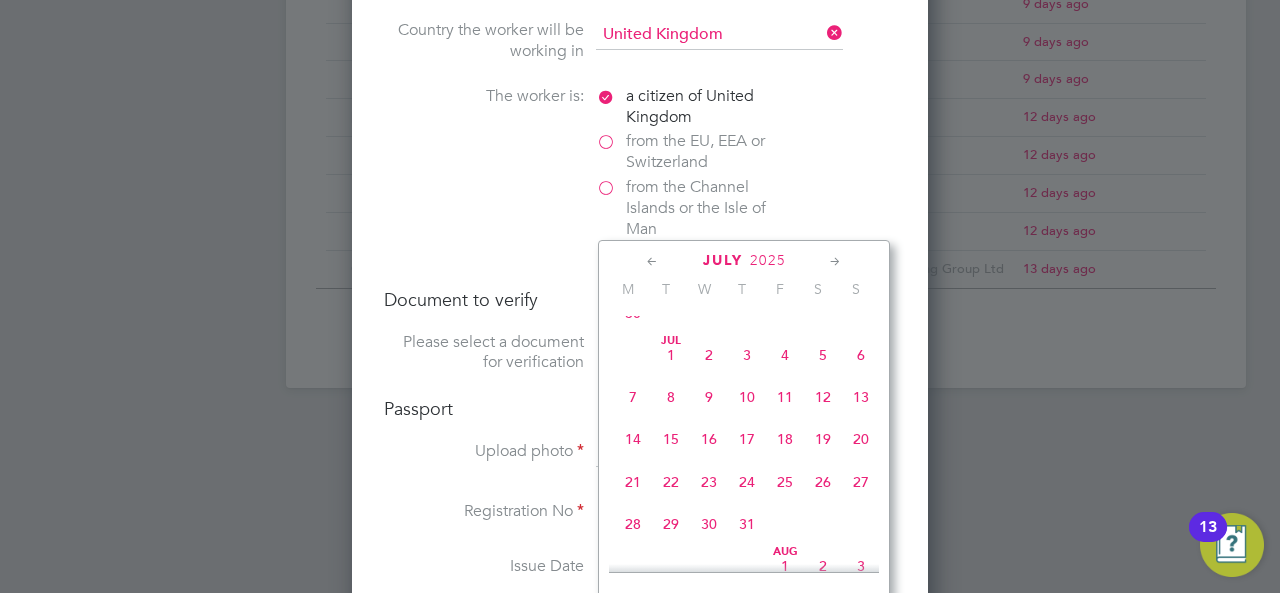 click on "2025" 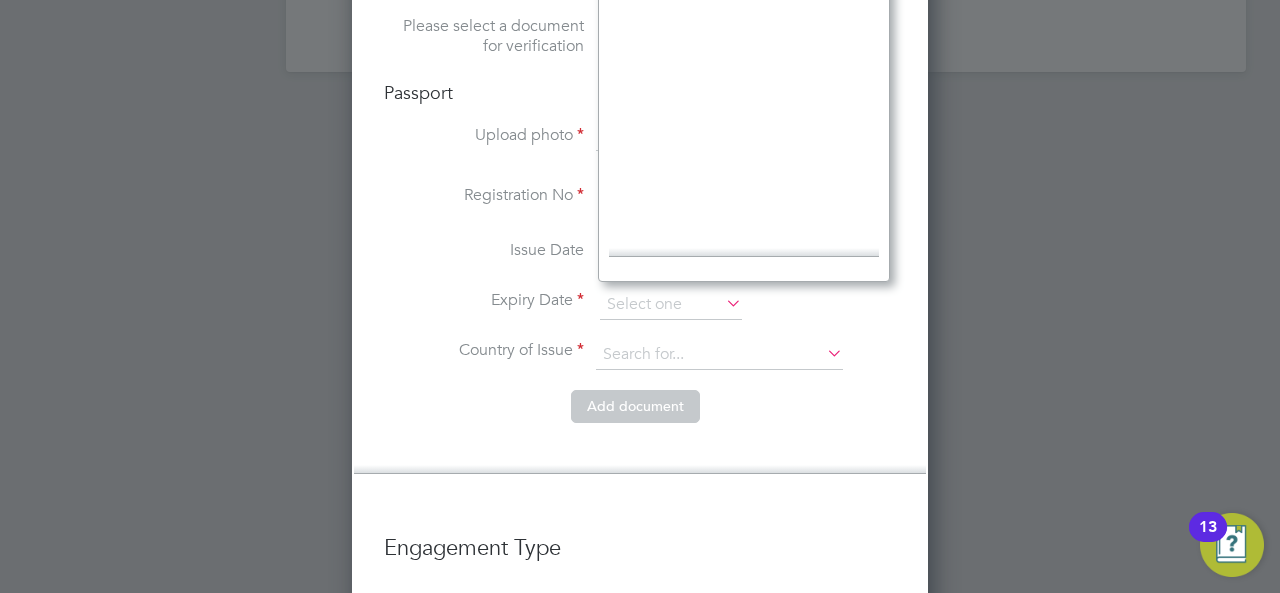 scroll, scrollTop: 523, scrollLeft: 0, axis: vertical 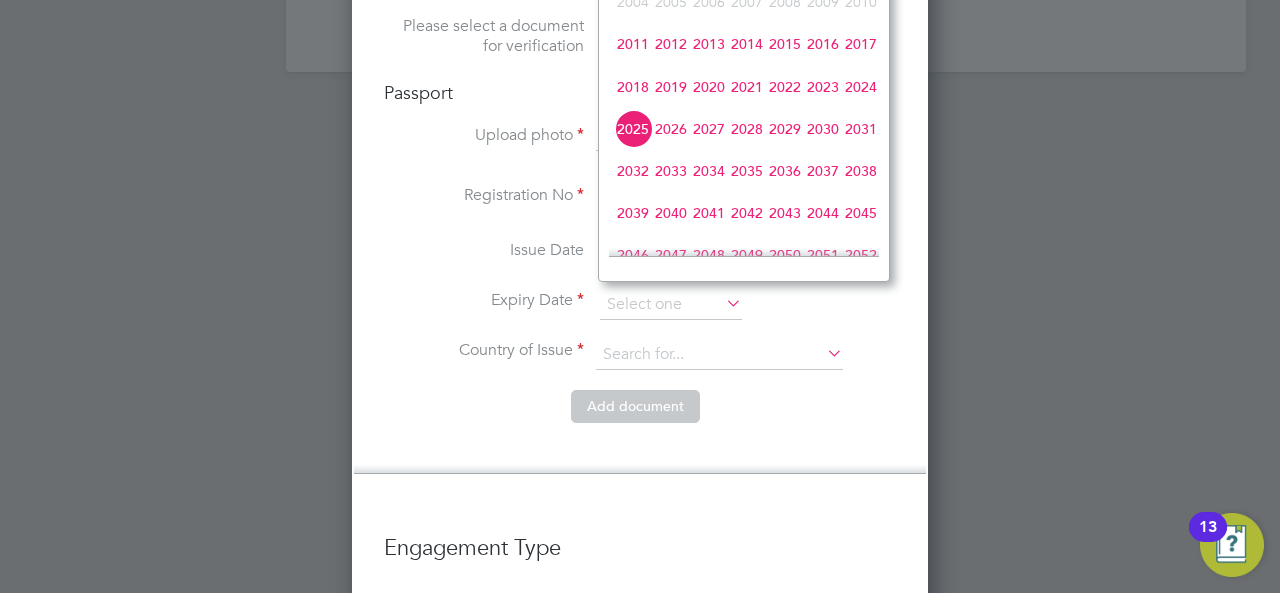 click on "2021" 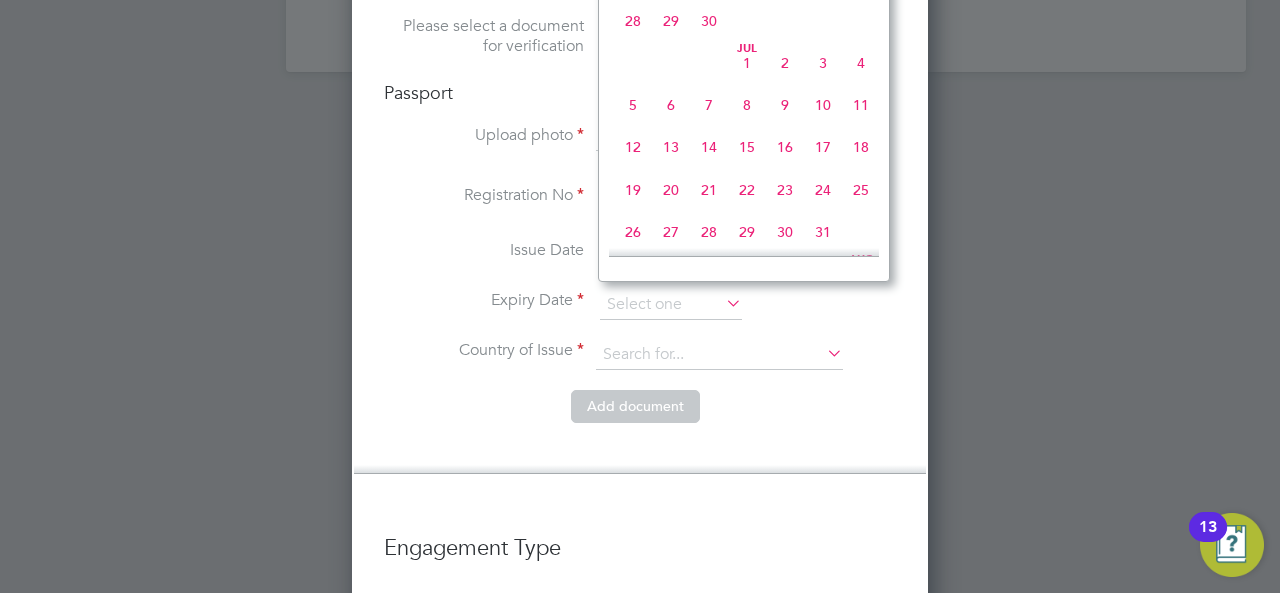 scroll, scrollTop: 323, scrollLeft: 0, axis: vertical 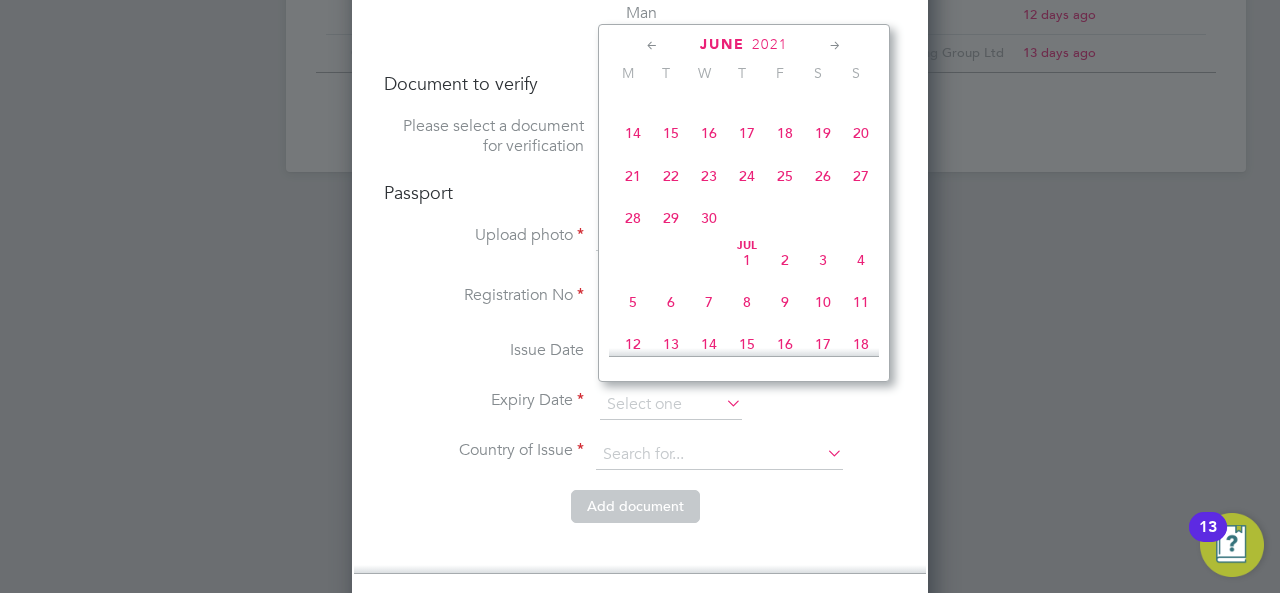 click 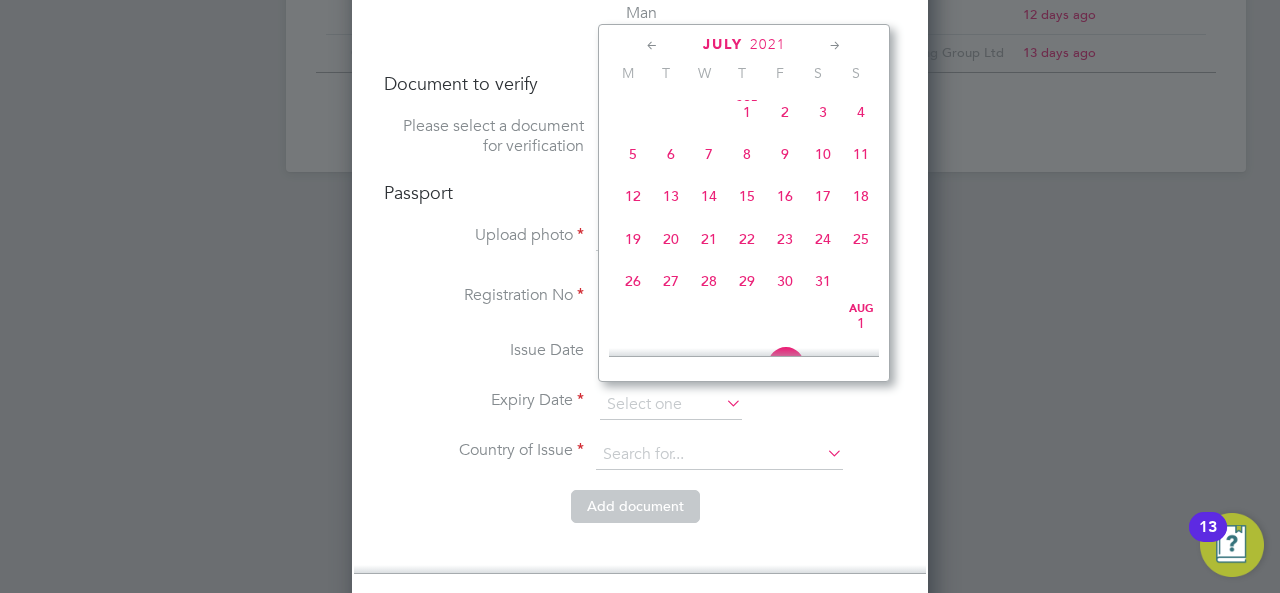 click 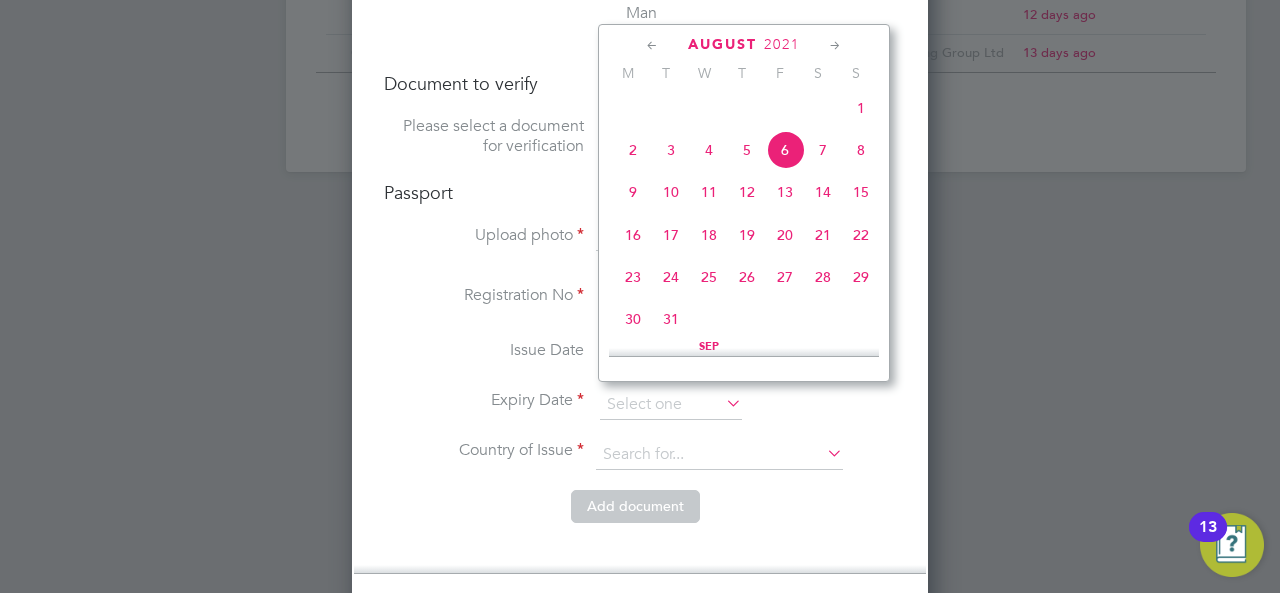 click on "23" 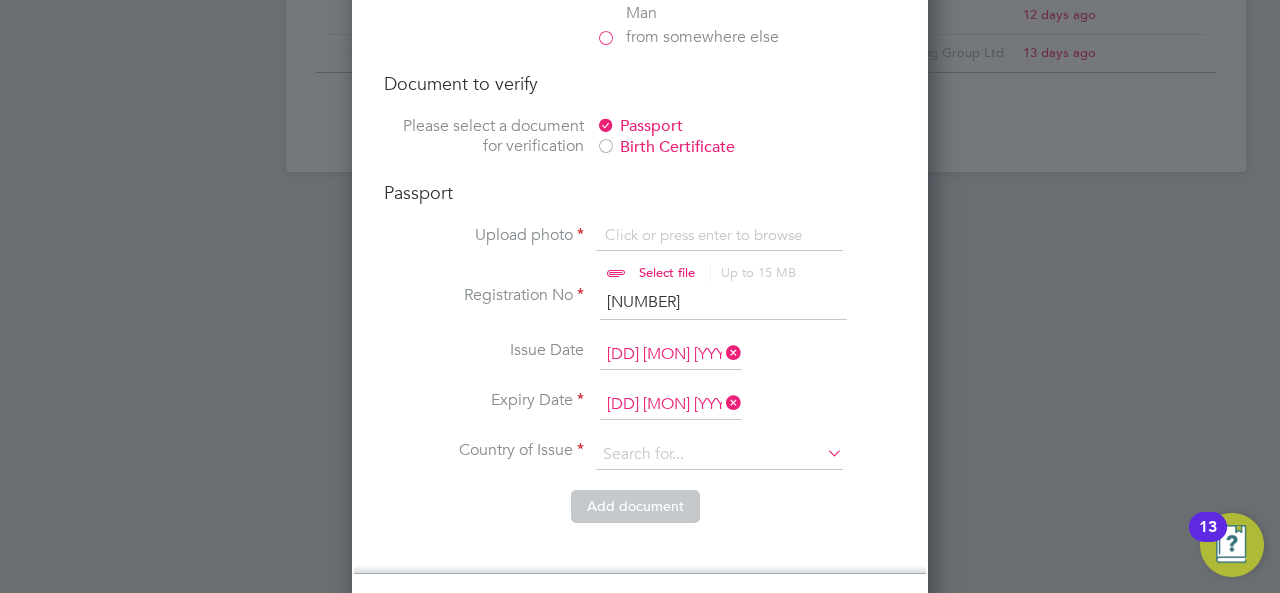 click on "[DATE]" at bounding box center (671, 405) 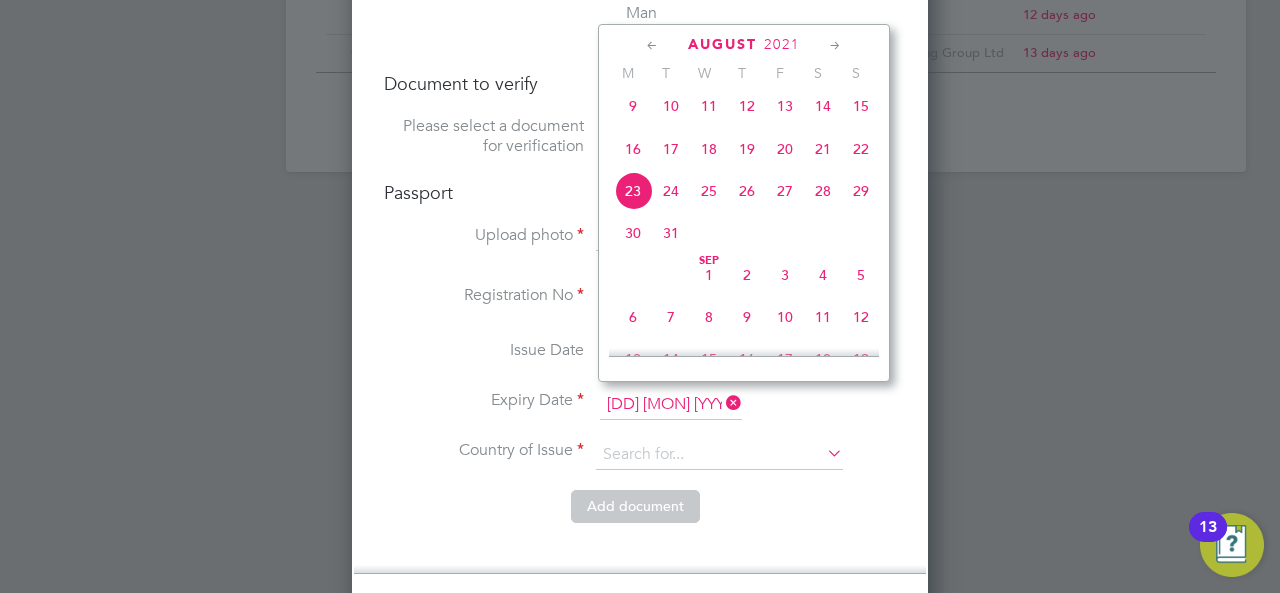 click on "2021" 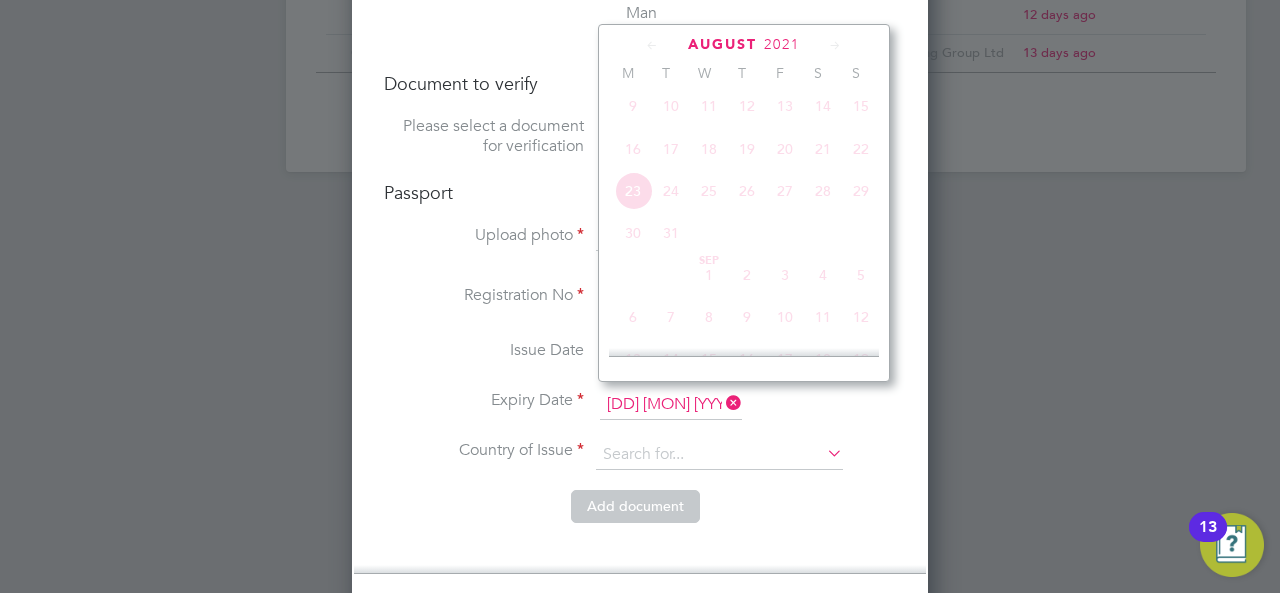 scroll, scrollTop: 523, scrollLeft: 0, axis: vertical 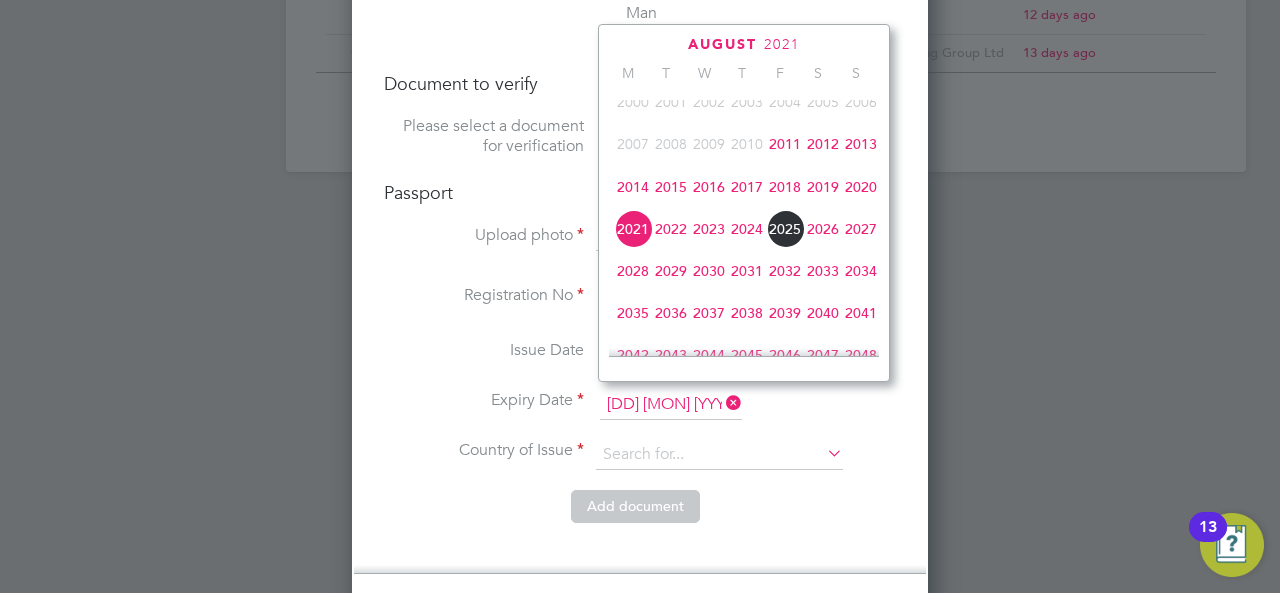click on "Registration No" at bounding box center (484, 295) 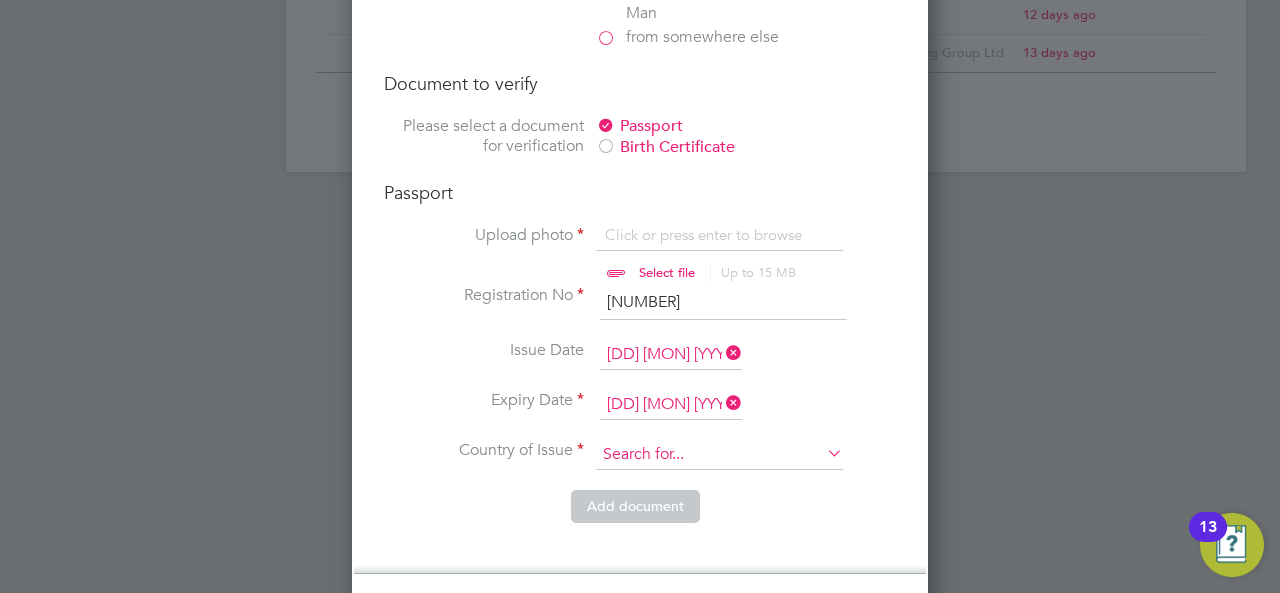 click at bounding box center [719, 455] 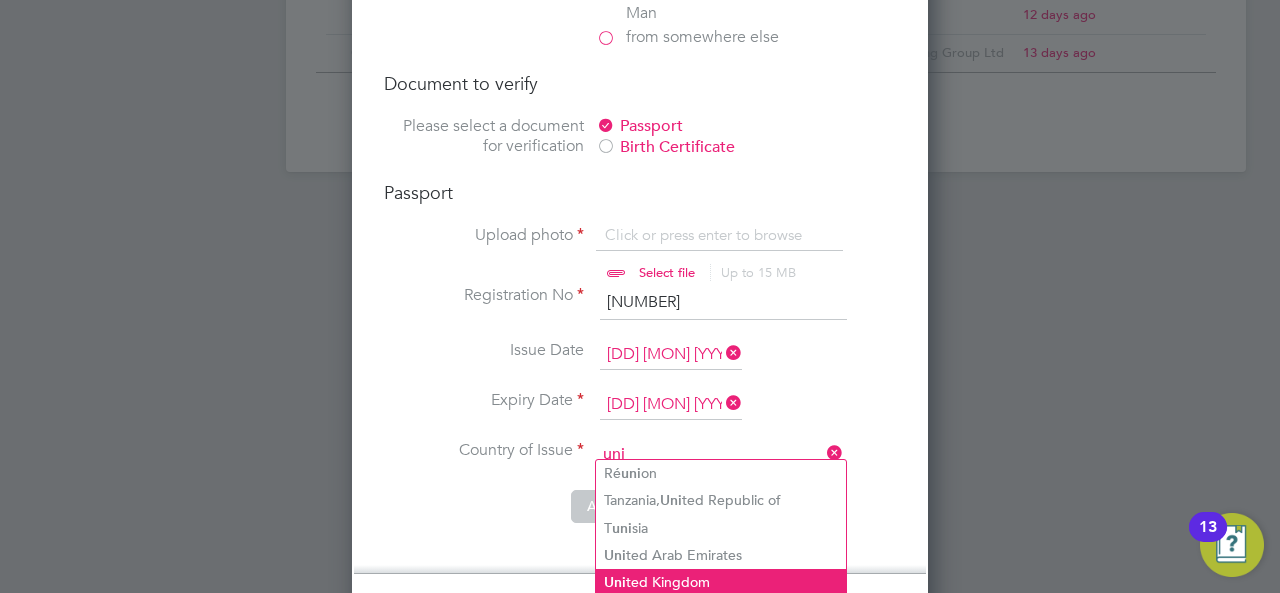 drag, startPoint x: 660, startPoint y: 576, endPoint x: 676, endPoint y: 575, distance: 16.03122 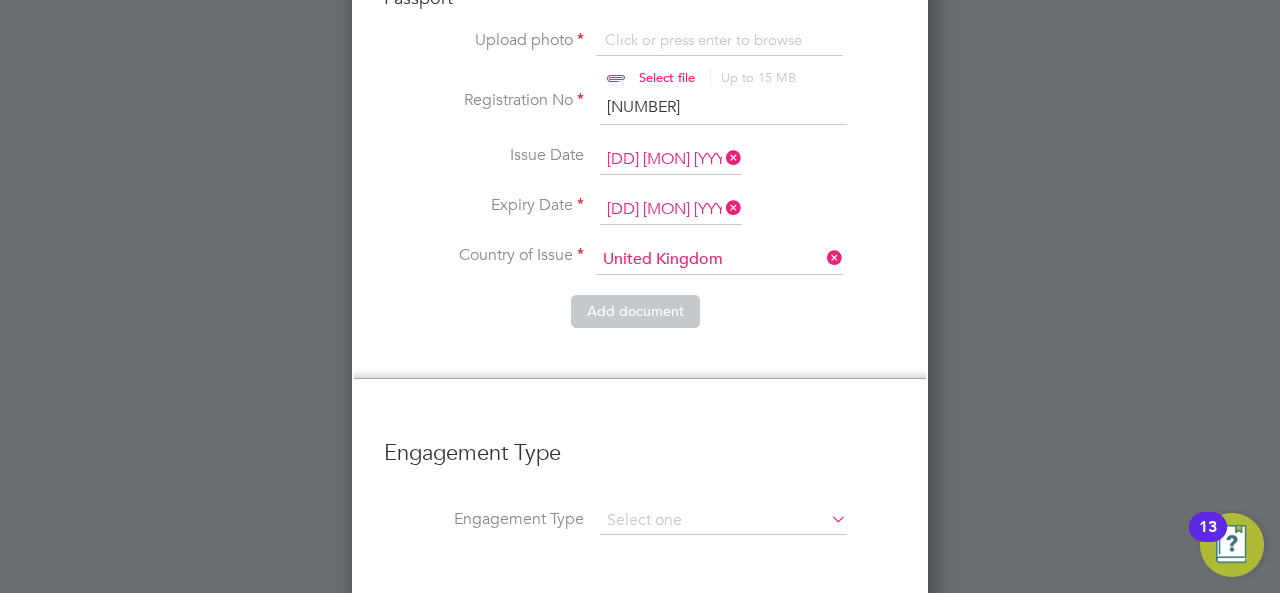 scroll, scrollTop: 1716, scrollLeft: 0, axis: vertical 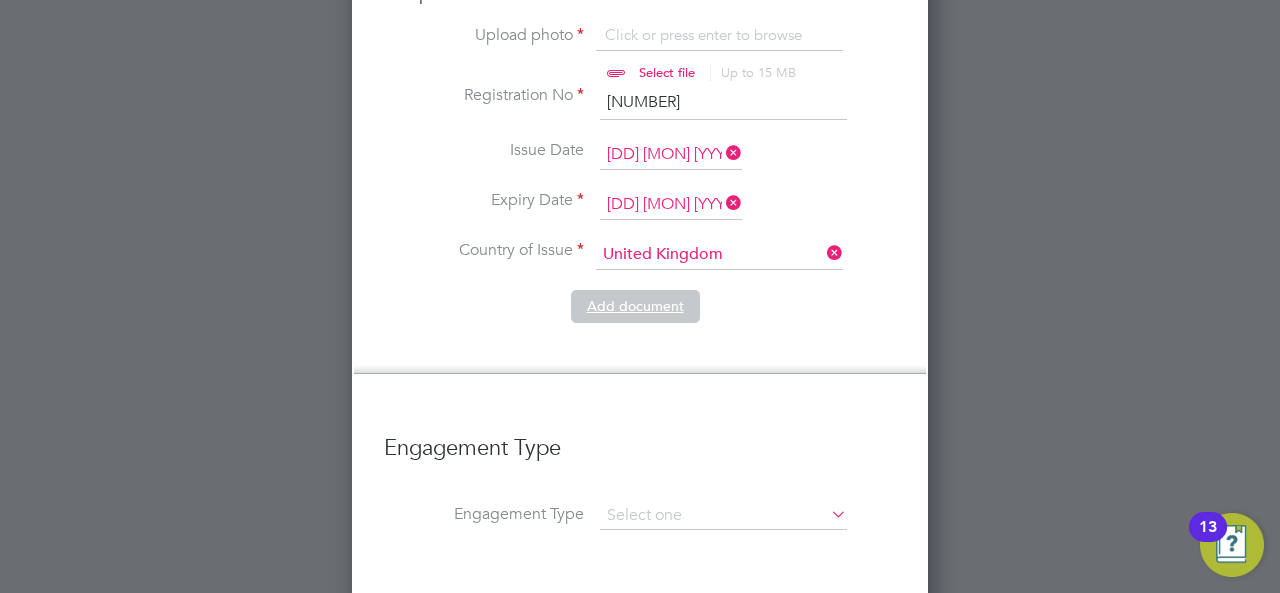 click on "Add document" at bounding box center (635, 306) 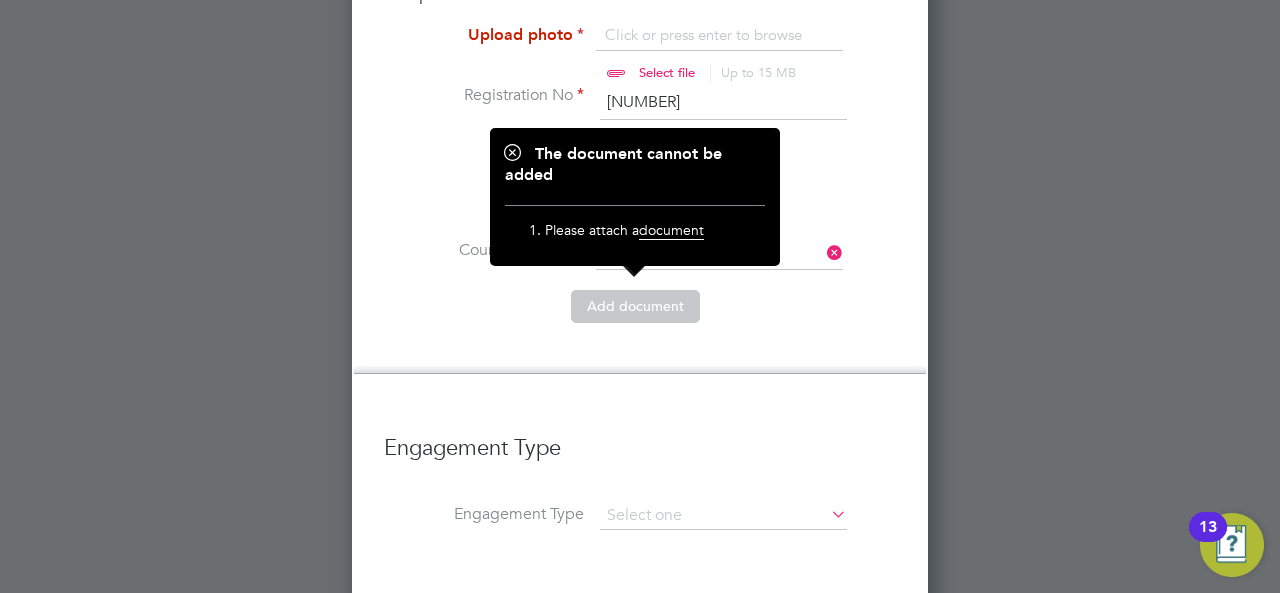 click on "Add document" at bounding box center [640, 316] 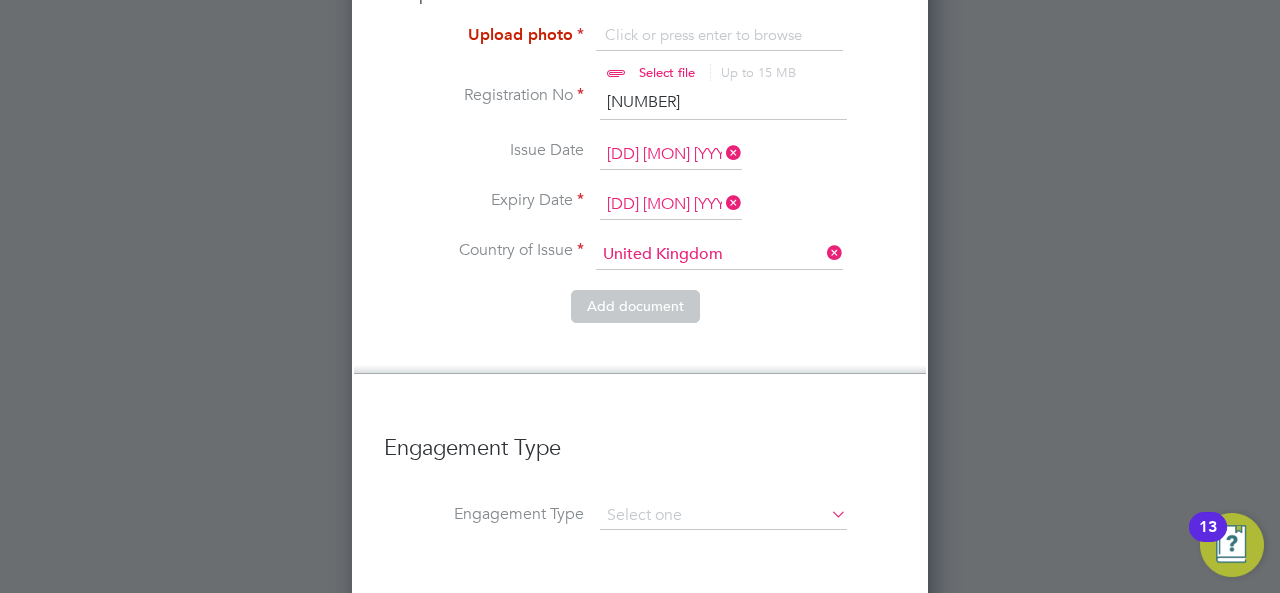 click on "Add document" at bounding box center (635, 306) 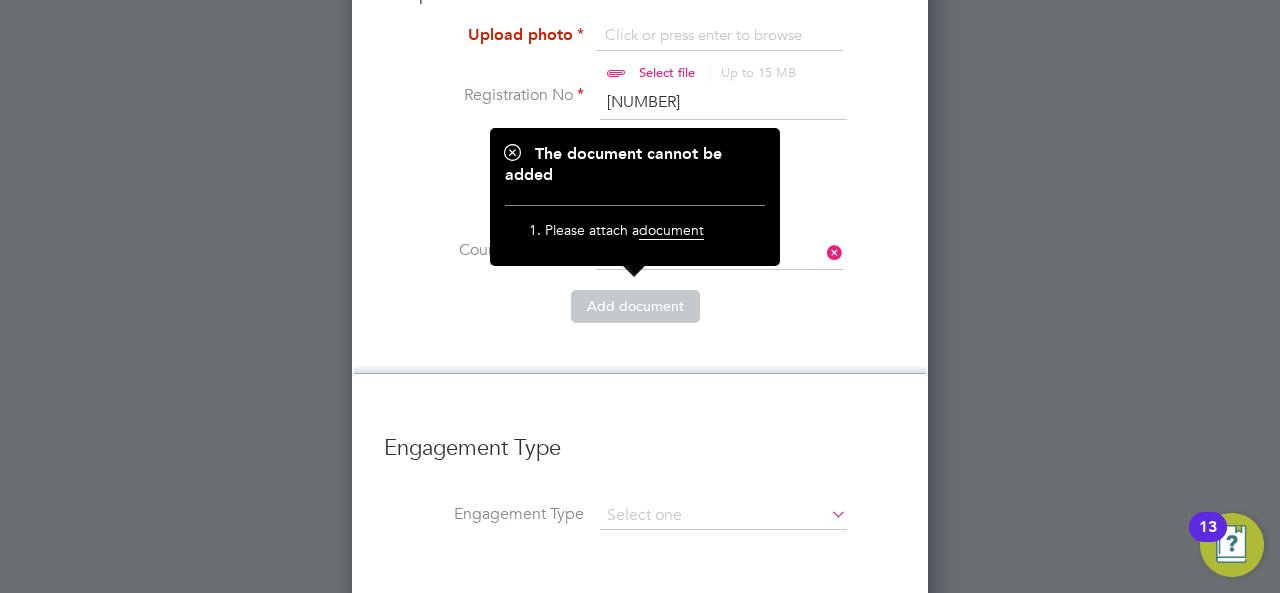 click on "document" at bounding box center [671, 230] 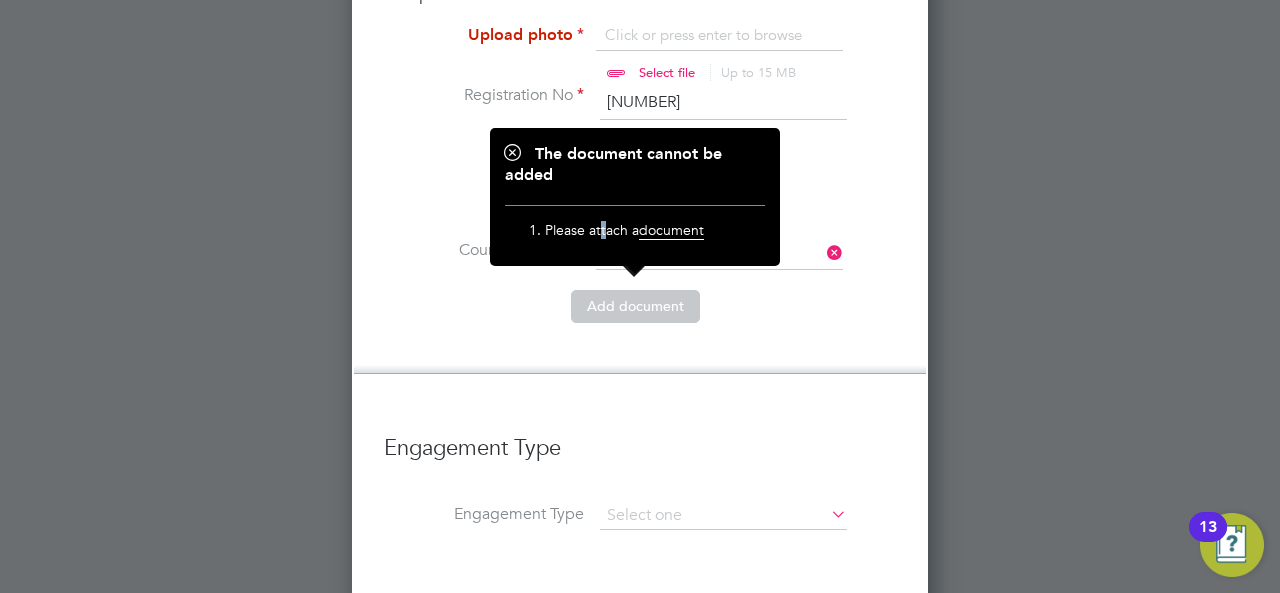 click on "Please attach a  document" at bounding box center (645, 235) 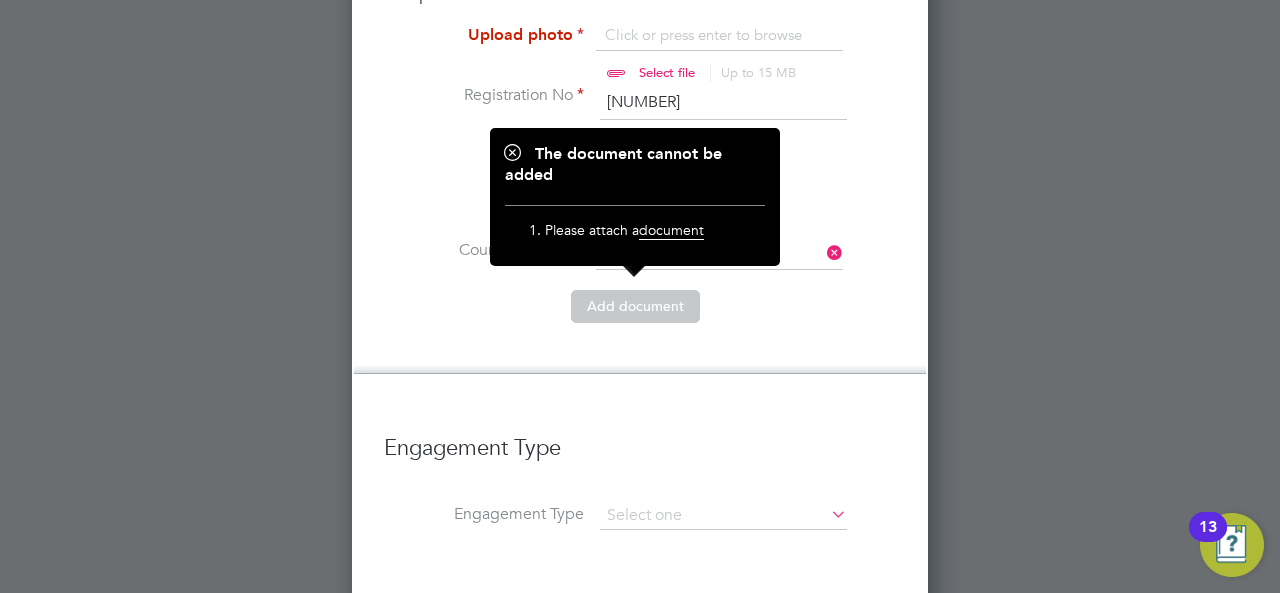 click on "Add document" at bounding box center [640, 316] 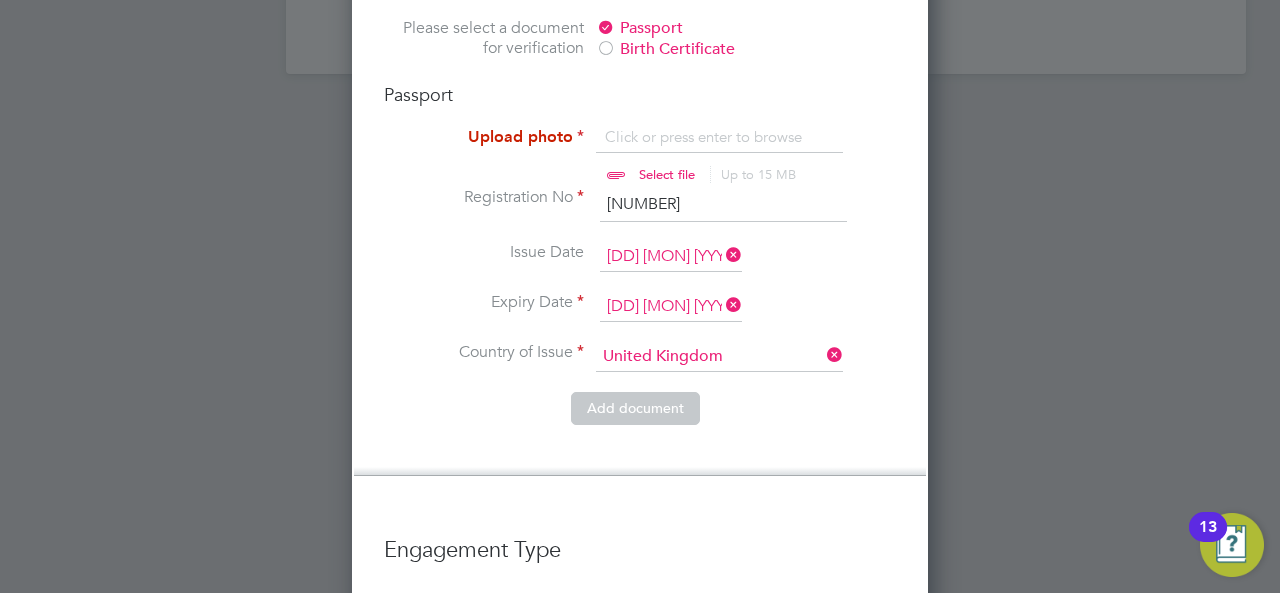 scroll, scrollTop: 1516, scrollLeft: 0, axis: vertical 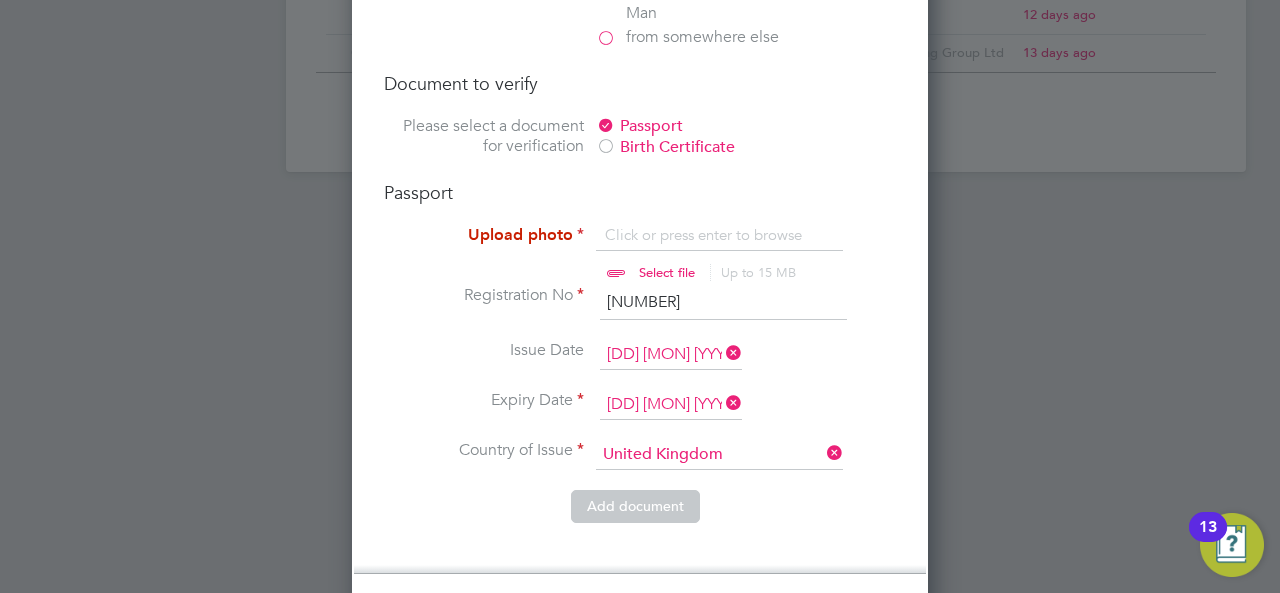 click at bounding box center [686, 255] 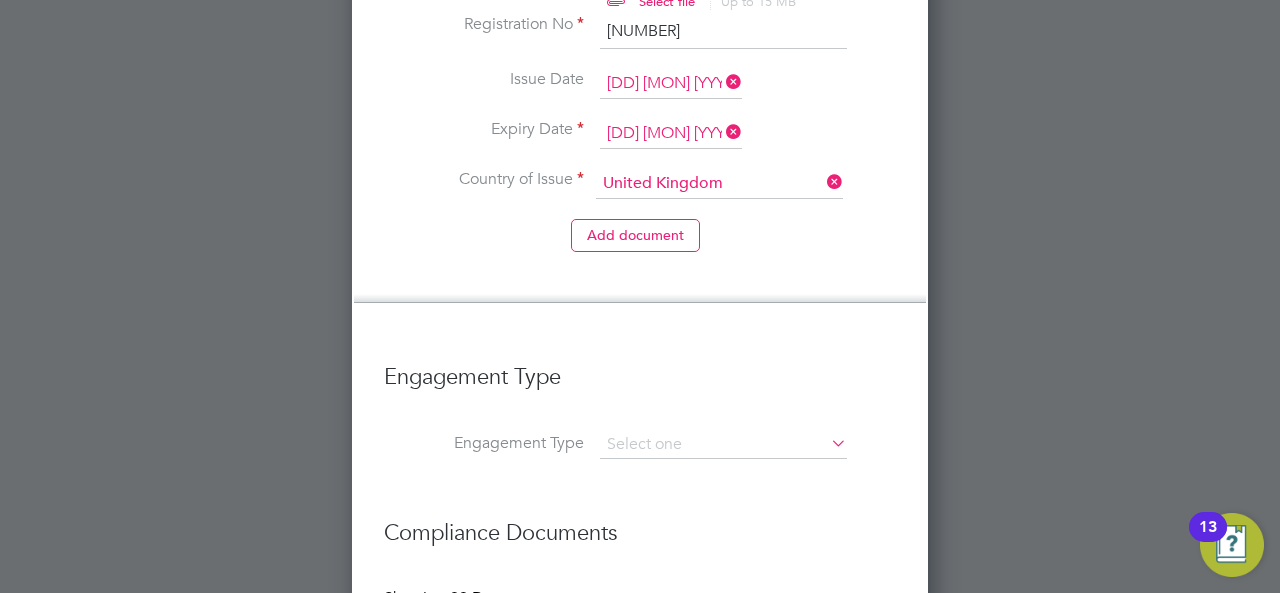 scroll, scrollTop: 1916, scrollLeft: 0, axis: vertical 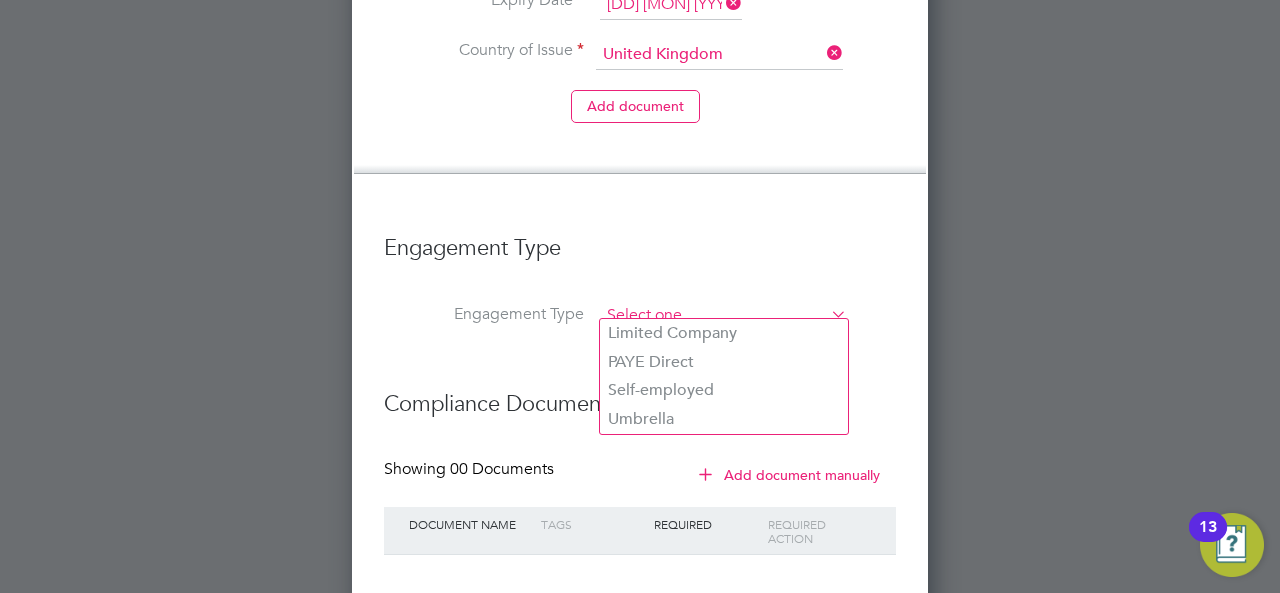 click at bounding box center [723, 316] 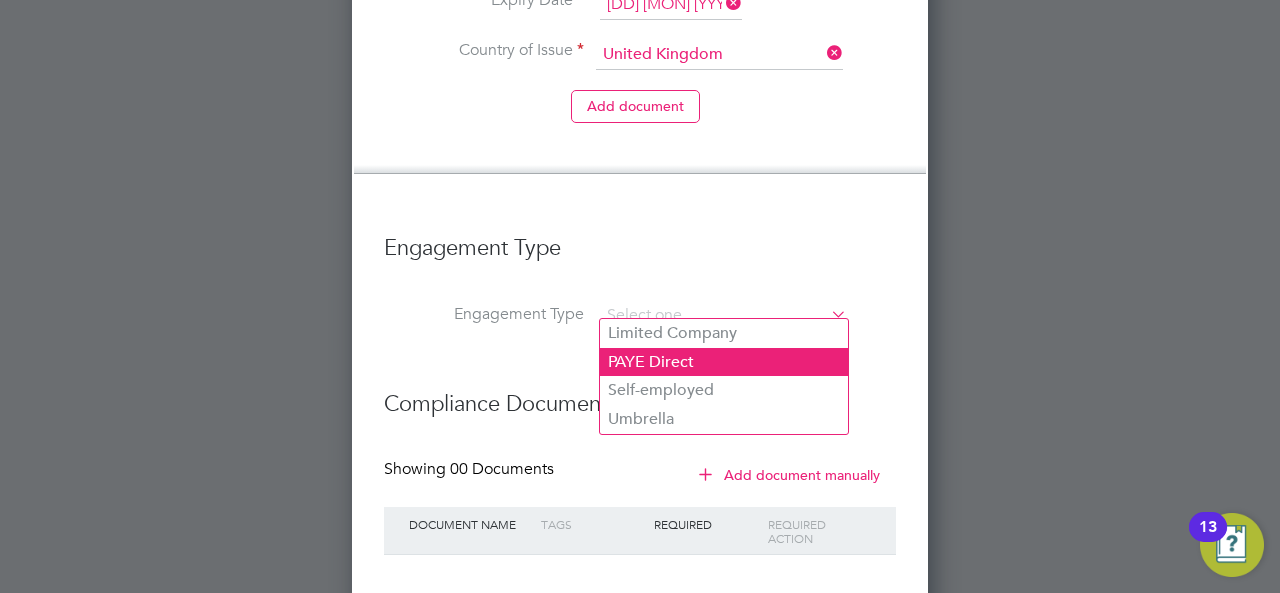 click on "PAYE Direct" 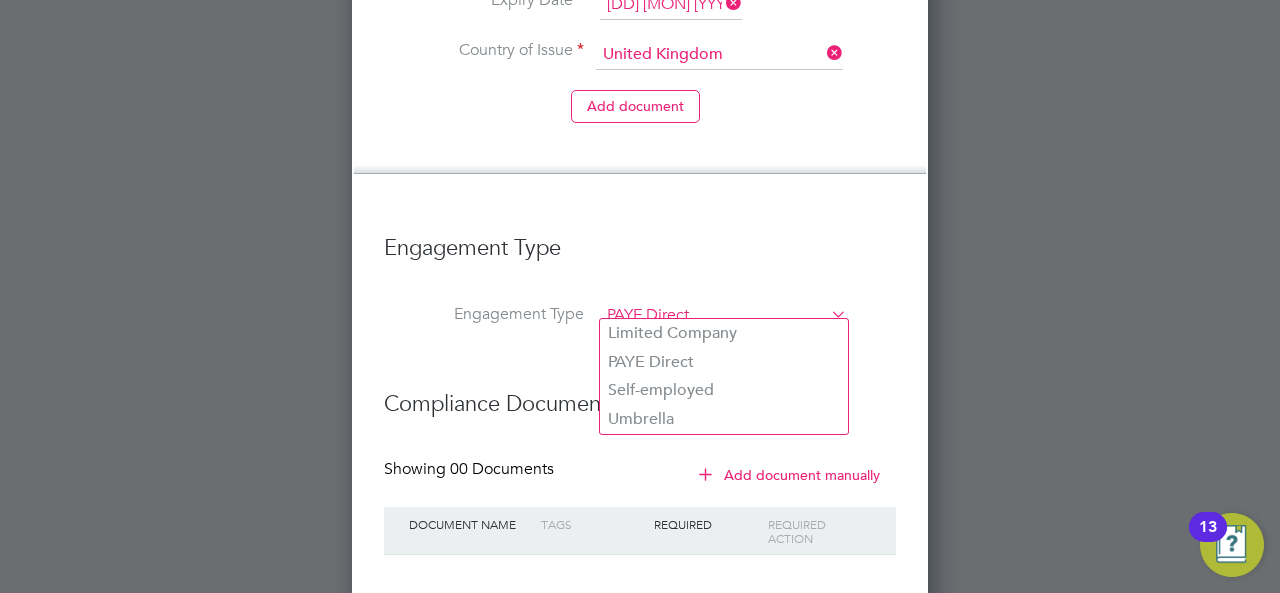 scroll, scrollTop: 10, scrollLeft: 9, axis: both 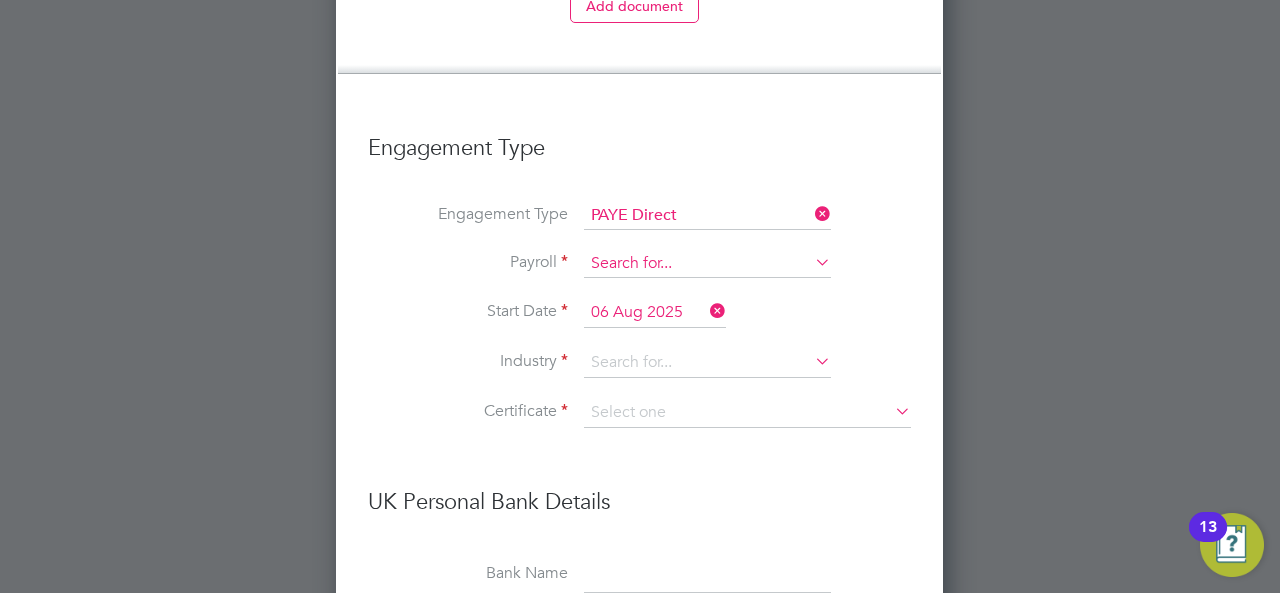 click at bounding box center (707, 264) 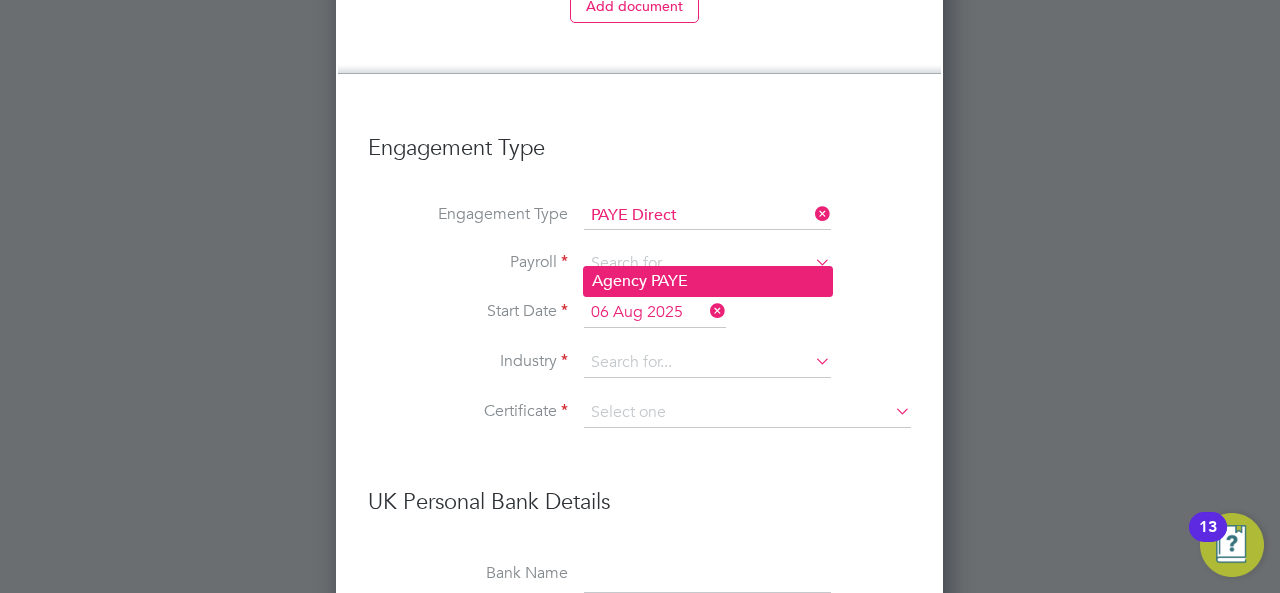 click on "Agency PAYE" 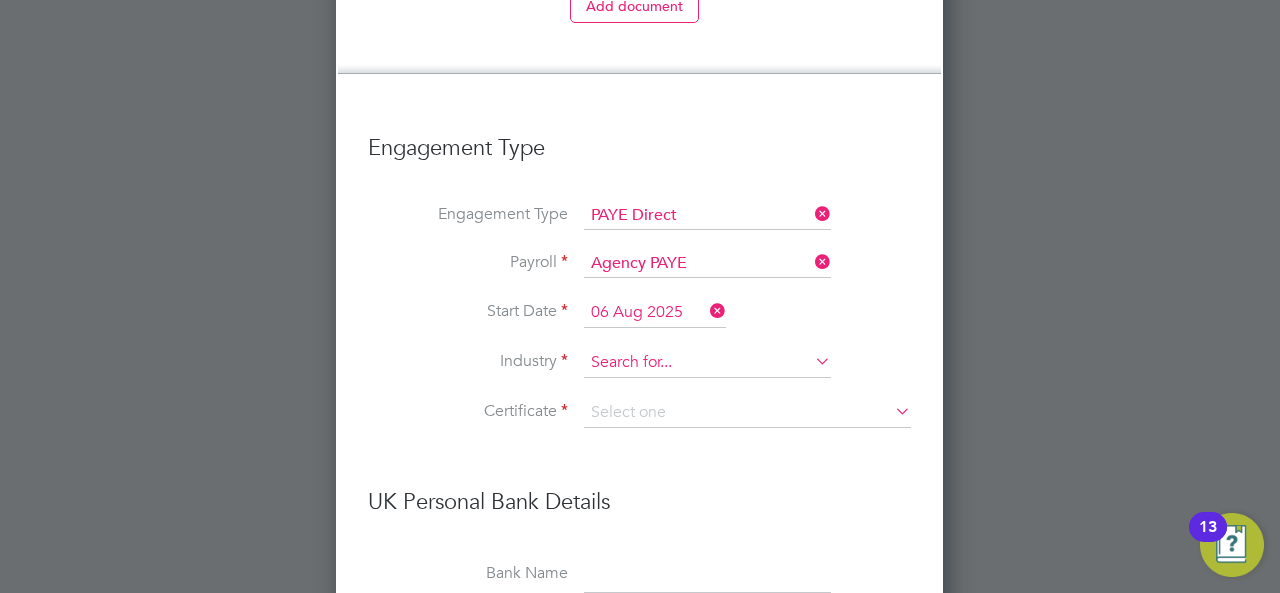 click at bounding box center [707, 363] 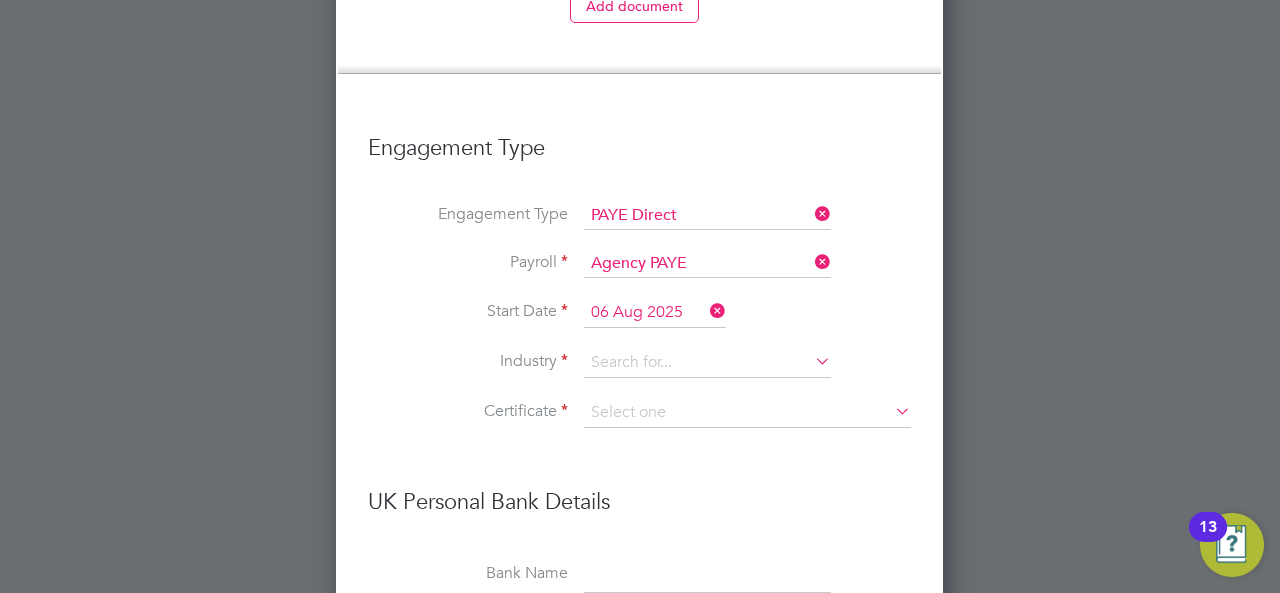 click on "Construction" 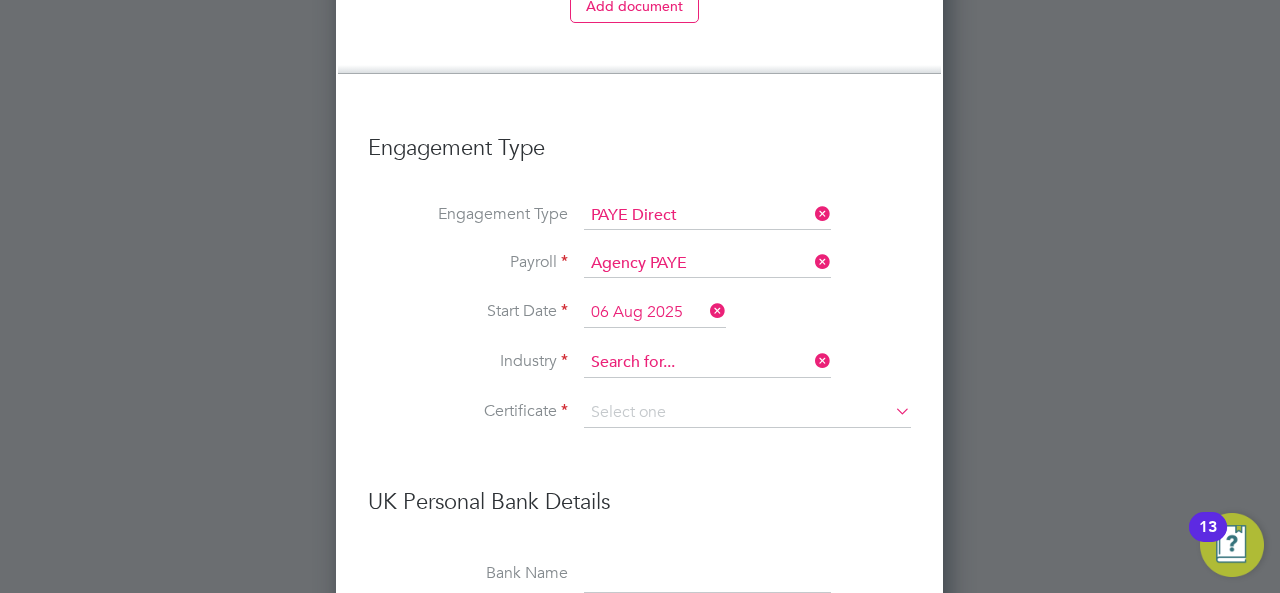 click at bounding box center [707, 363] 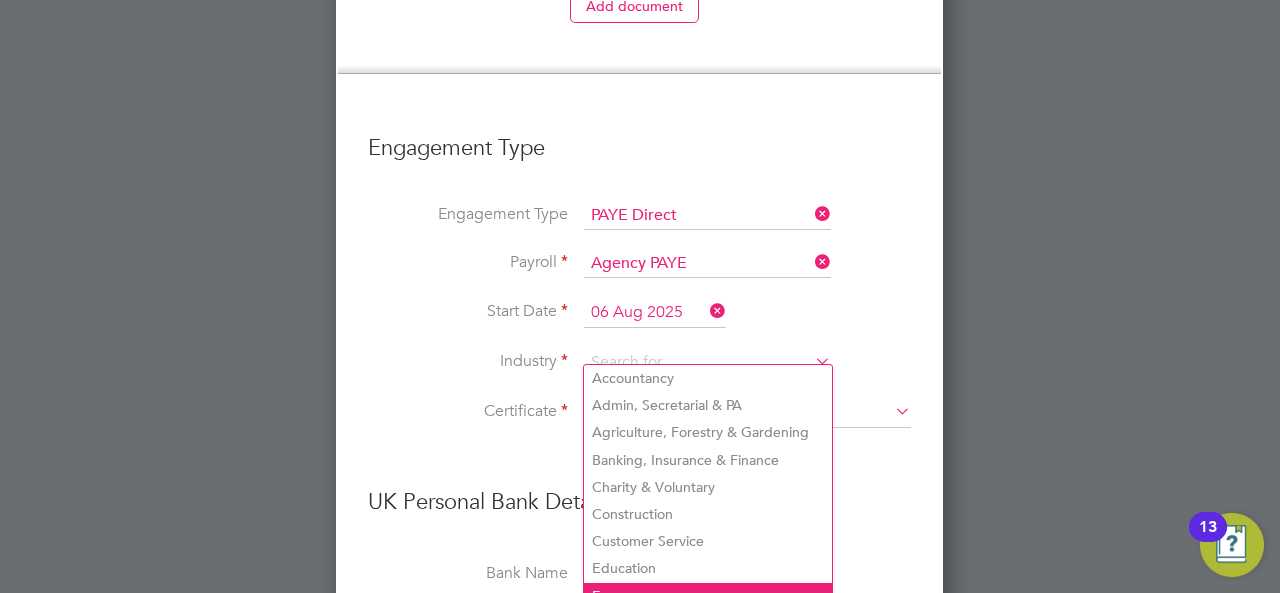 scroll, scrollTop: 2216, scrollLeft: 0, axis: vertical 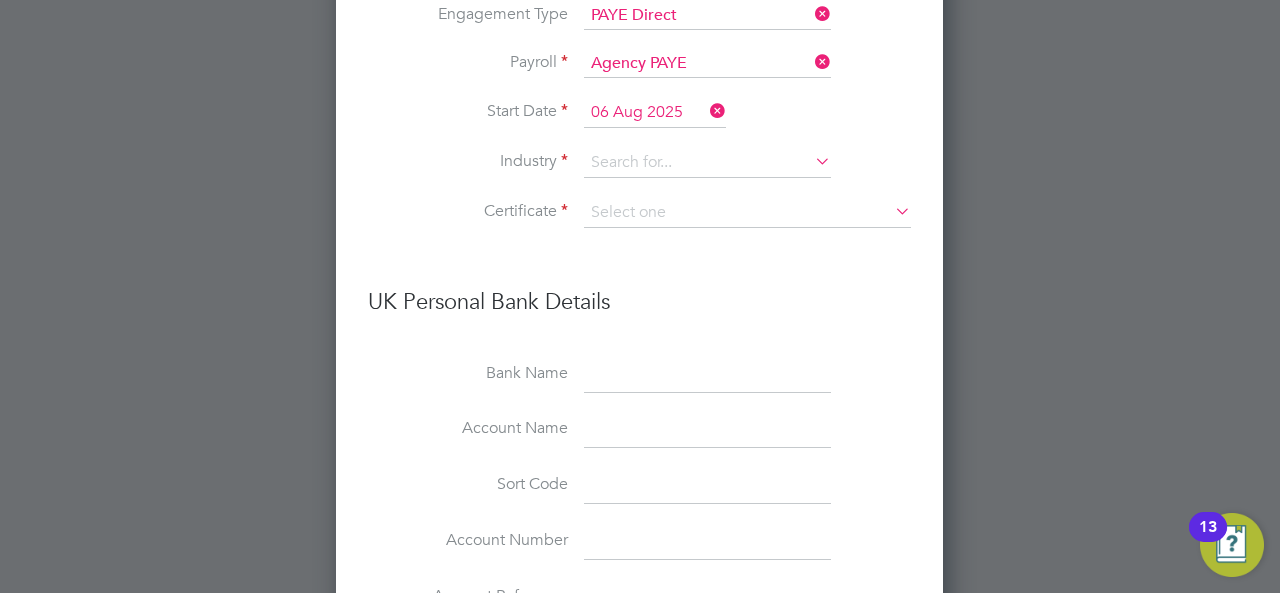 click on "Construction" 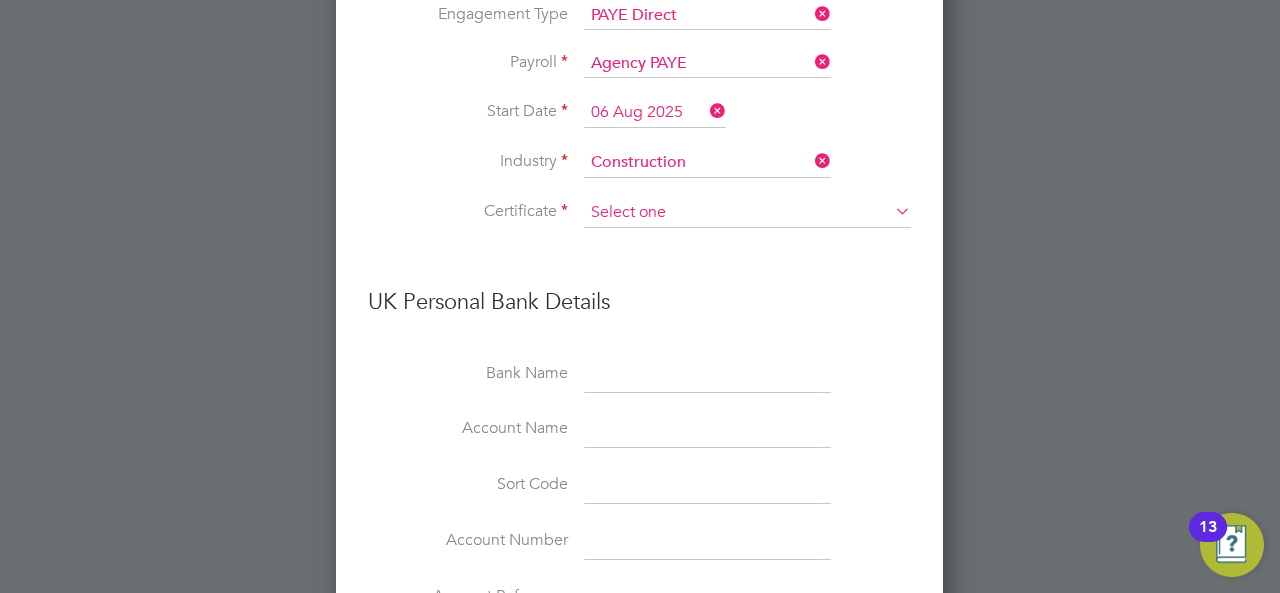 click at bounding box center [747, 213] 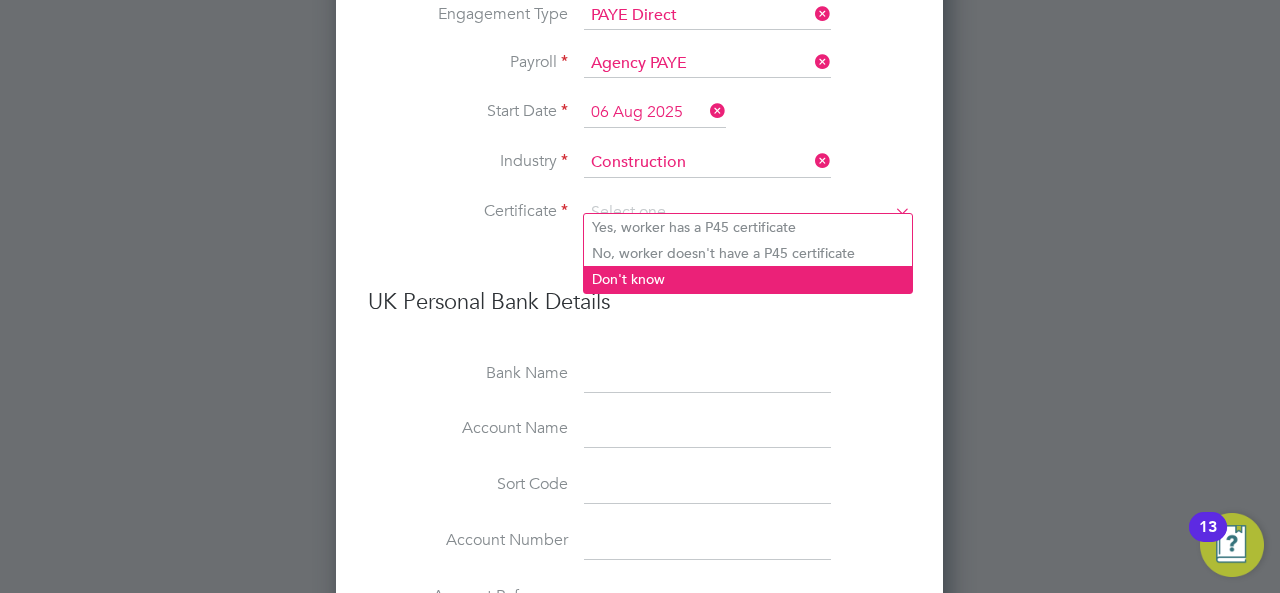 click on "Don't know" 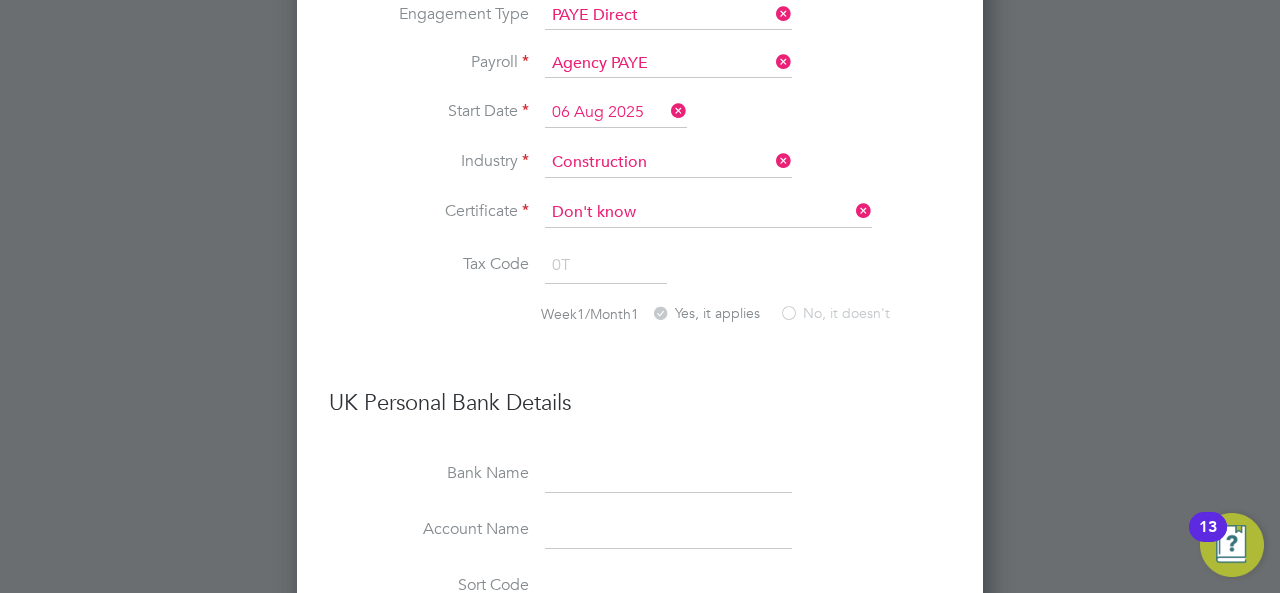 scroll, scrollTop: 10, scrollLeft: 10, axis: both 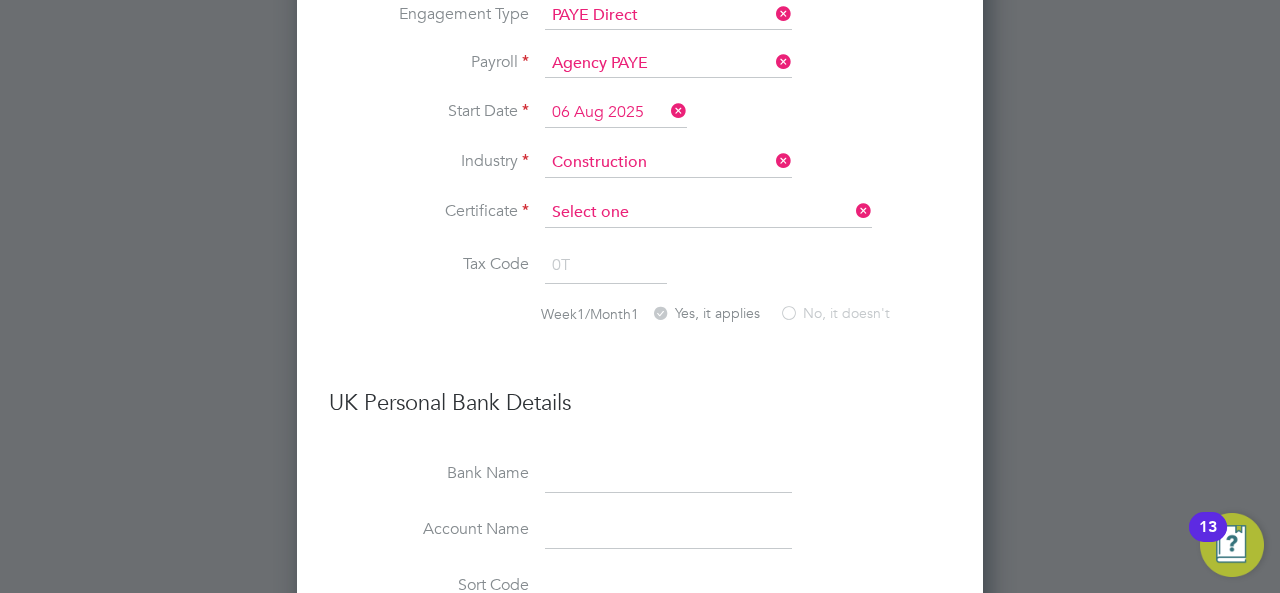 click at bounding box center [708, 213] 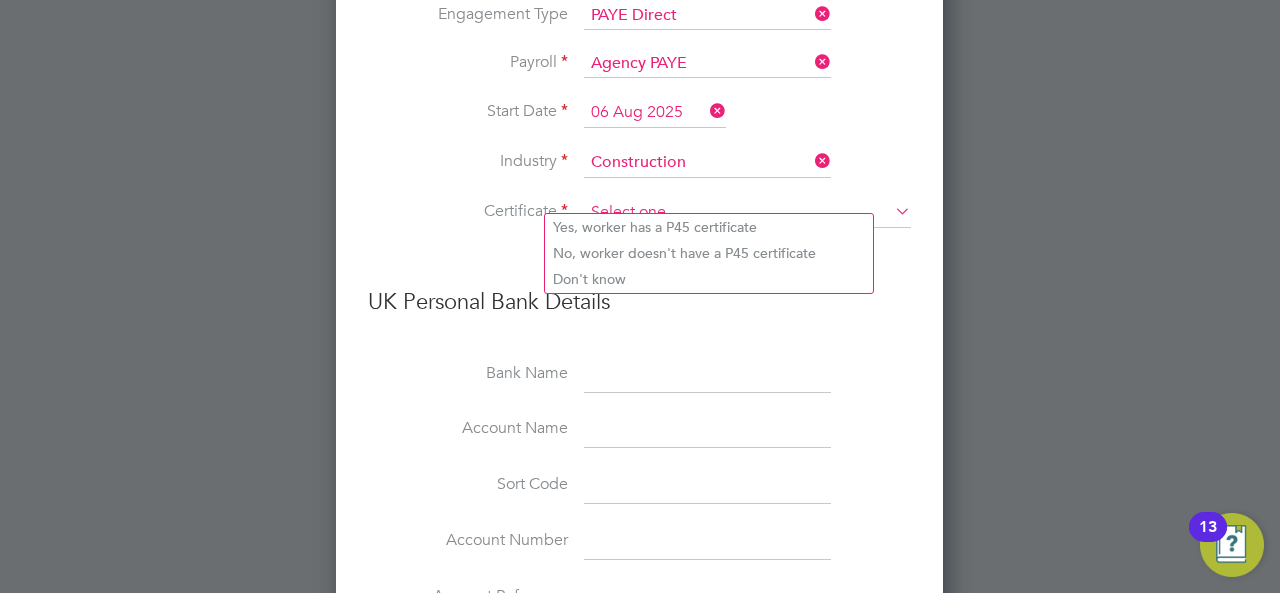 scroll, scrollTop: 3117, scrollLeft: 608, axis: both 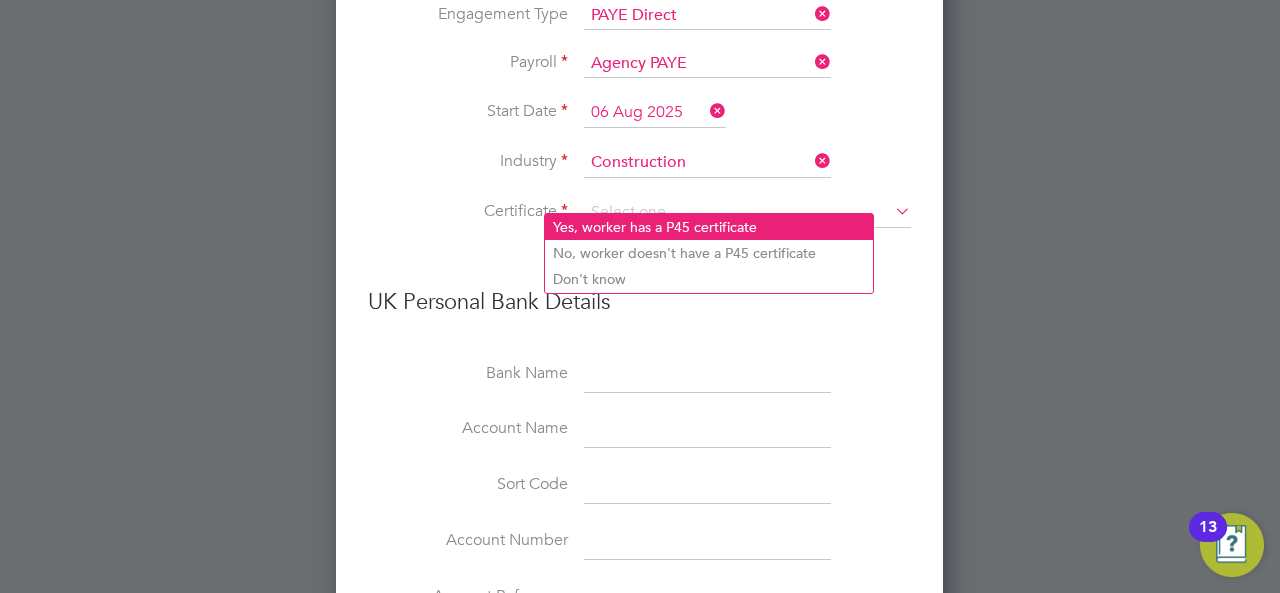 click on "Yes, worker has a P45 certificate" 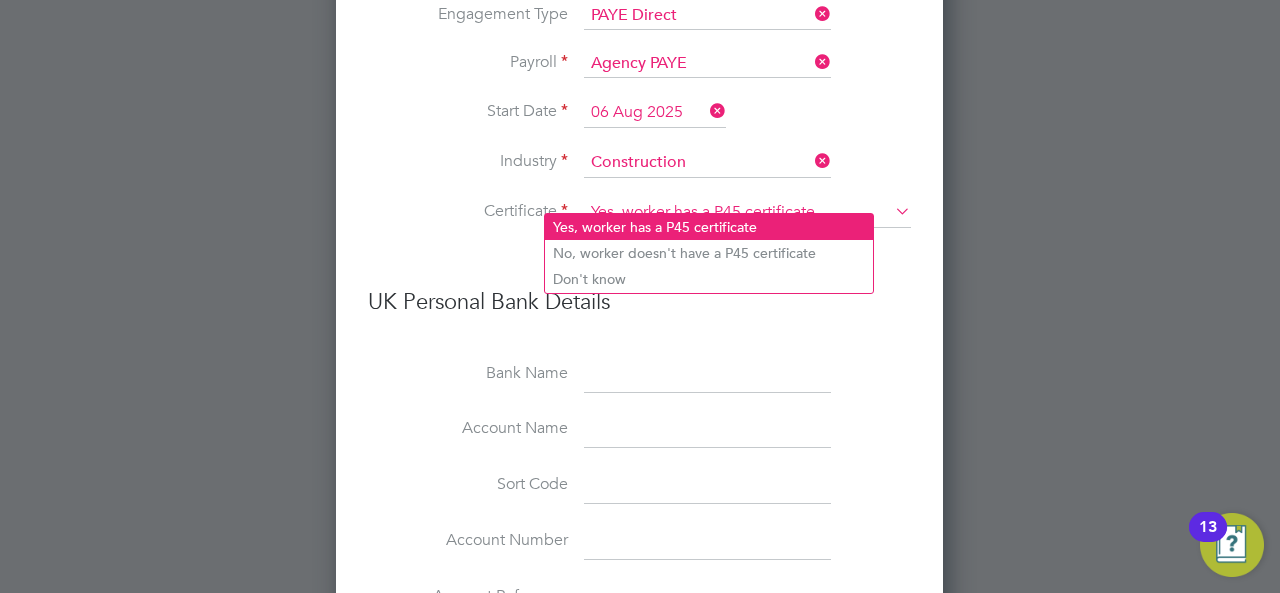 scroll, scrollTop: 10, scrollLeft: 10, axis: both 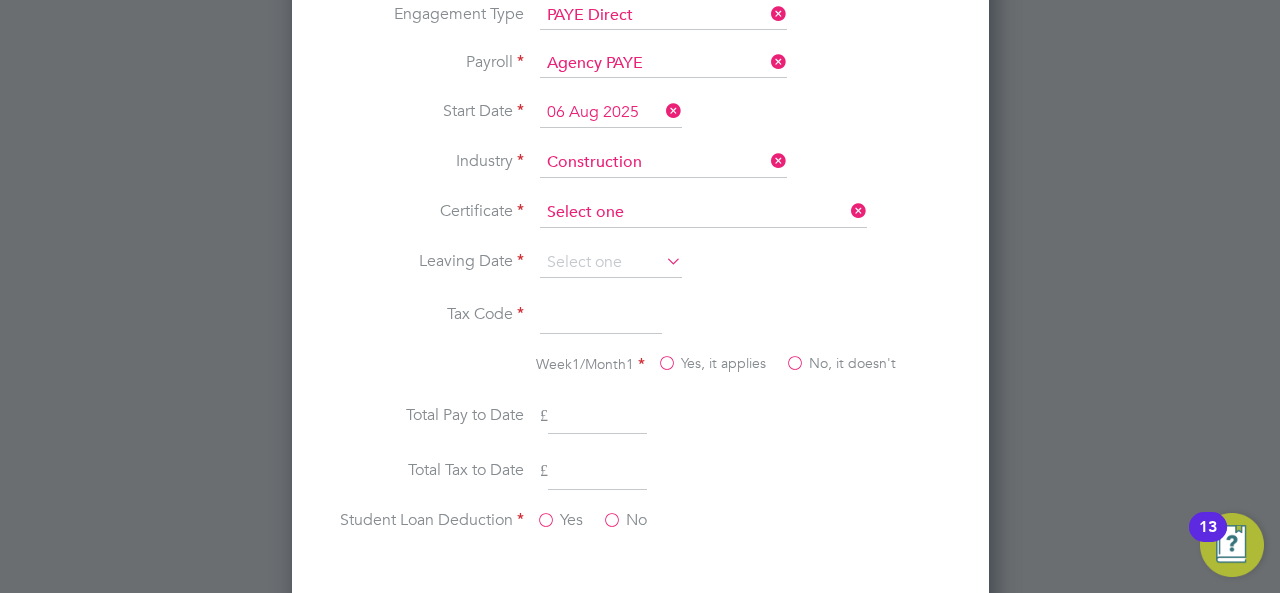 click at bounding box center (703, 213) 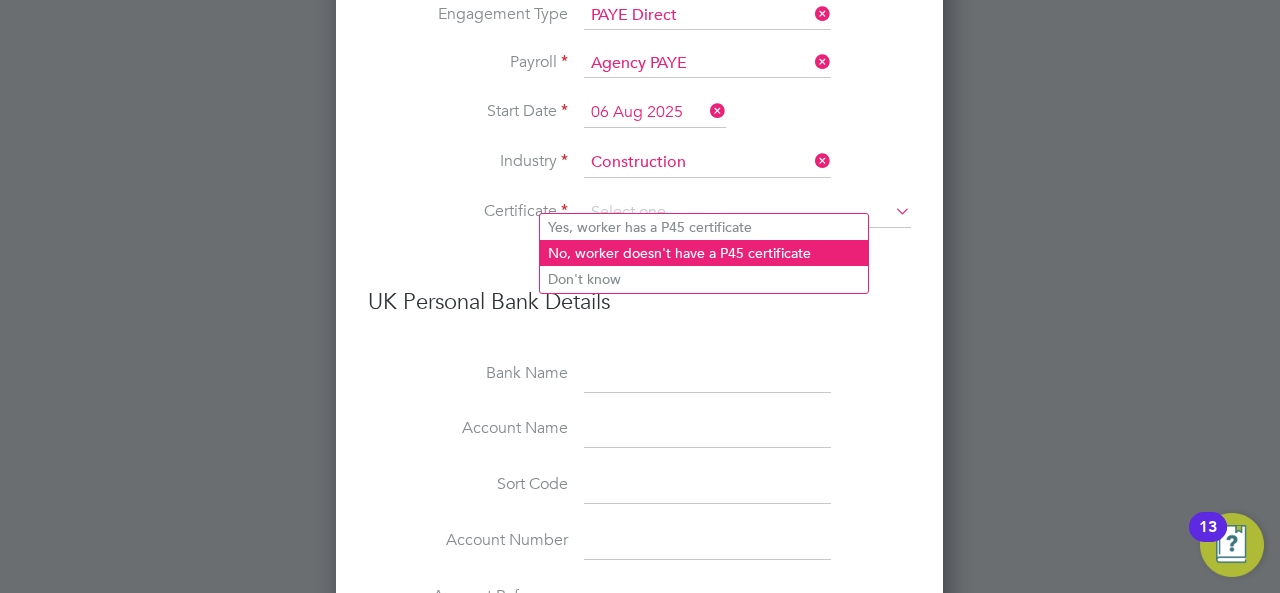 click on "No, worker doesn't have a P45 certificate" 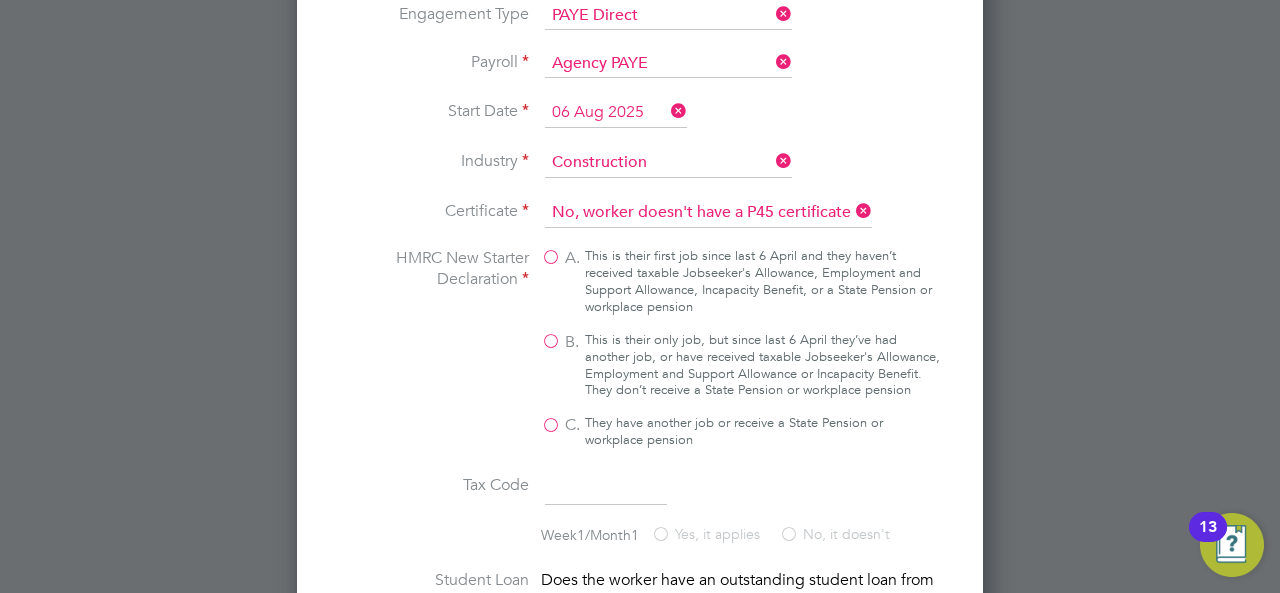 scroll, scrollTop: 10, scrollLeft: 10, axis: both 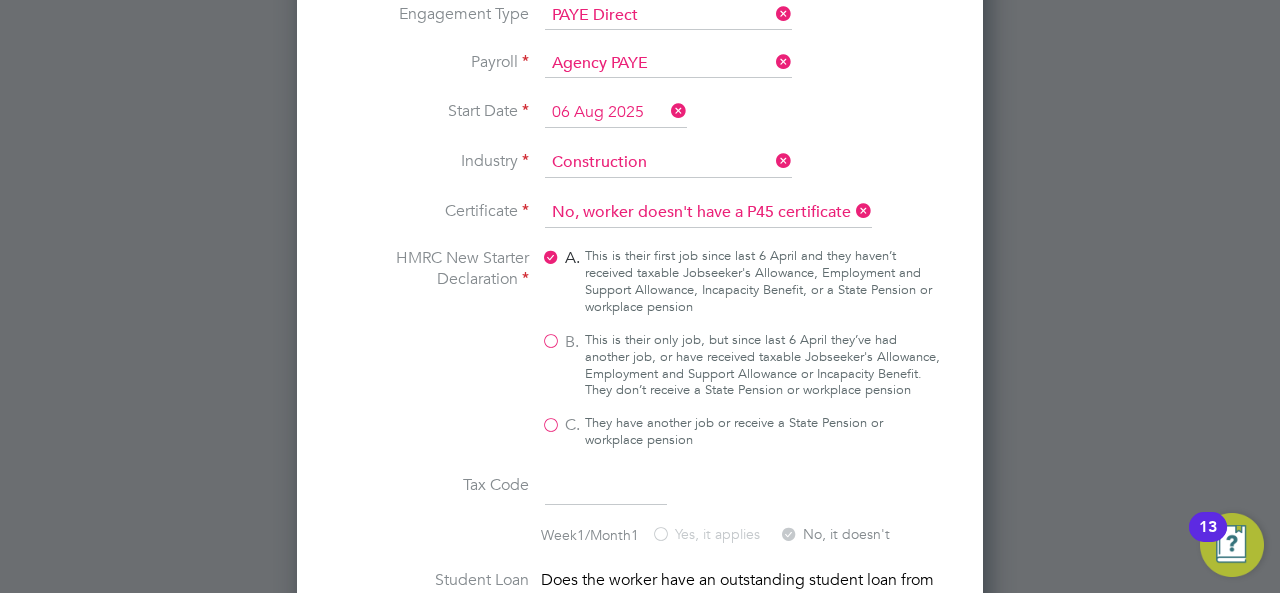 type on "1257L" 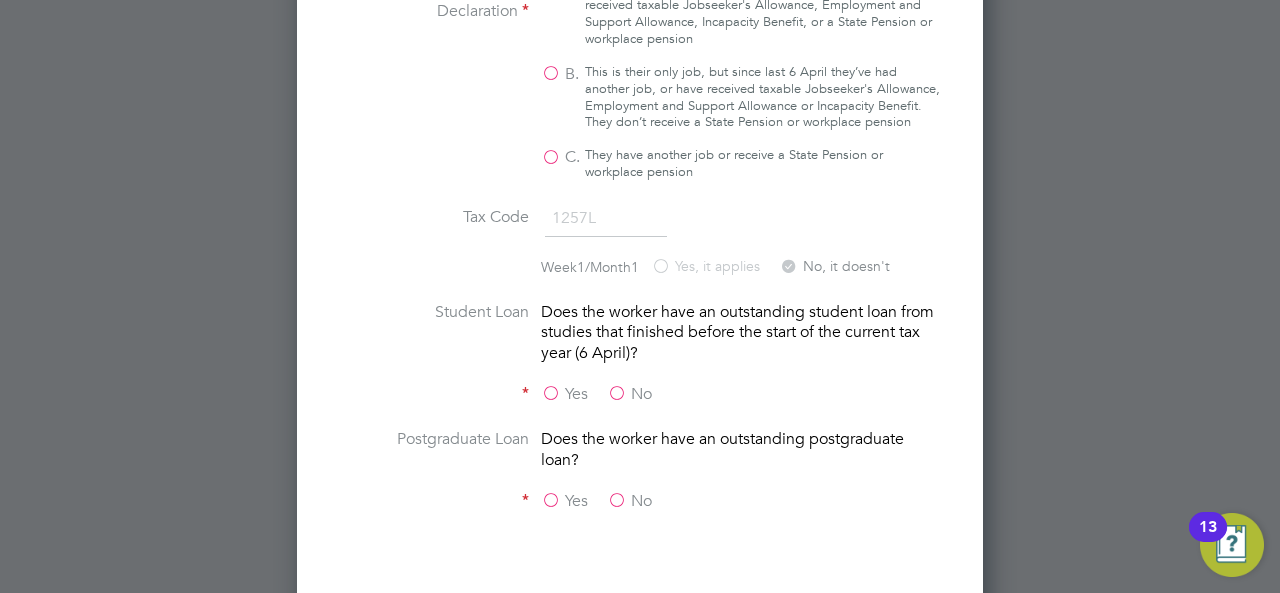 scroll, scrollTop: 2516, scrollLeft: 0, axis: vertical 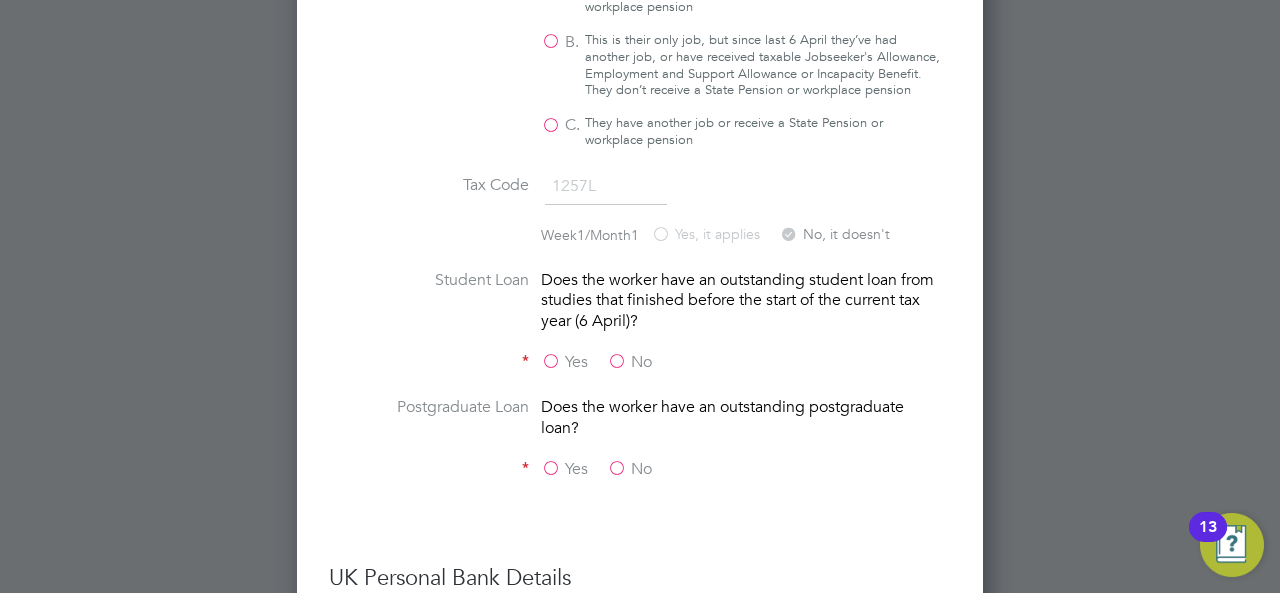 click on "No" at bounding box center (629, 362) 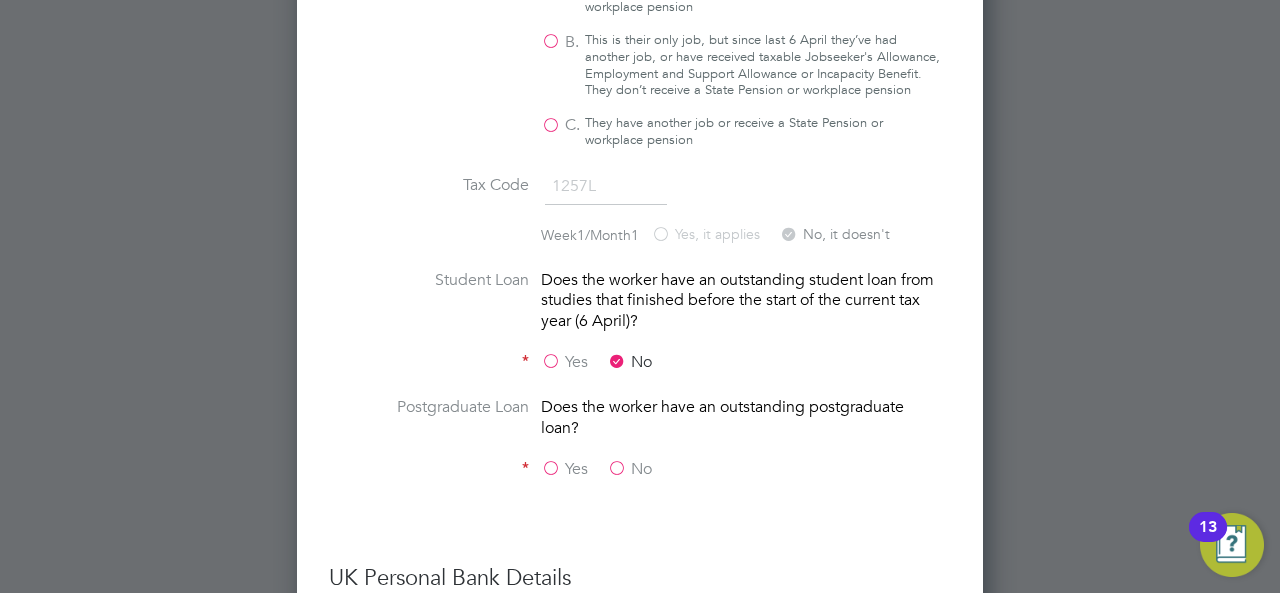 click on "No" at bounding box center (629, 469) 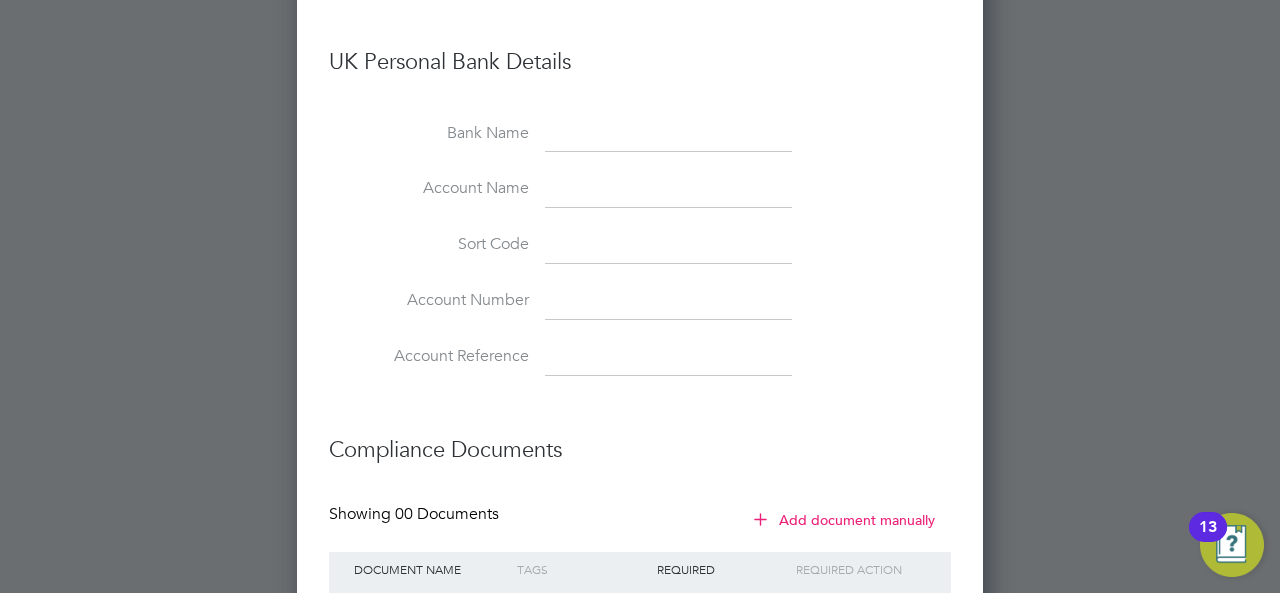 scroll, scrollTop: 3191, scrollLeft: 0, axis: vertical 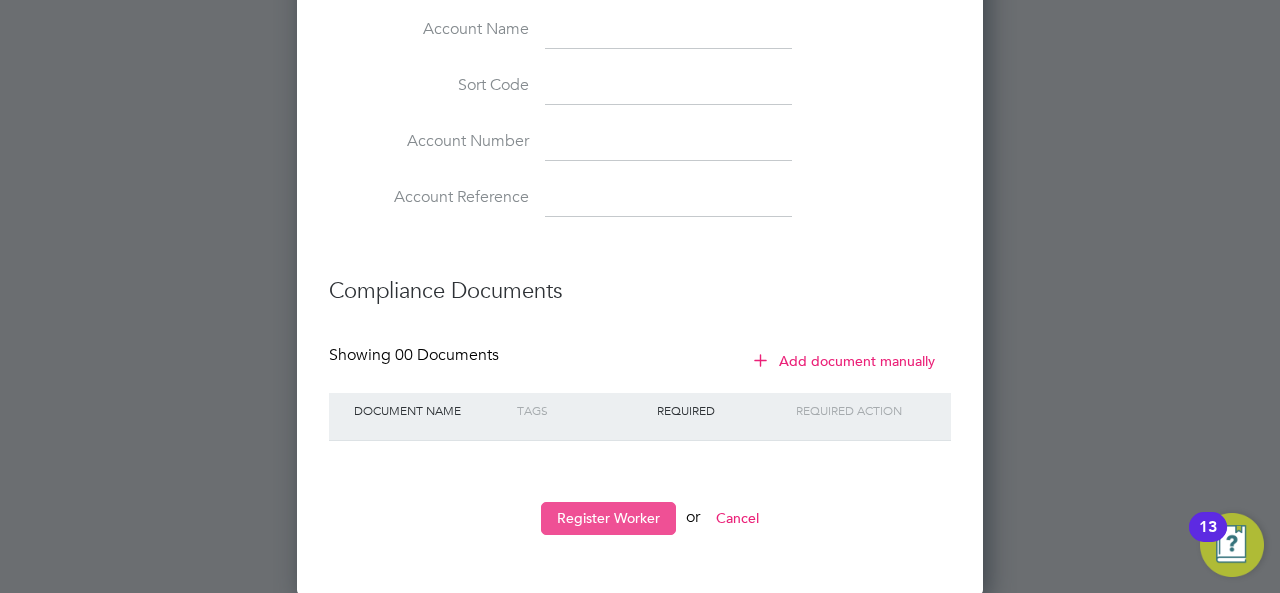 click on "Register Worker" at bounding box center (608, 518) 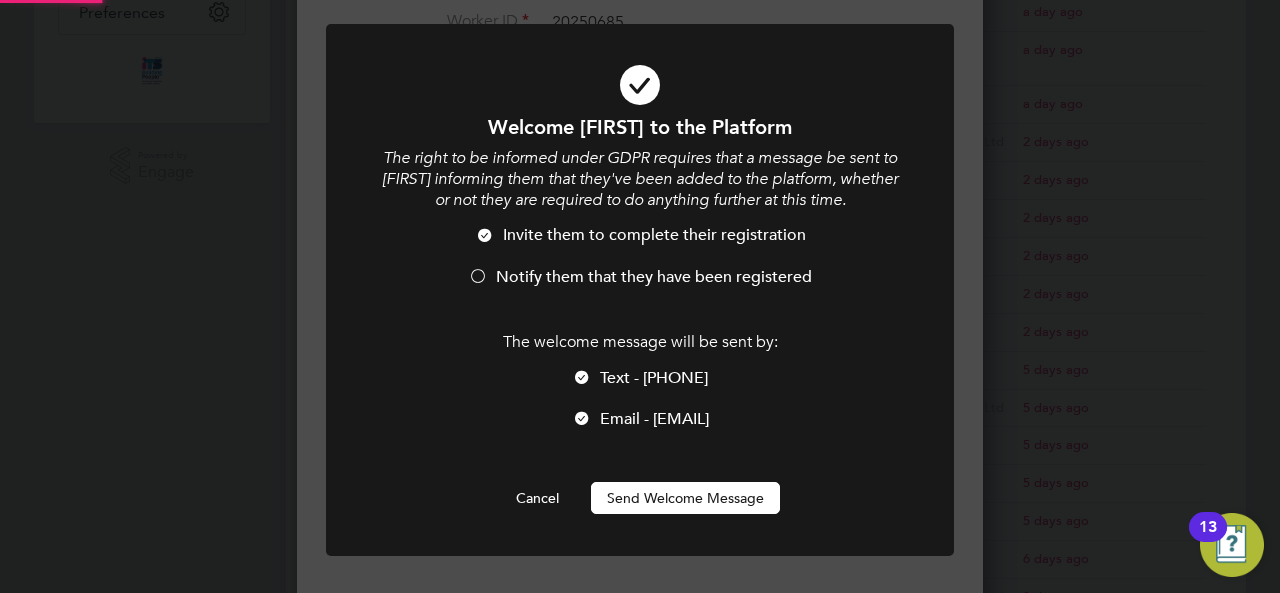 scroll, scrollTop: 0, scrollLeft: 0, axis: both 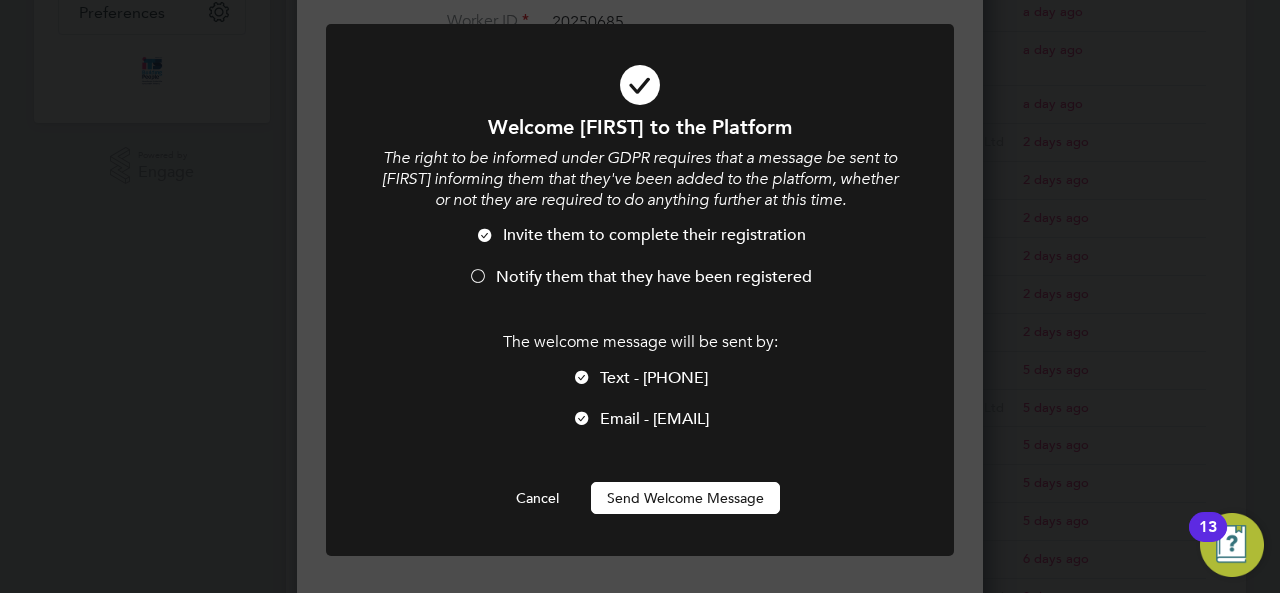 click on "Notify them that they have been registered" at bounding box center (654, 277) 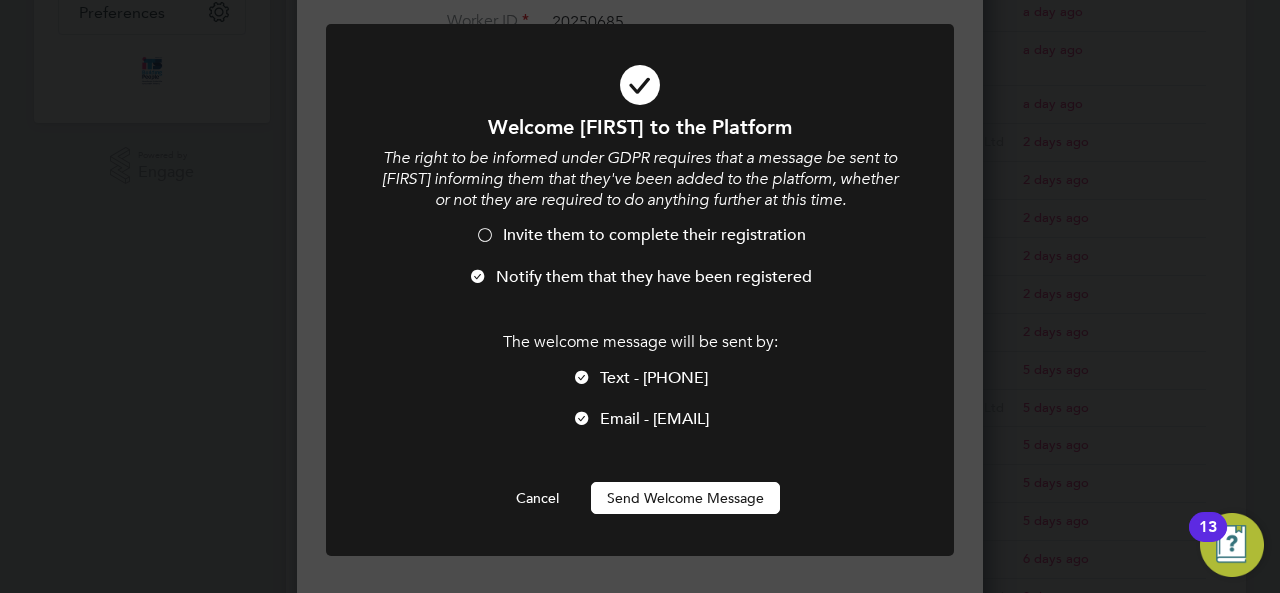 drag, startPoint x: 720, startPoint y: 501, endPoint x: 734, endPoint y: 495, distance: 15.231546 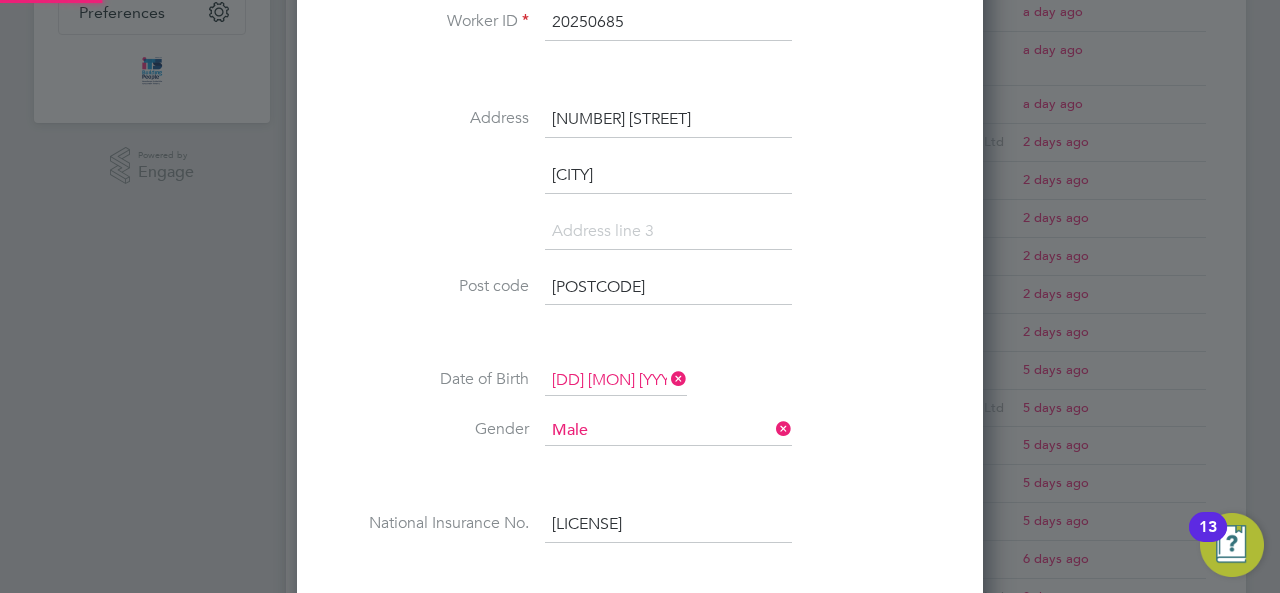 scroll, scrollTop: 1190, scrollLeft: 0, axis: vertical 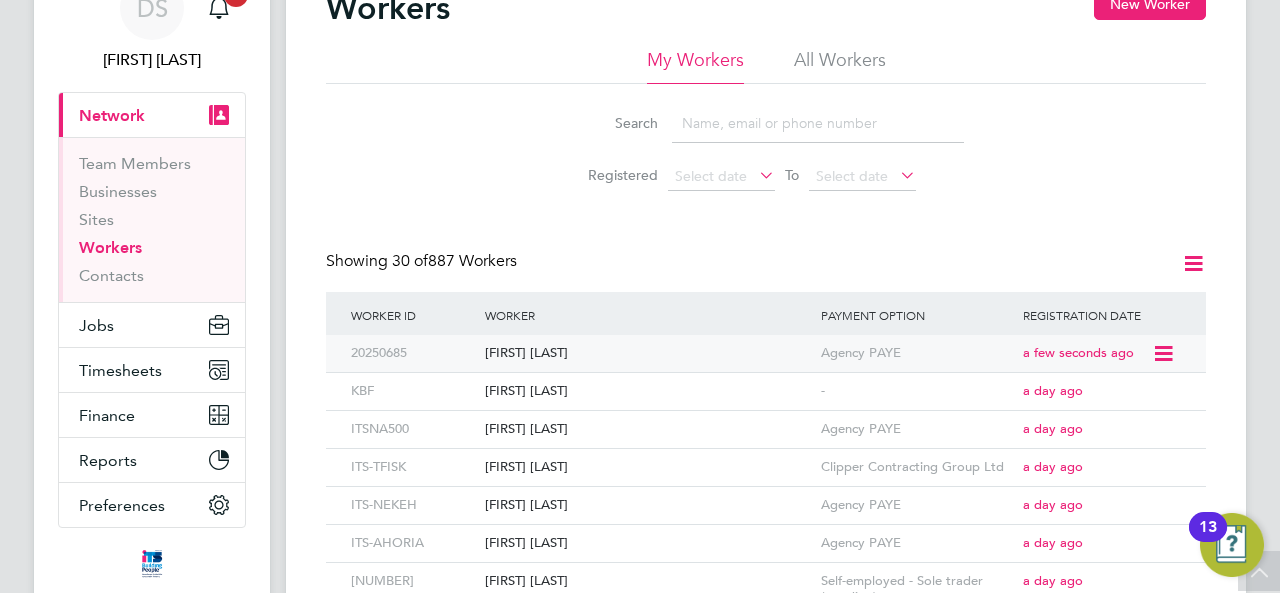 click 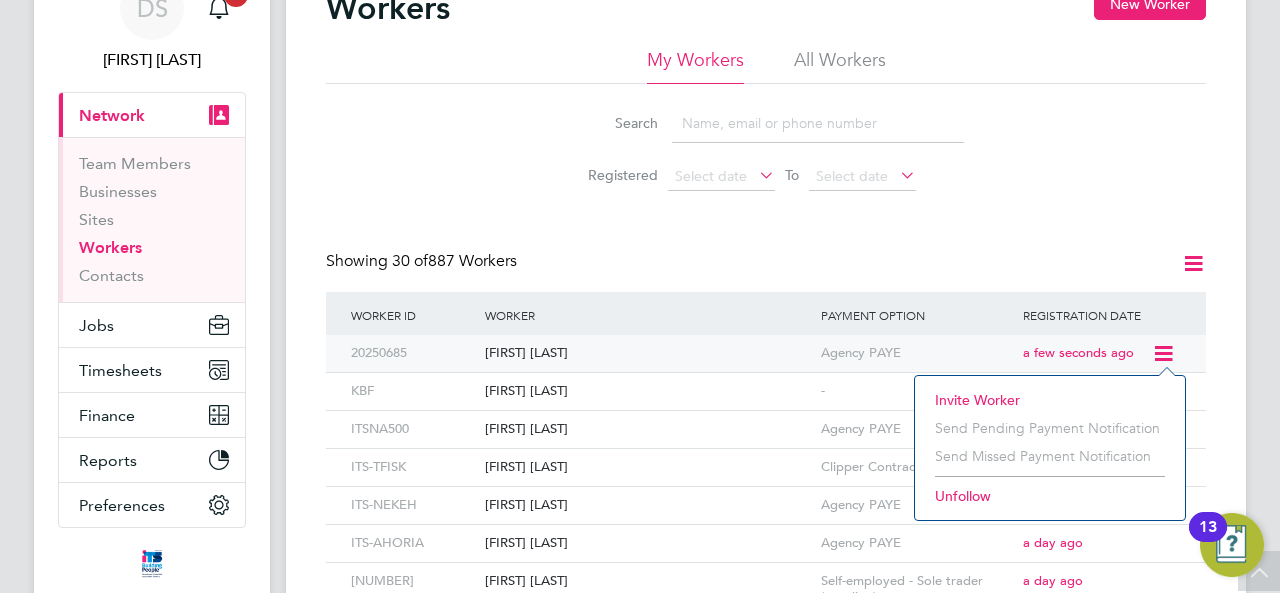 click on "[FIRST] [LAST]" 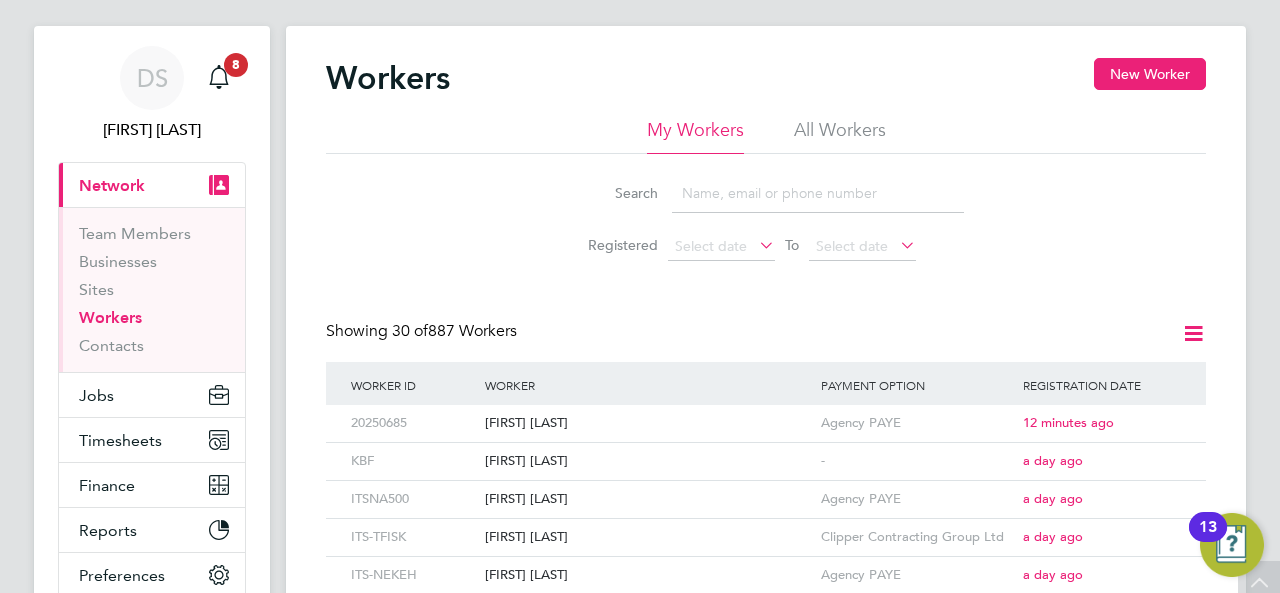 scroll, scrollTop: 0, scrollLeft: 0, axis: both 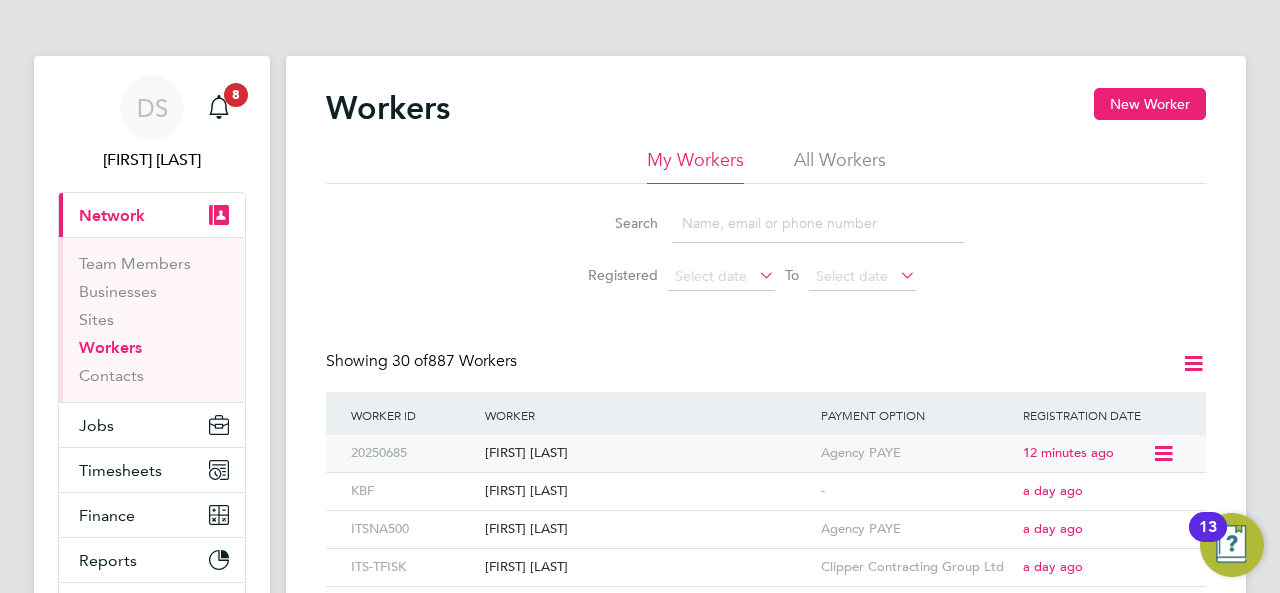 click 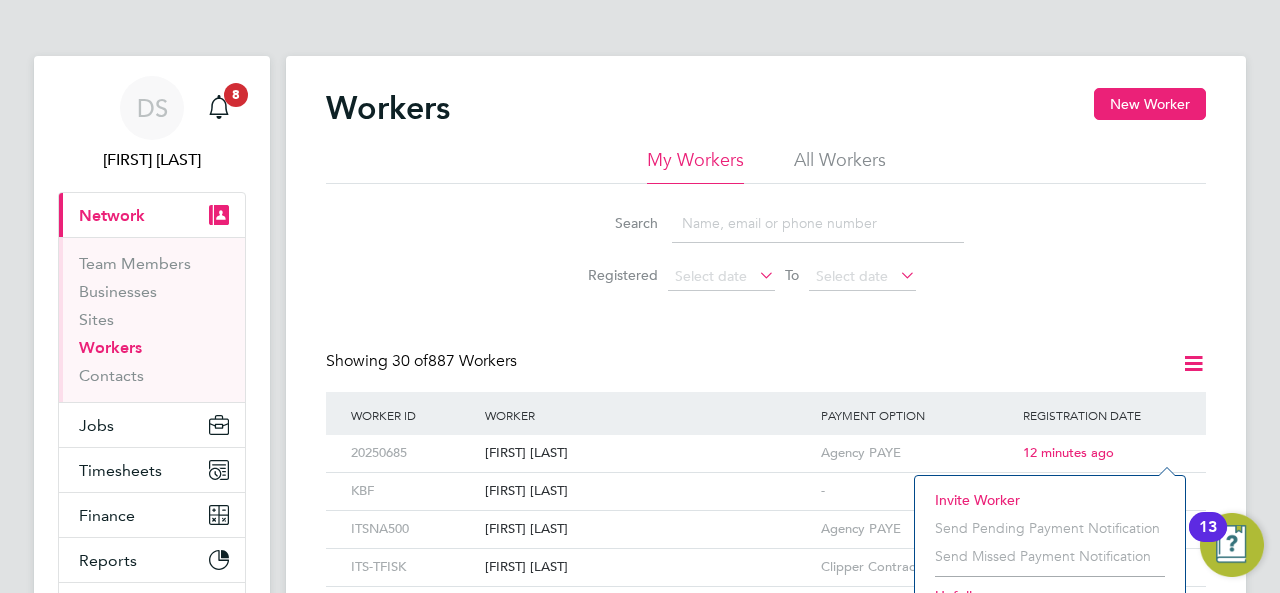 scroll, scrollTop: 100, scrollLeft: 0, axis: vertical 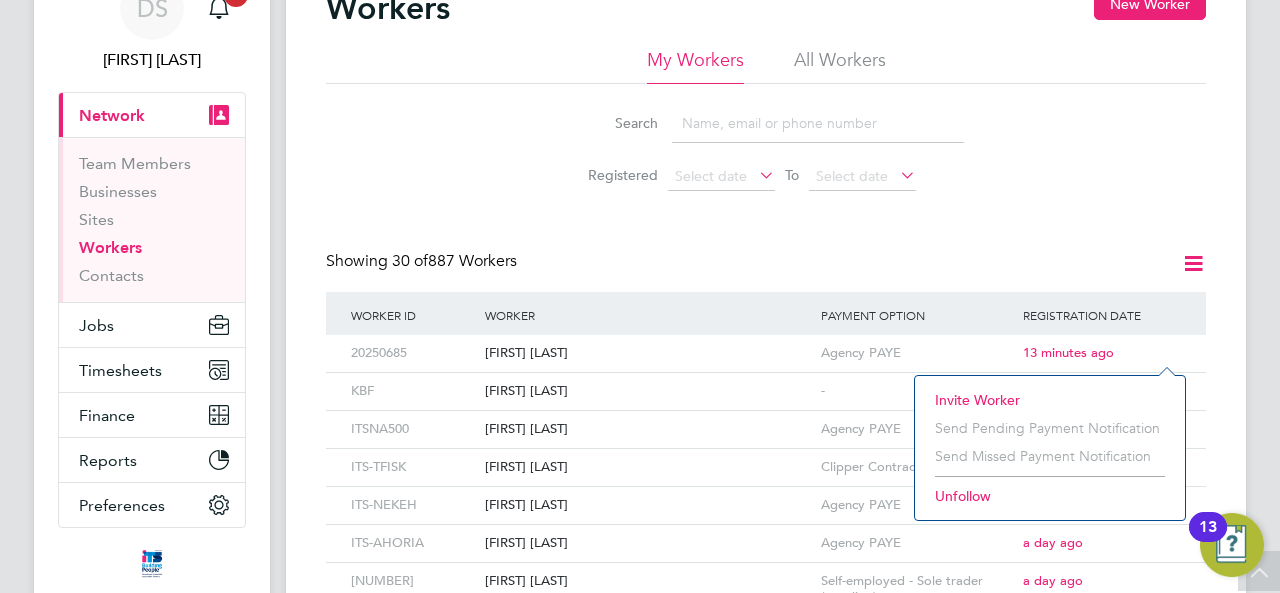 click on "Workers New Worker My Workers All Workers Search   Registered
Select date
To
Select date
Showing   30 of  887 Workers   Worker ID Worker Payment Option Registration Date 20250685 Jonathan Smith Agency PAYE 13 minutes ago KBF Kai Blake-Fillis - a day ago ITSNA500 Janine Bailey Agency PAYE a day ago ITS-TFISK Tim Fisk Clipper Contracting Group Ltd a day ago ITS-NEKEH Nnamdi Ekeh Agency PAYE a day ago ITS-AHORIA Adrian Horia Agency PAYE a day ago 03071972 Warren Barrett Self-employed - Sole trader (pending) a day ago JohnK John Kenny Self employed a day ago Jack Beddows Jack Beddows Clipper Contracting Group Ltd 2 days ago TGr Terry Green - 2 days ago Shamus123 Shamus Baker Agency PAYE 2 days ago LovepreetS Lovepreet Singh Agency PAYE 2 days ago JackL Jack Lewis Agency PAYE 2 days ago ITS NA130 Ashley Dearlove Agency PAYE 2 days ago ITS-IDISSPAIN Iain Disspain Agency PAYE 5 days ago Hall123 Ian Hall Clipper Contracting Group Ltd 5 days ago BP Ben Pilkington - 5 days ago Emily Langston ITS" 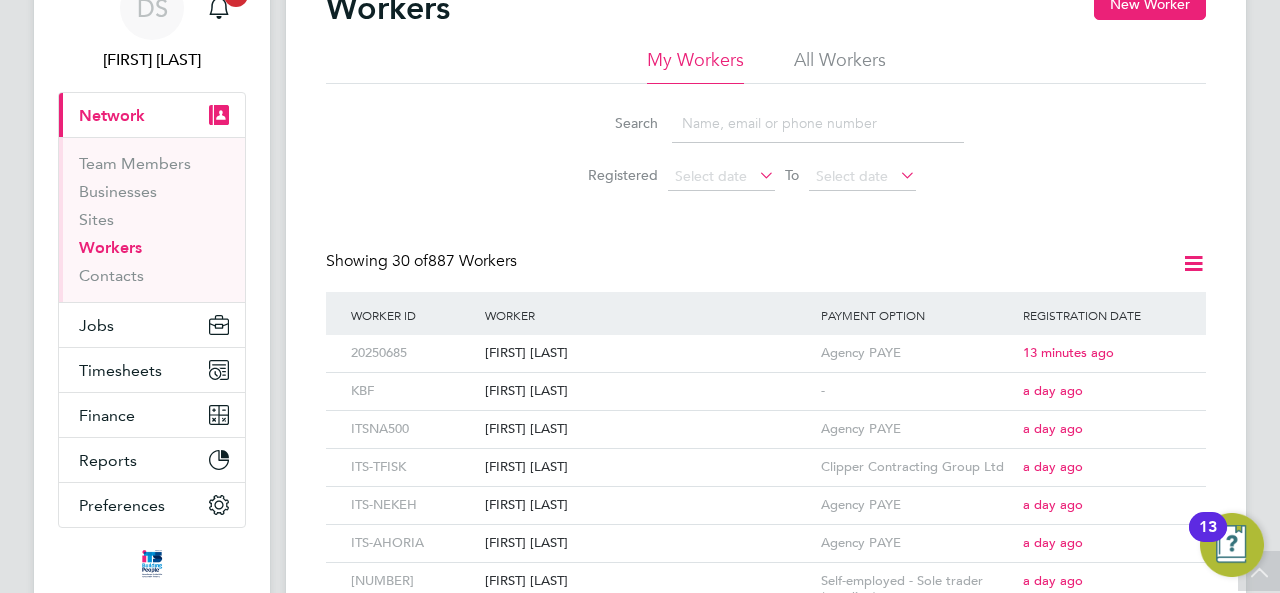 click on "Workers New Worker My Workers All Workers Search   Registered
Select date
To
Select date
Showing   30 of  887 Workers   Worker ID Worker Payment Option Registration Date 20250685 Jonathan Smith Agency PAYE 13 minutes ago KBF Kai Blake-Fillis - a day ago ITSNA500 Janine Bailey Agency PAYE a day ago ITS-TFISK Tim Fisk Clipper Contracting Group Ltd a day ago ITS-NEKEH Nnamdi Ekeh Agency PAYE a day ago ITS-AHORIA Adrian Horia Agency PAYE a day ago 03071972 Warren Barrett Self-employed - Sole trader (pending) a day ago JohnK John Kenny Self employed a day ago Jack Beddows Jack Beddows Clipper Contracting Group Ltd 2 days ago TGr Terry Green - 2 days ago Shamus123 Shamus Baker Agency PAYE 2 days ago LovepreetS Lovepreet Singh Agency PAYE 2 days ago JackL Jack Lewis Agency PAYE 2 days ago ITS NA130 Ashley Dearlove Agency PAYE 2 days ago ITS-IDISSPAIN Iain Disspain Agency PAYE 5 days ago Hall123 Ian Hall Clipper Contracting Group Ltd 5 days ago BP Ben Pilkington - 5 days ago Emily Langston ITS" 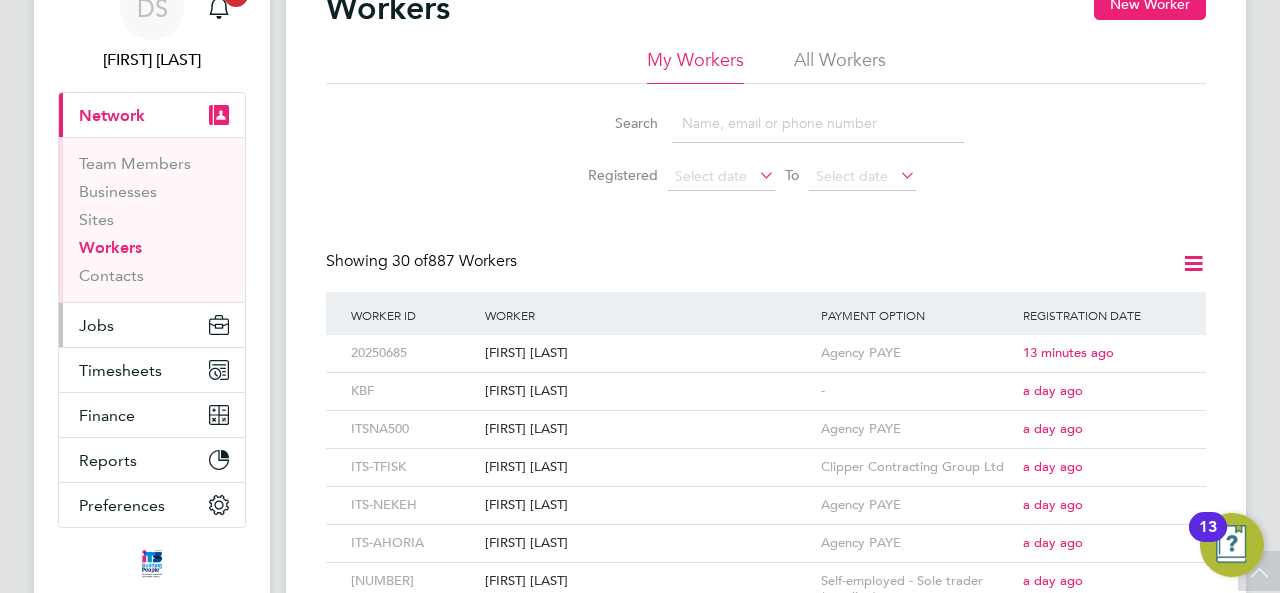 click on "Jobs" at bounding box center (152, 325) 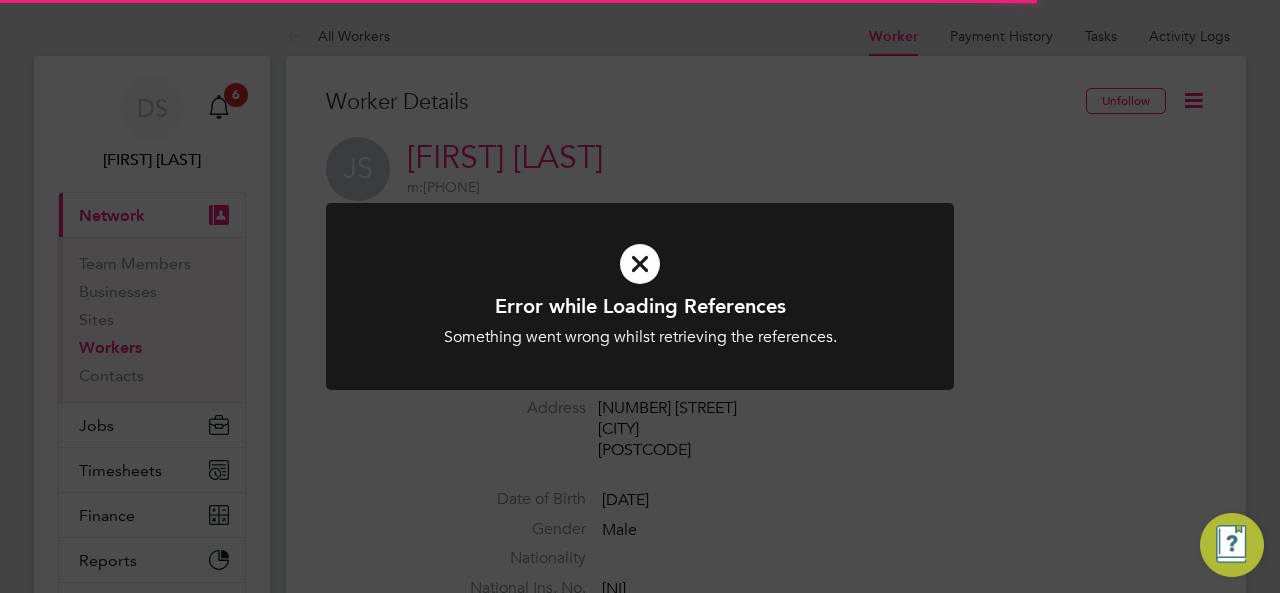 scroll, scrollTop: 100, scrollLeft: 0, axis: vertical 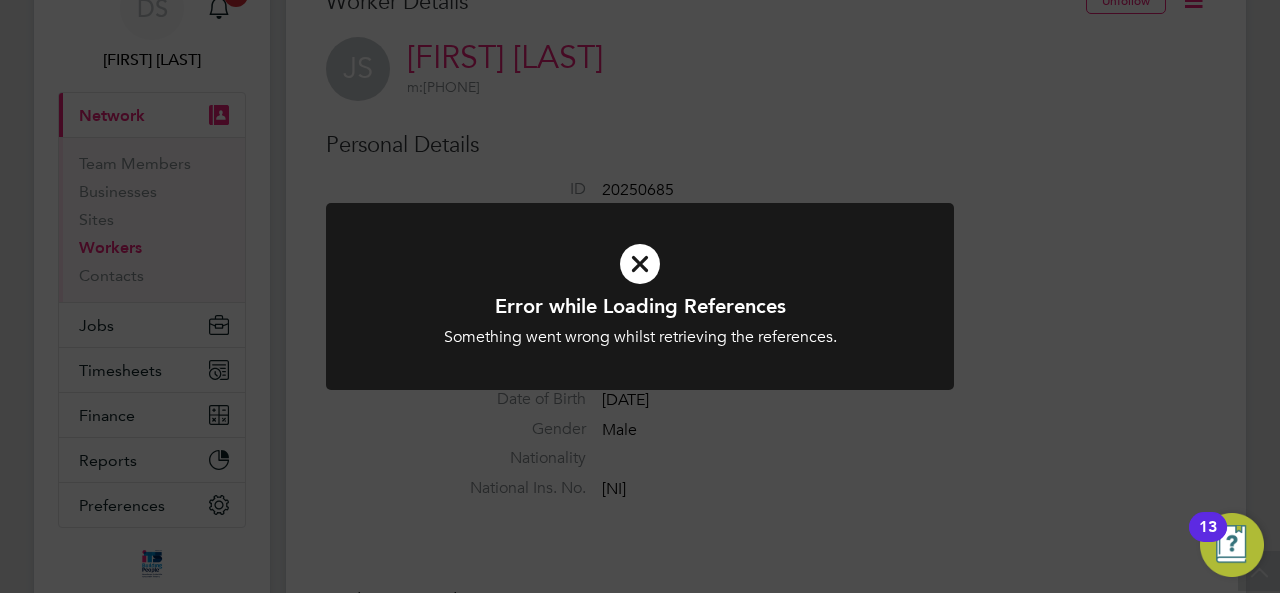 click on "Error while Loading References Something went wrong whilst retrieving the references. Cancel Okay" 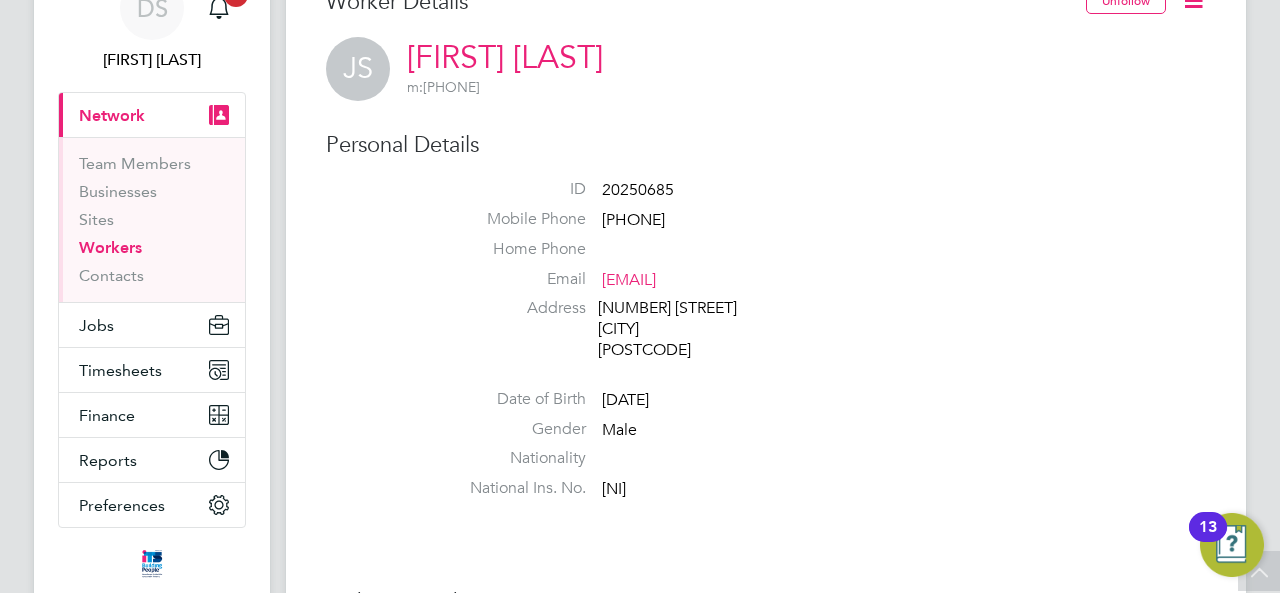 scroll, scrollTop: 0, scrollLeft: 0, axis: both 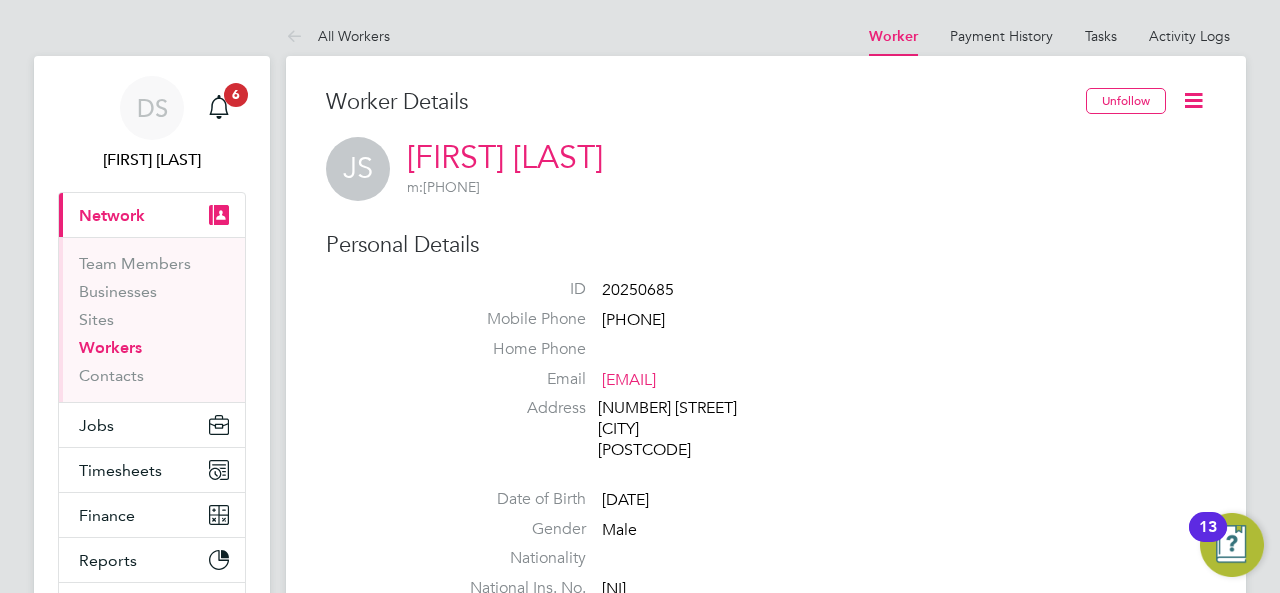 click 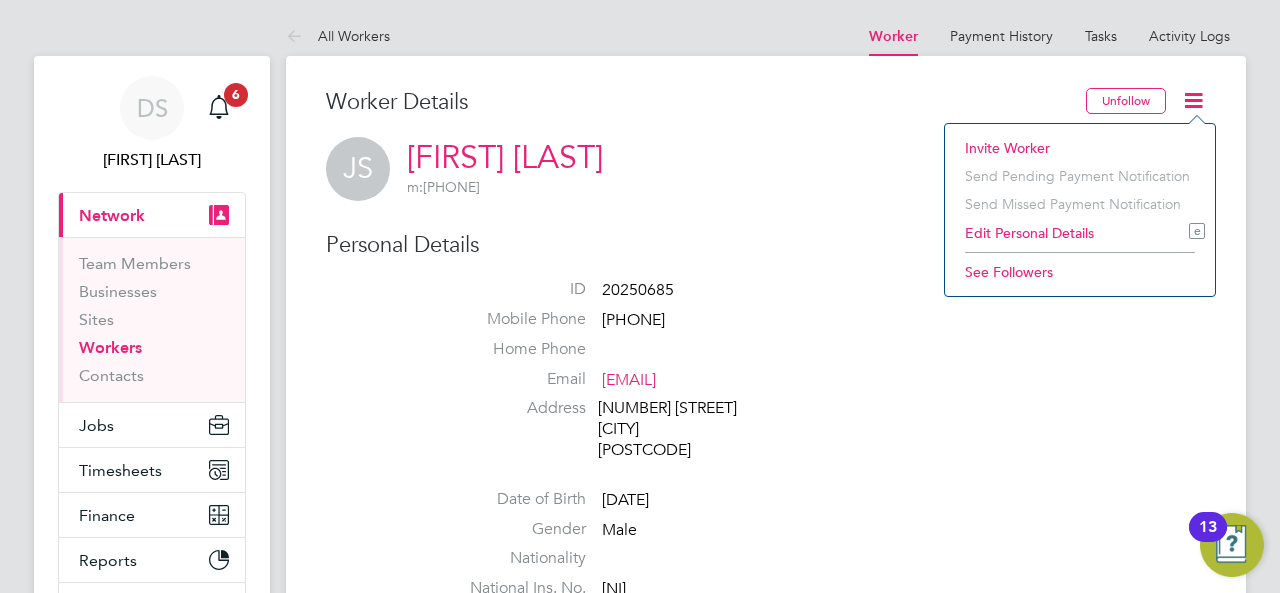 click on "Home Phone" 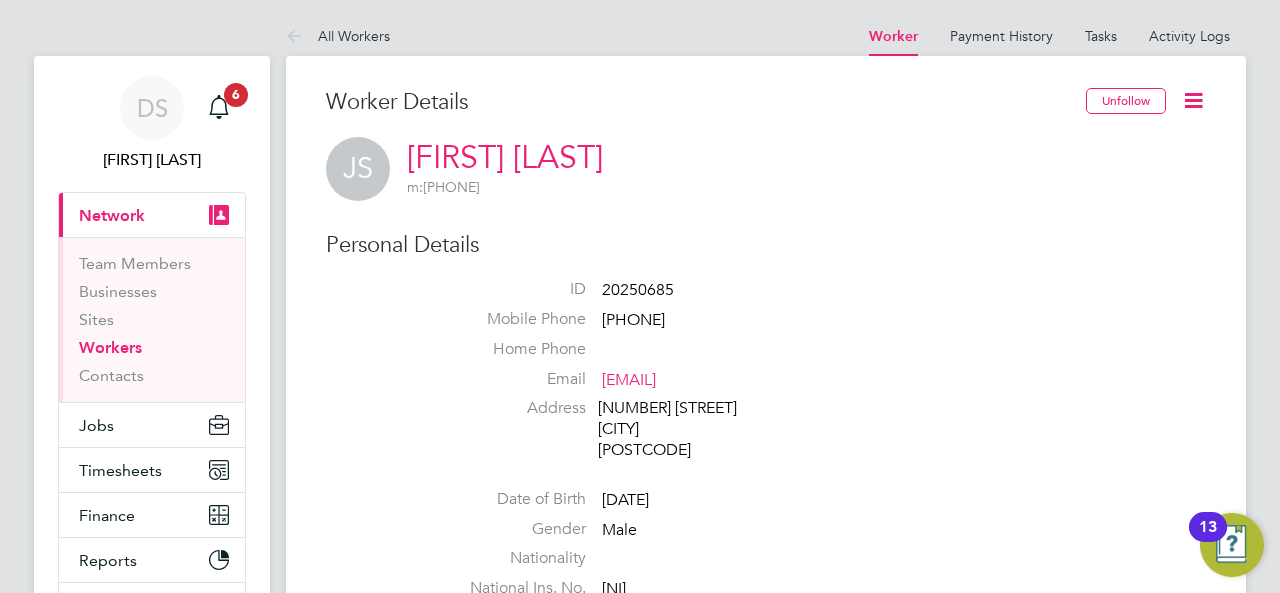 click 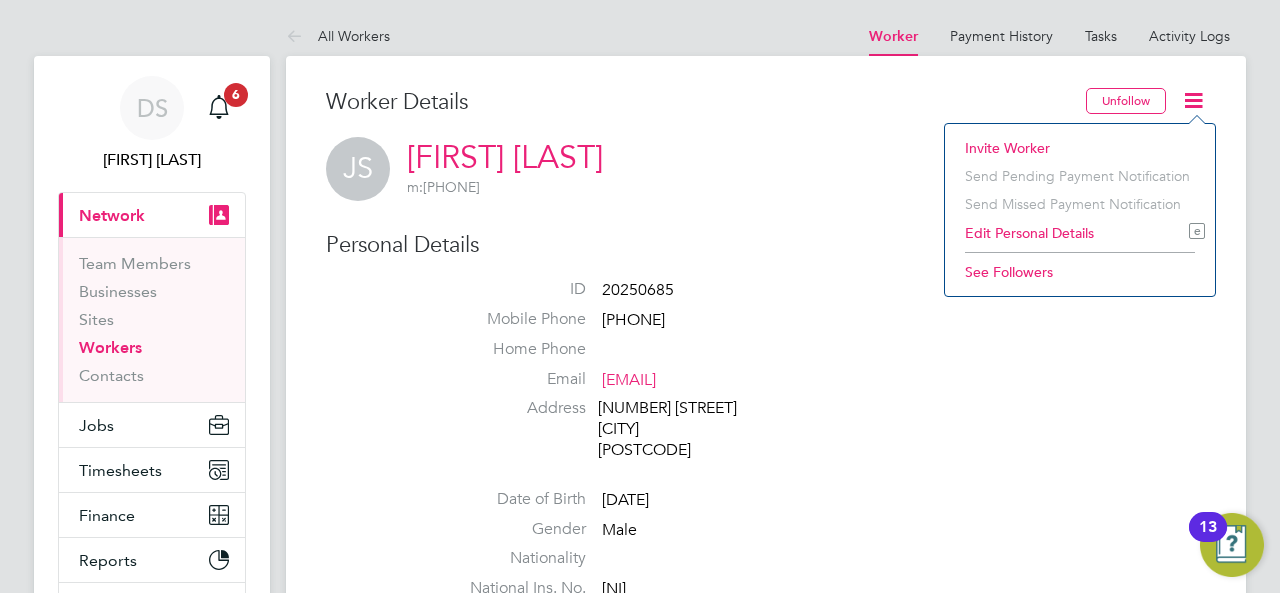click on "Edit Personal Details e" 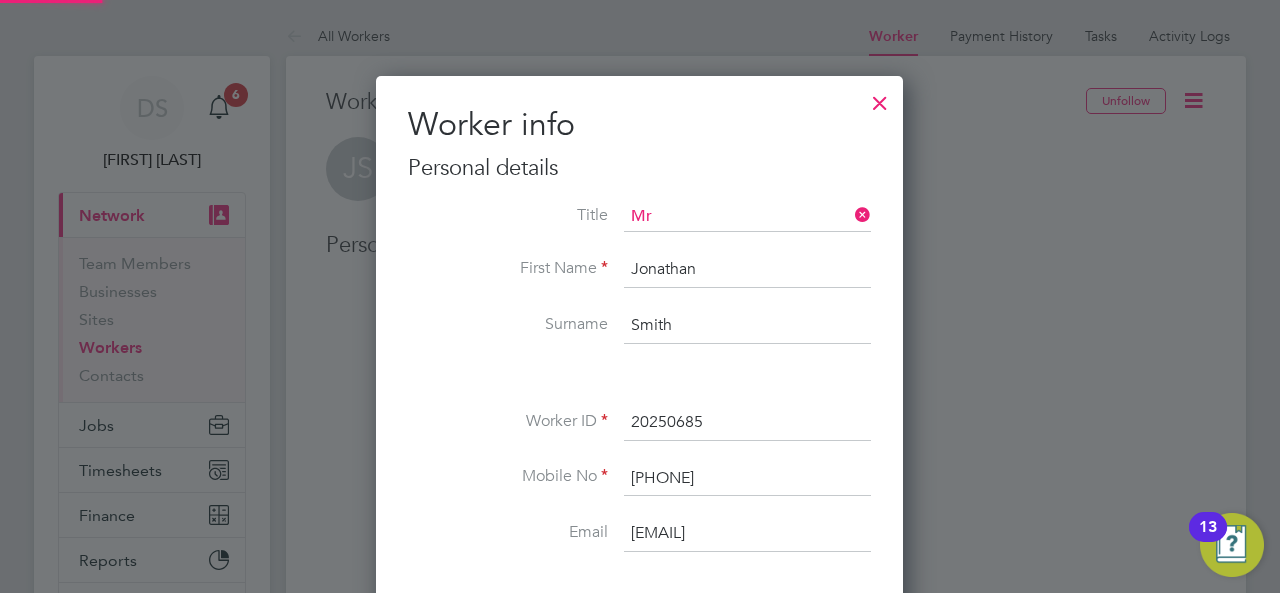 scroll, scrollTop: 10, scrollLeft: 9, axis: both 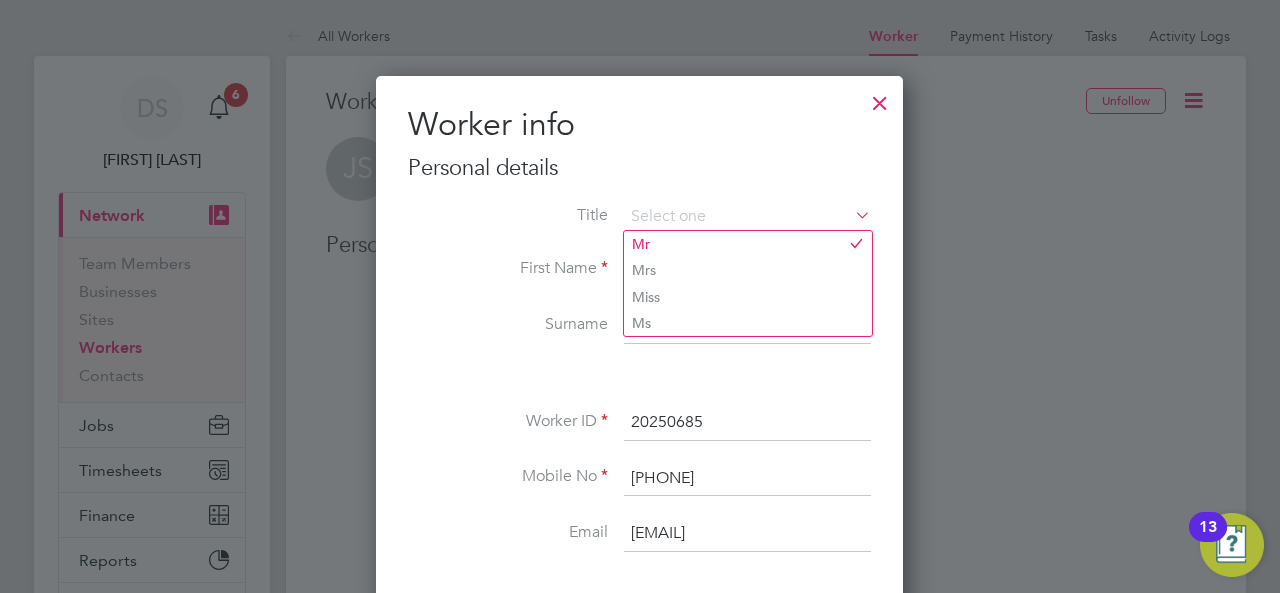 click on "Worker info Personal details Title   First Name   Jonathan Surname   Smith Worker ID   20250685 Mobile No   07786 563 432 Email   john1995smith@hotmai.com Address   119 Privett Road   Gosport,   Post code   PO12 3SP Date of Birth   18 Mar 1995 Gender   Male National Insurance No.   PA 11 16 81 B Share Code     Save  or Cancel" at bounding box center (639, 663) 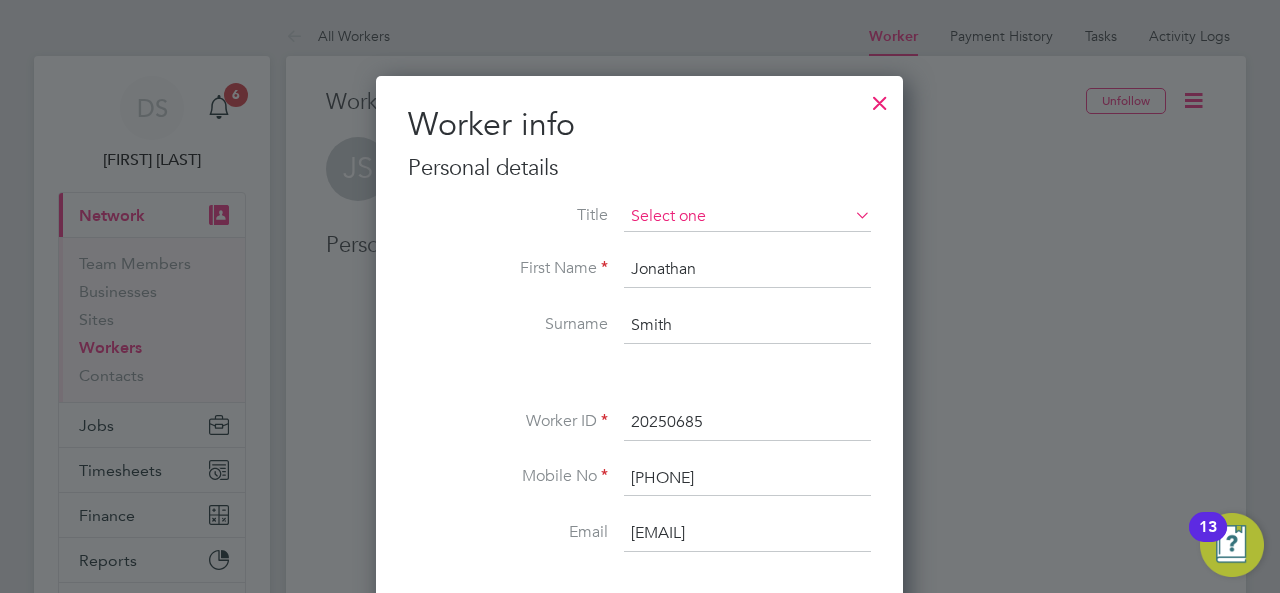 click at bounding box center (747, 217) 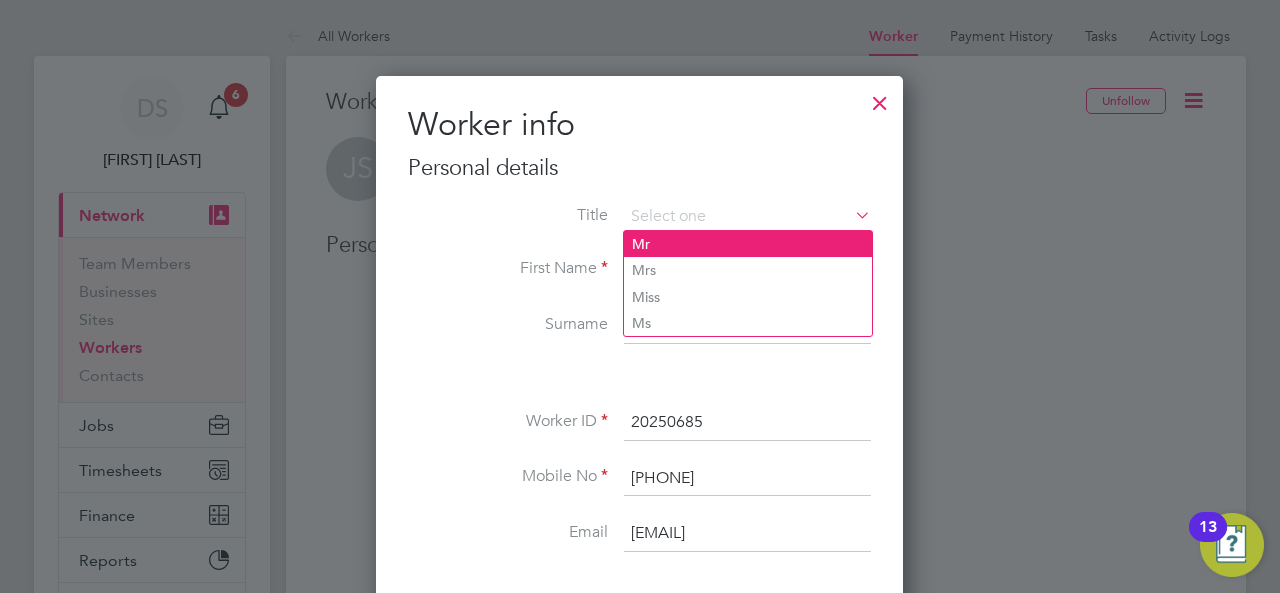 click on "Mr" 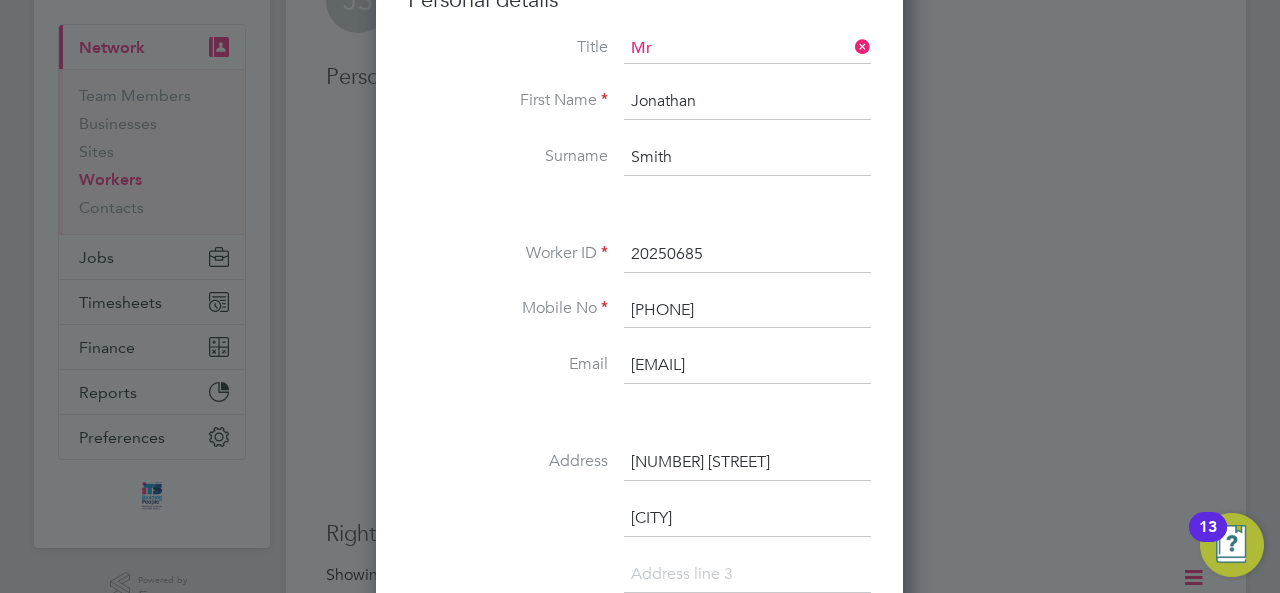 scroll, scrollTop: 200, scrollLeft: 0, axis: vertical 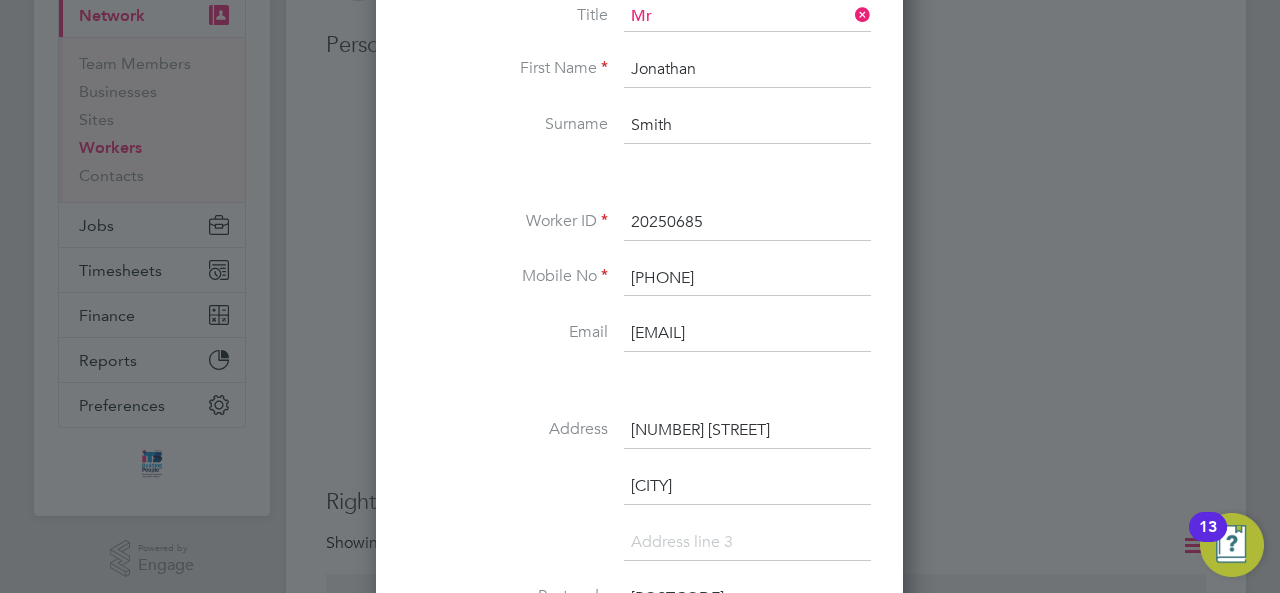 click on "20250685" at bounding box center [747, 223] 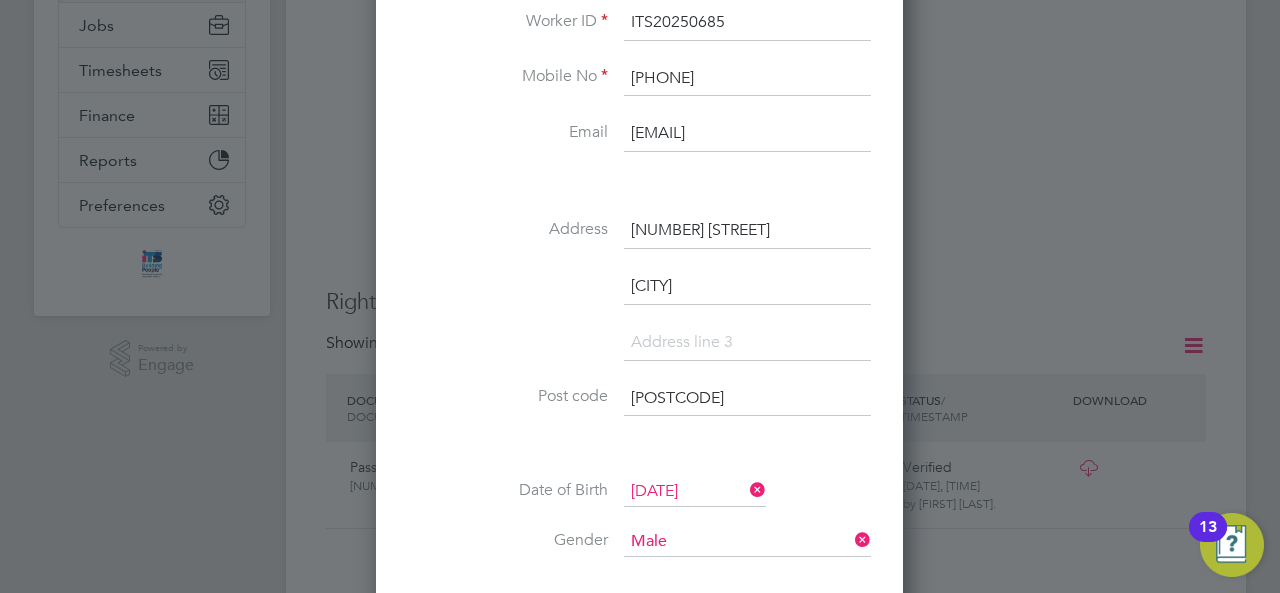 scroll, scrollTop: 800, scrollLeft: 0, axis: vertical 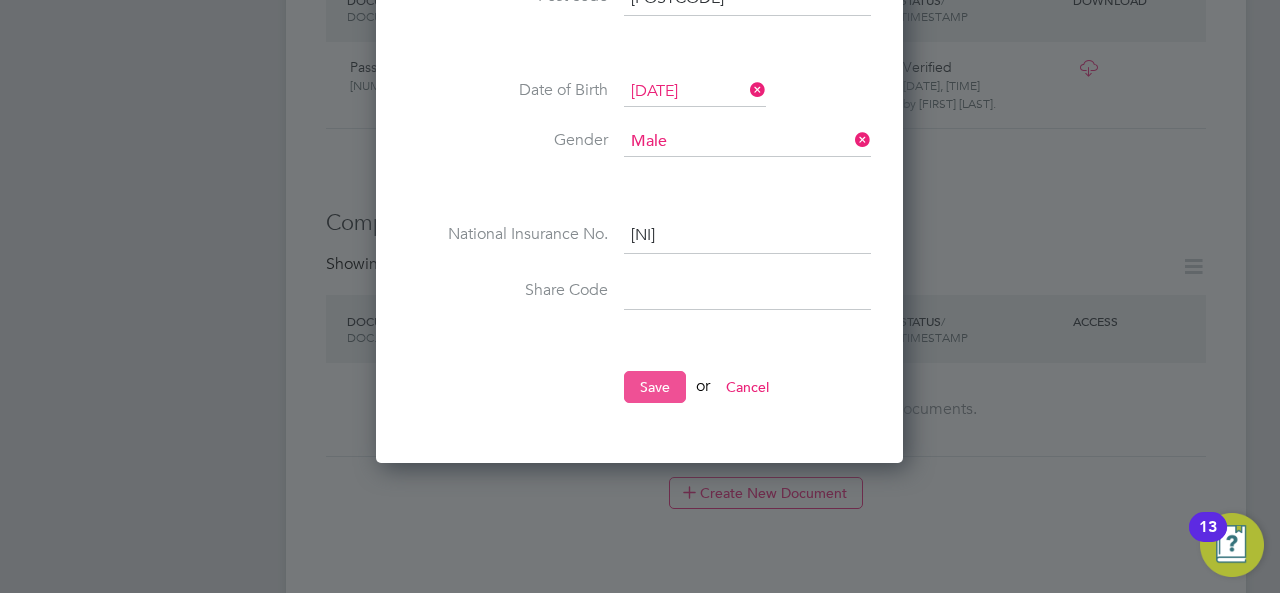 type on "[NUMBER]" 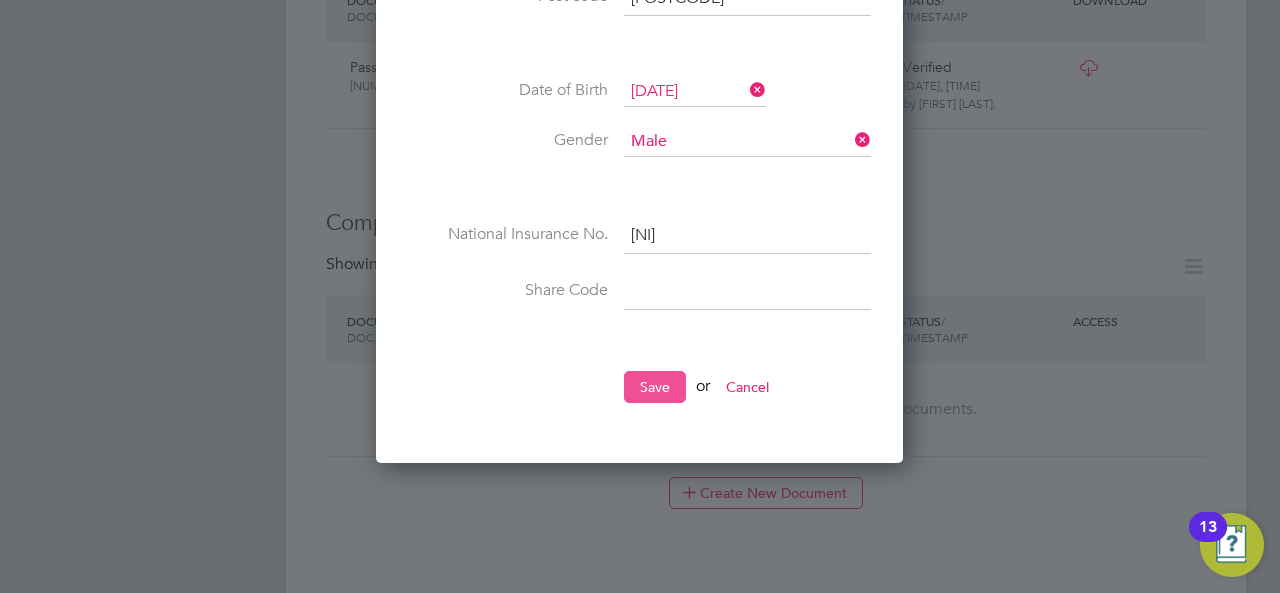 click on "Save" at bounding box center (655, 387) 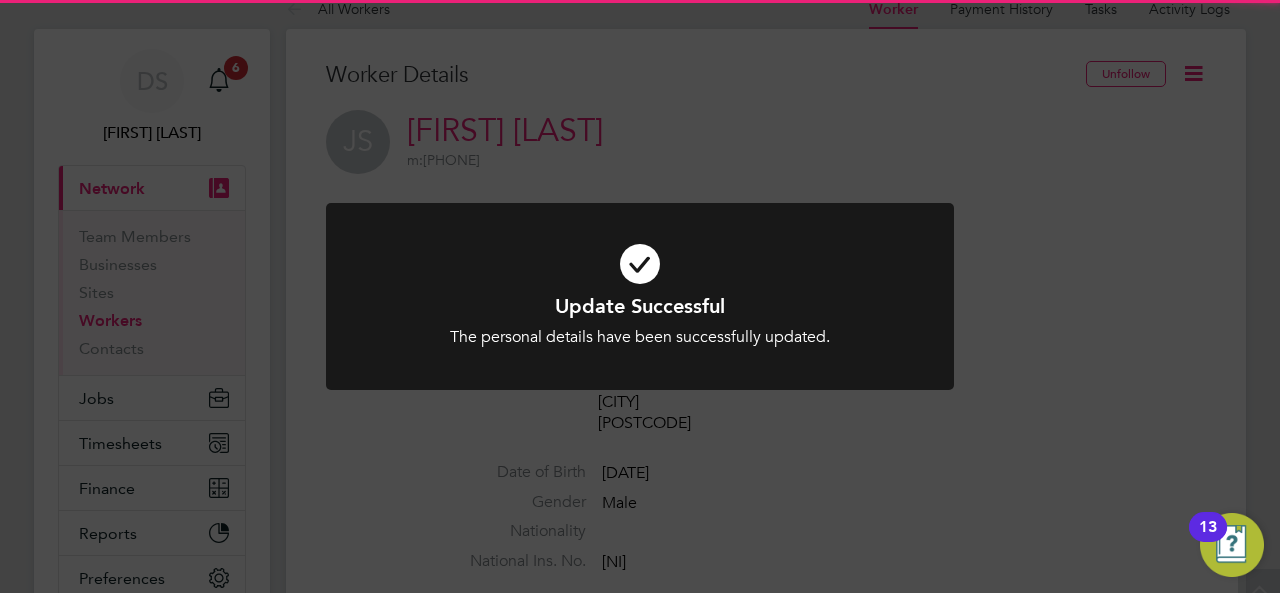 scroll, scrollTop: 0, scrollLeft: 0, axis: both 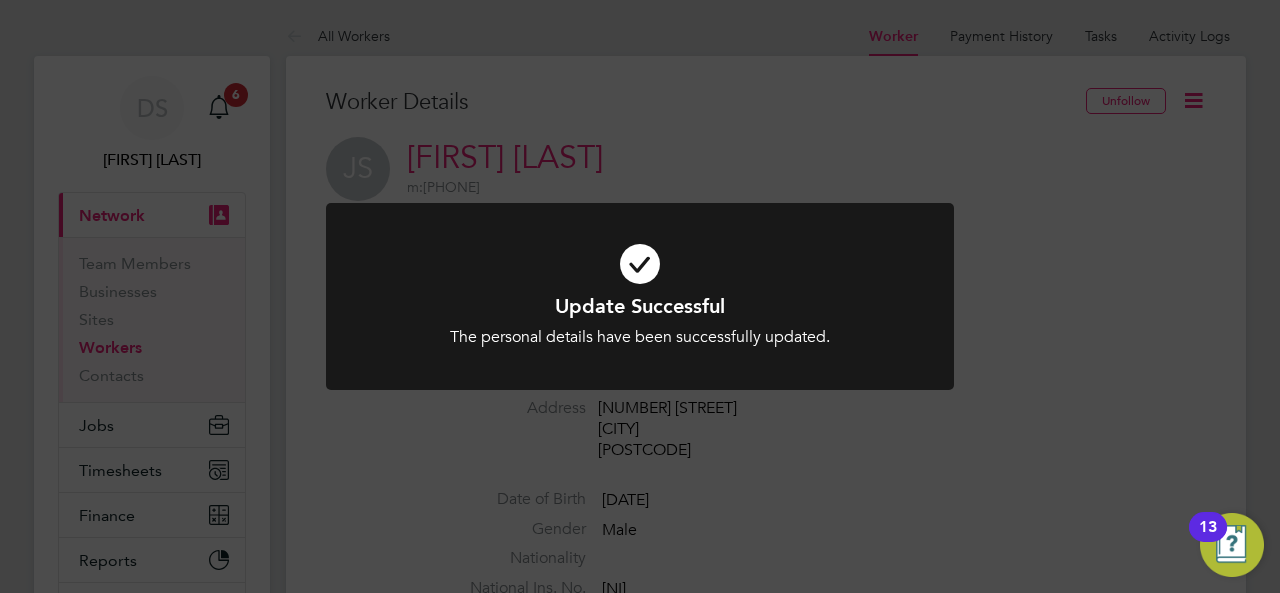 click on "Update Successful The personal details have been successfully updated. Cancel Okay" 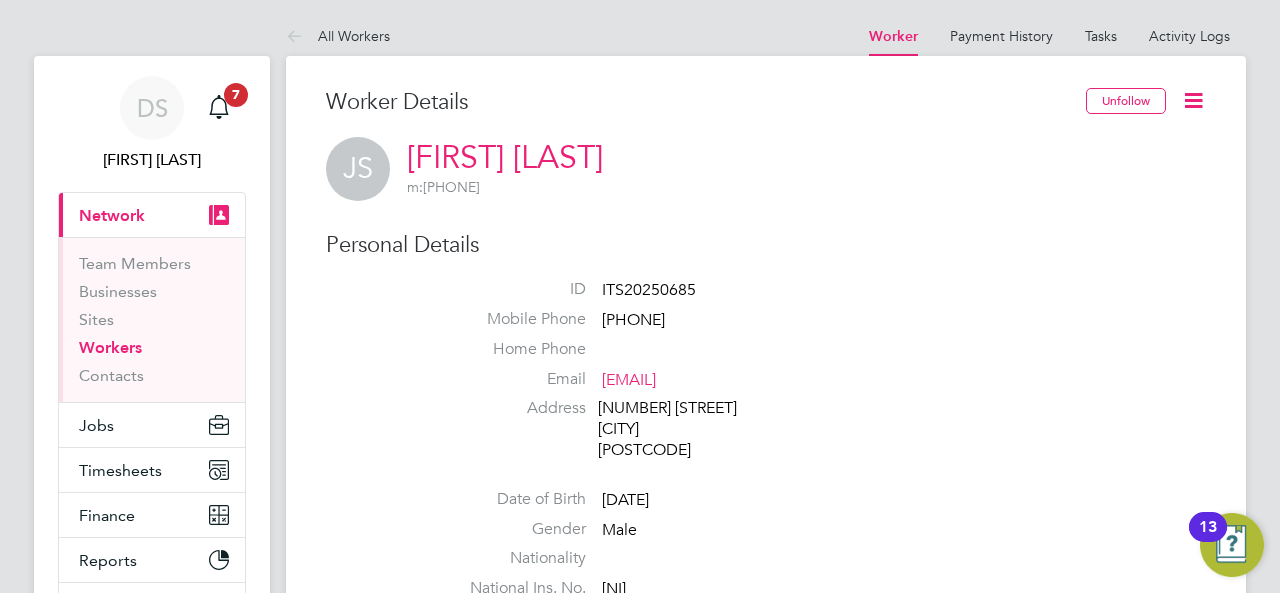 click on "Workers" at bounding box center [110, 347] 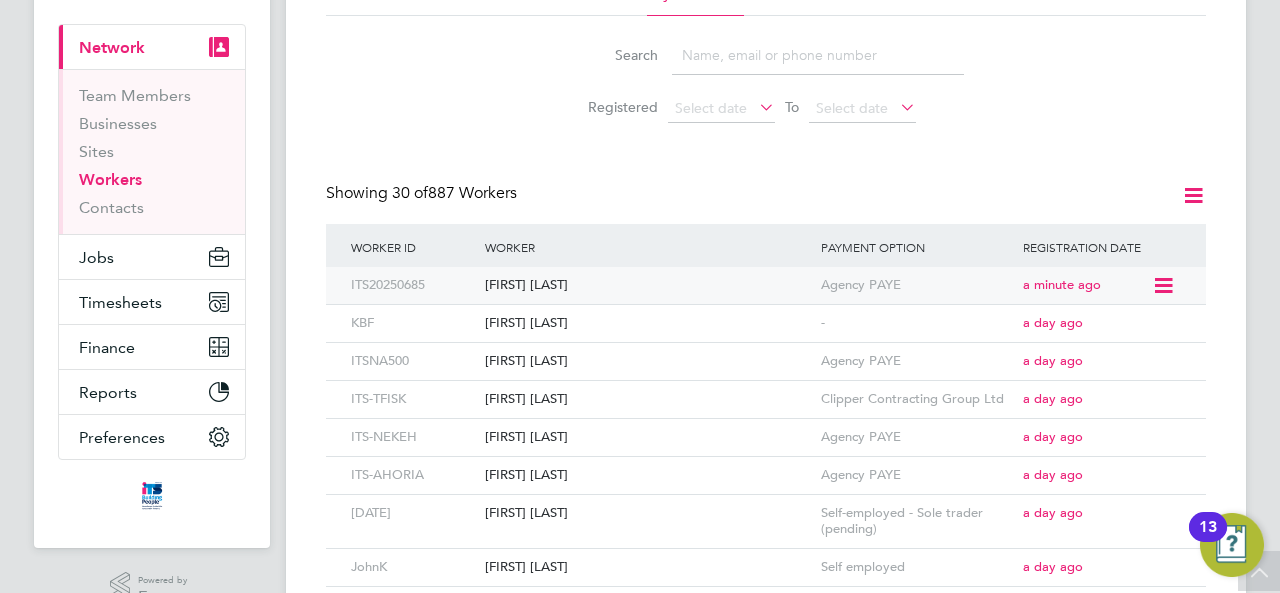 scroll, scrollTop: 200, scrollLeft: 0, axis: vertical 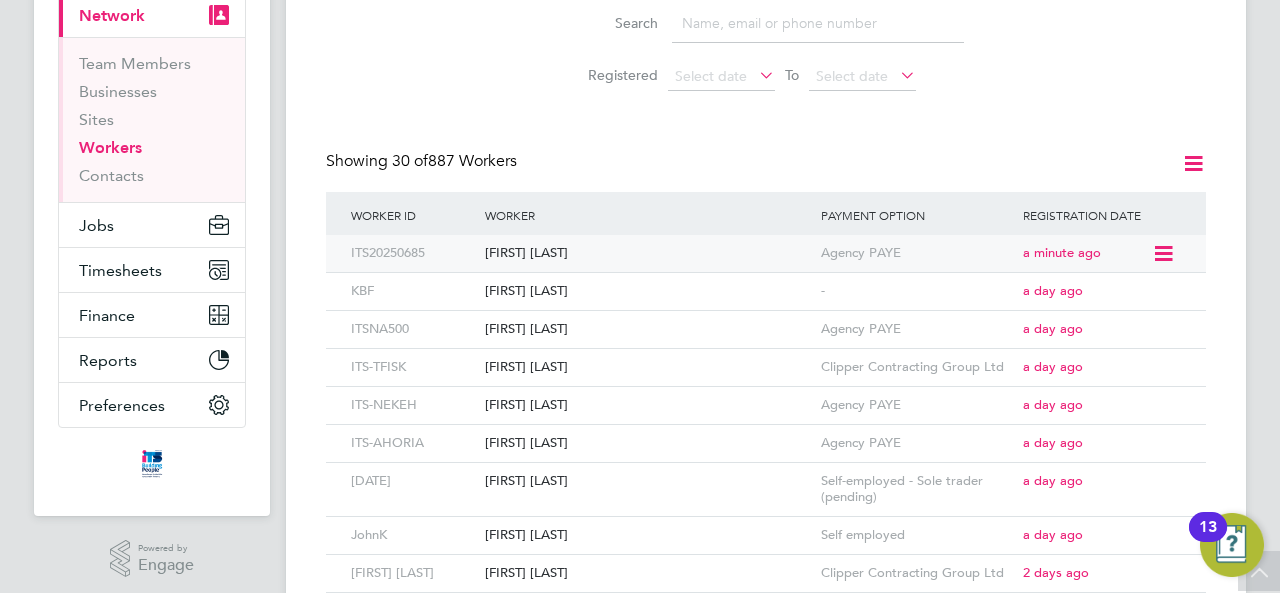 click 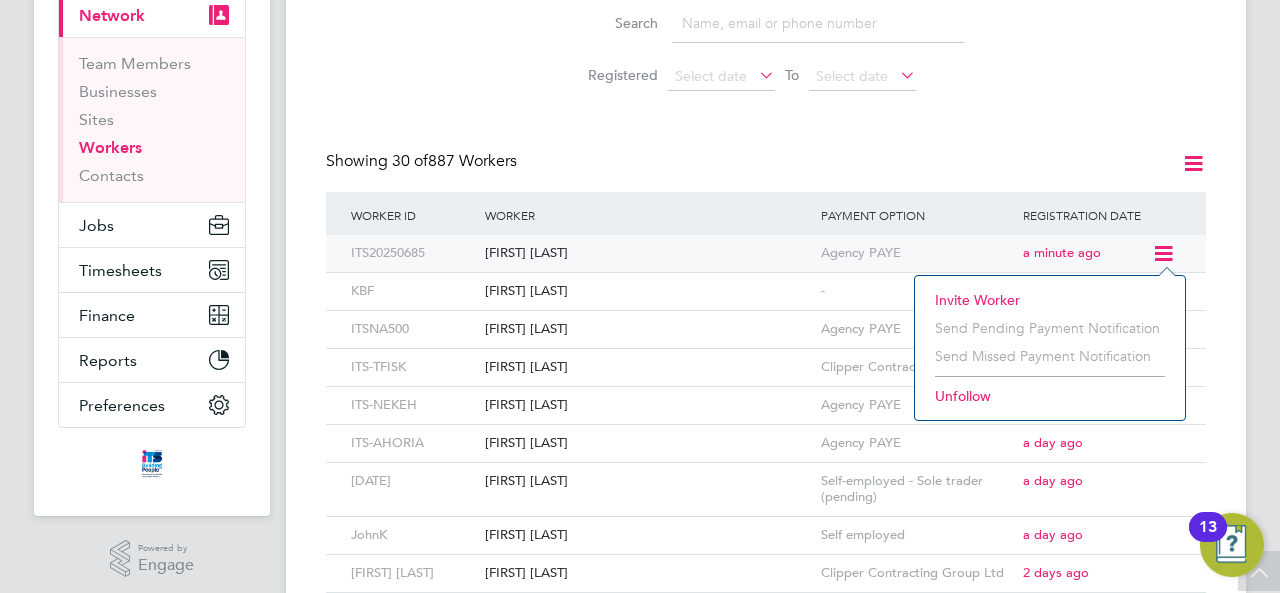 click on "[FIRST] [LAST]" 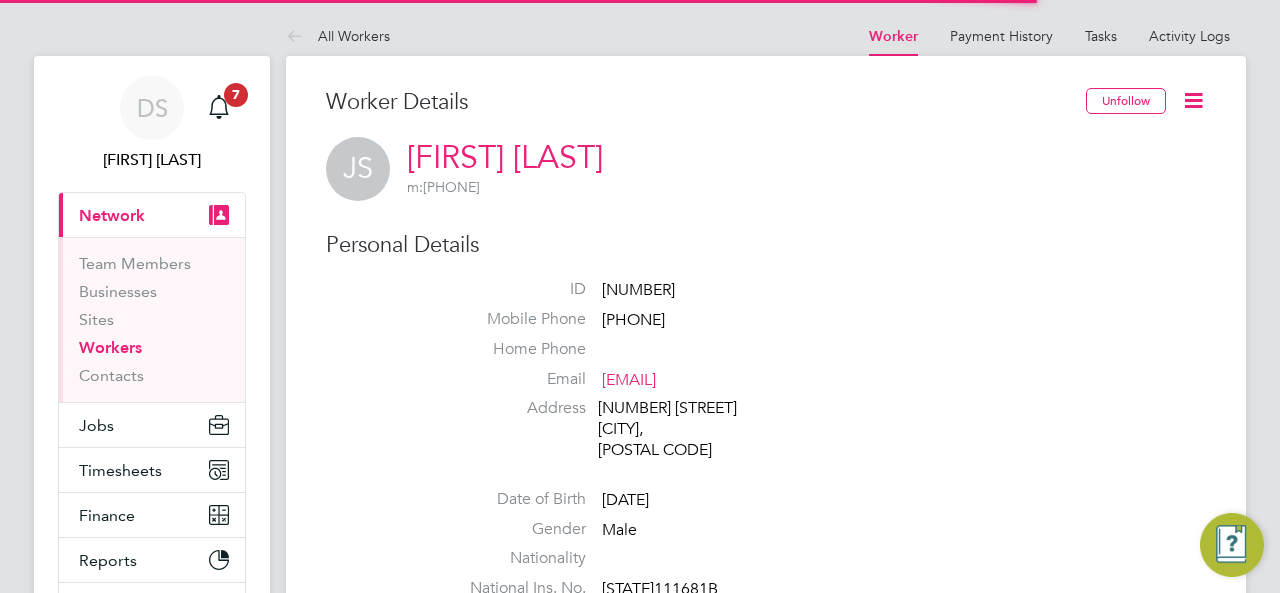 scroll, scrollTop: 0, scrollLeft: 0, axis: both 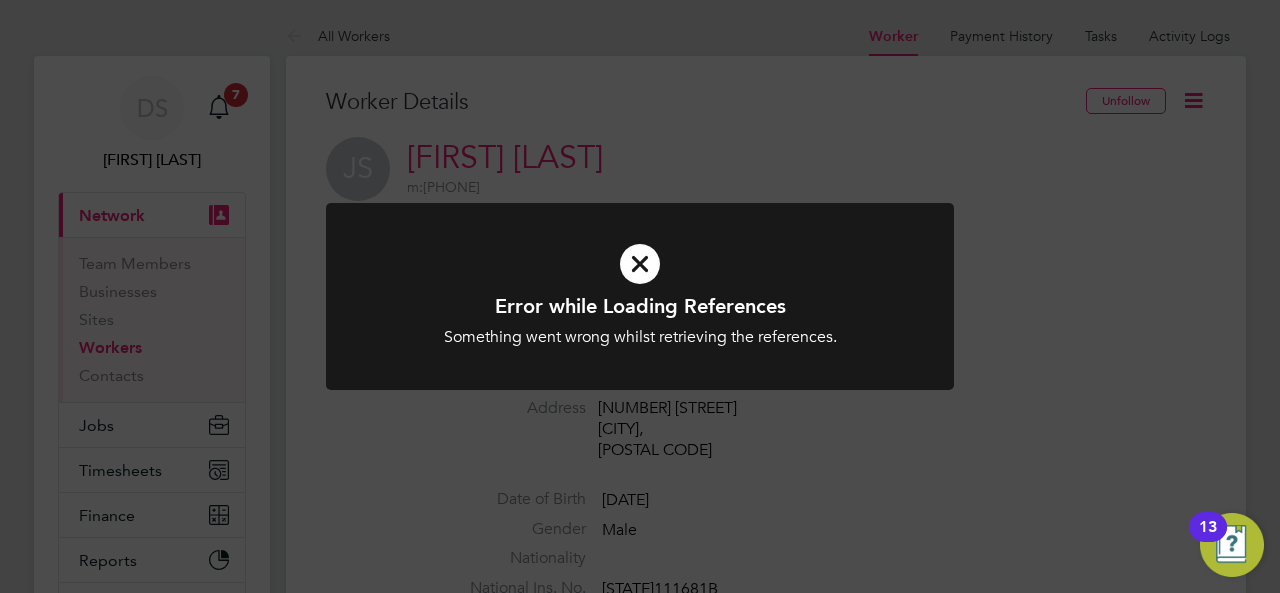 click on "Error while Loading References Something went wrong whilst retrieving the references. Cancel Okay" 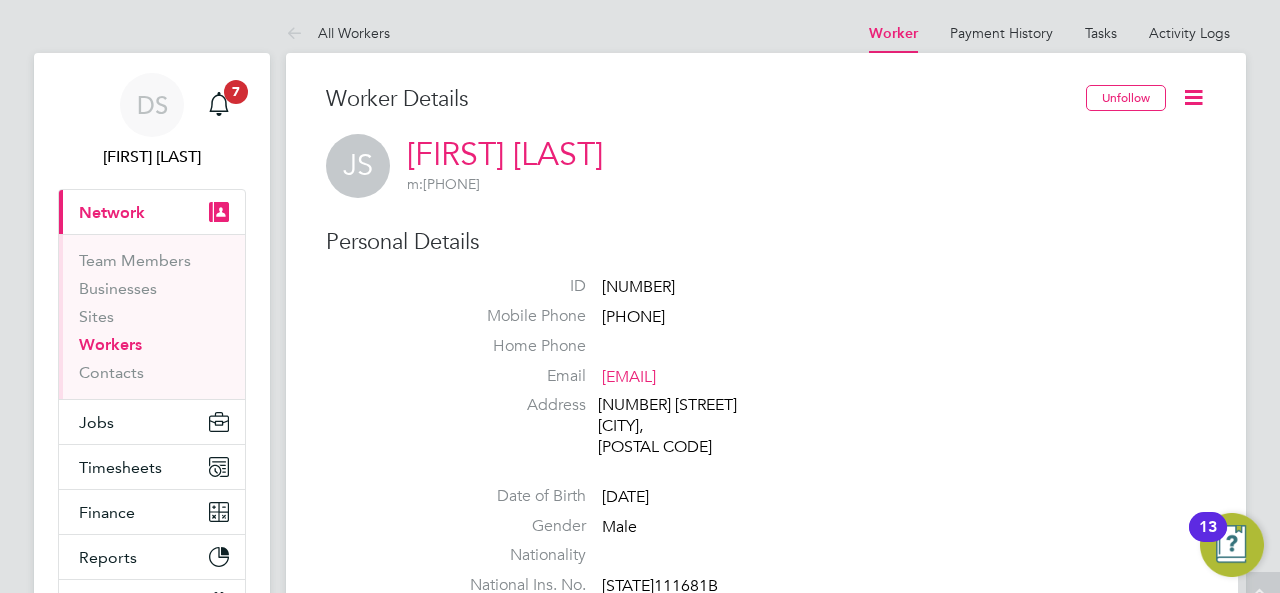 scroll, scrollTop: 0, scrollLeft: 0, axis: both 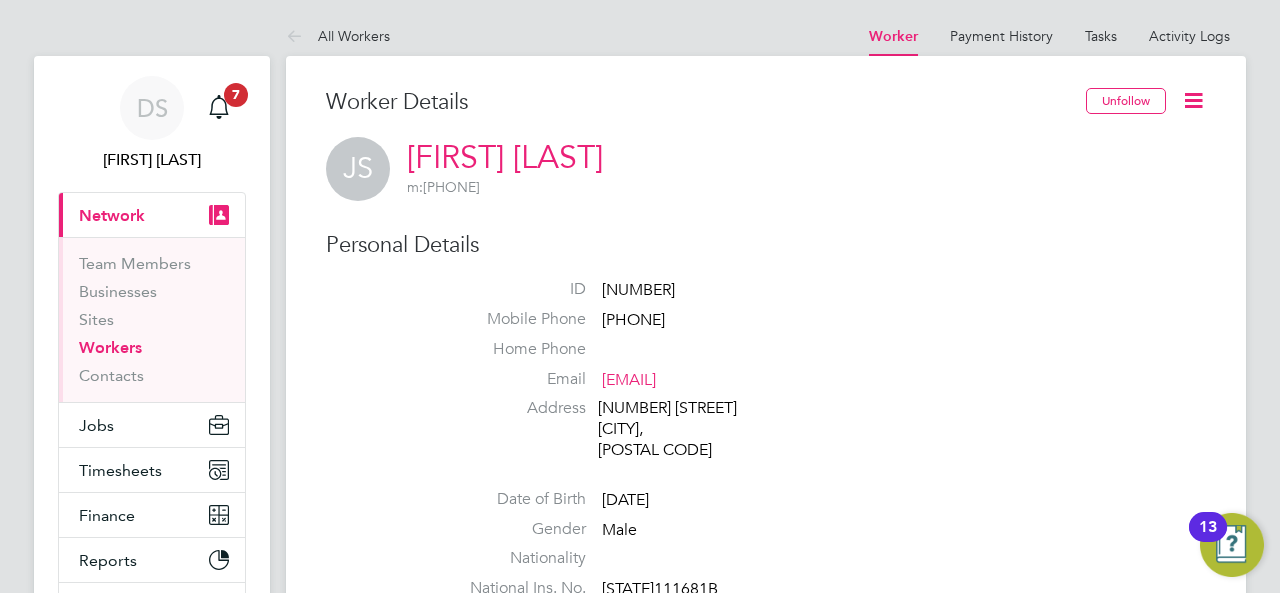 click 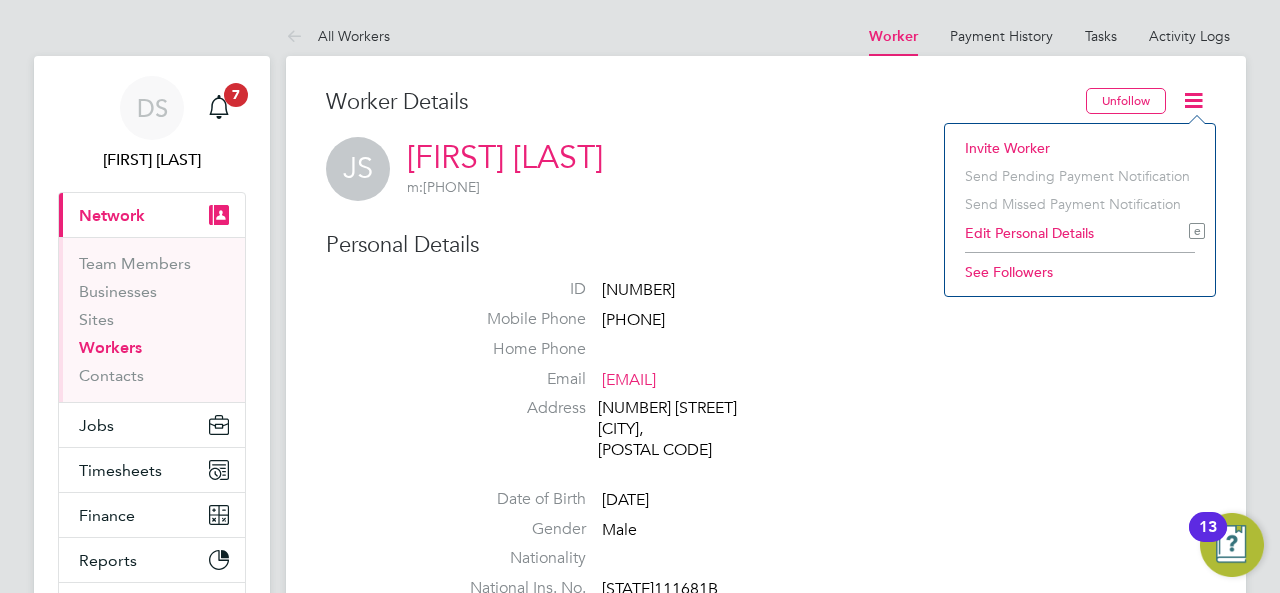 click on "Edit Personal Details e" 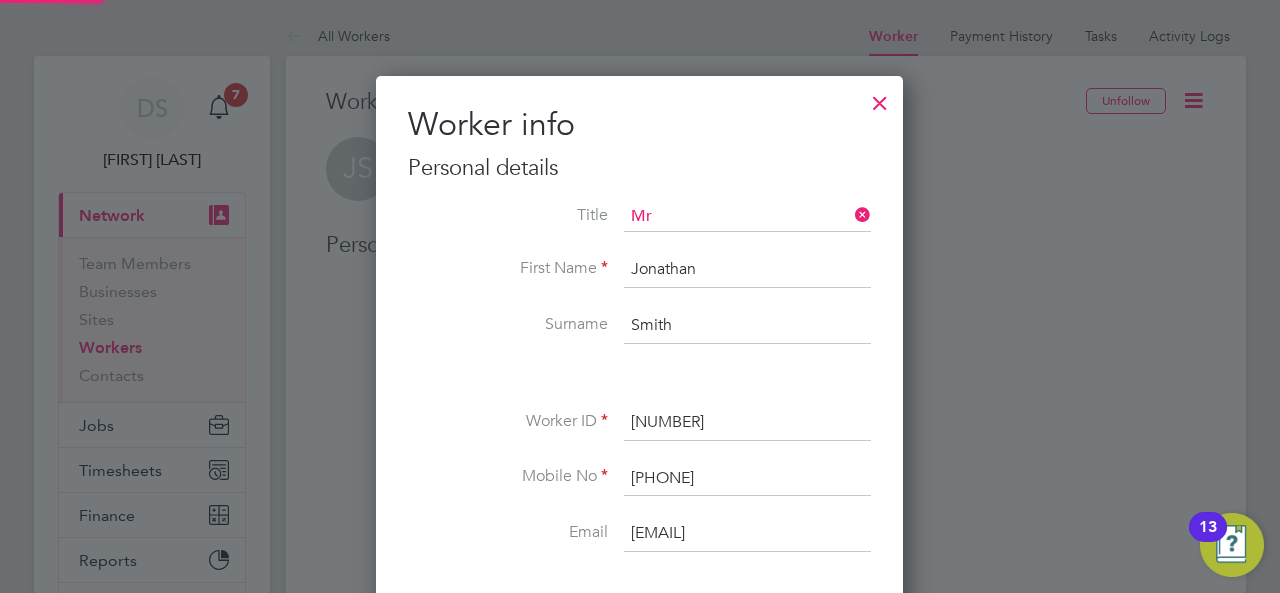 type 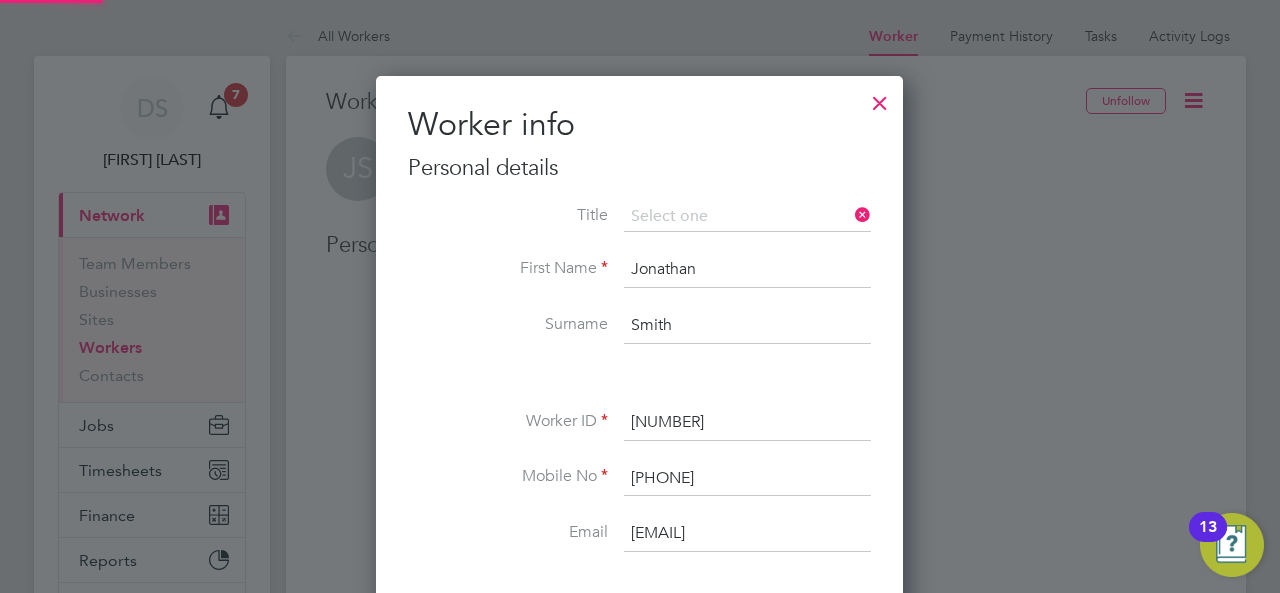 scroll, scrollTop: 10, scrollLeft: 9, axis: both 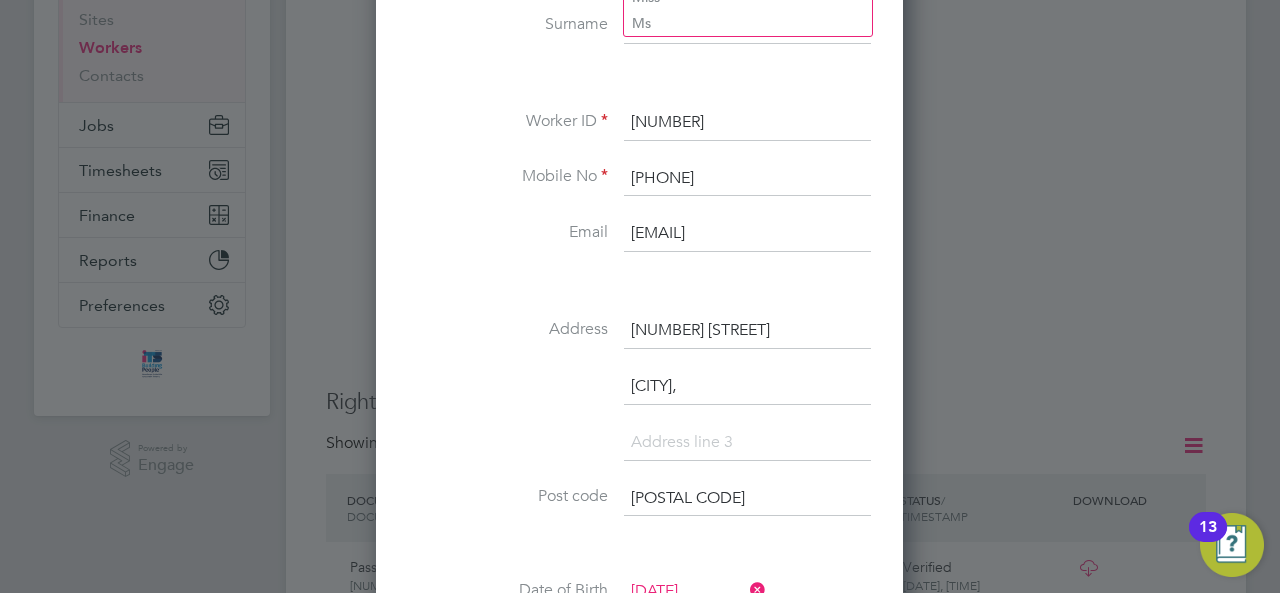 click on "[NUMBER]" at bounding box center [747, 123] 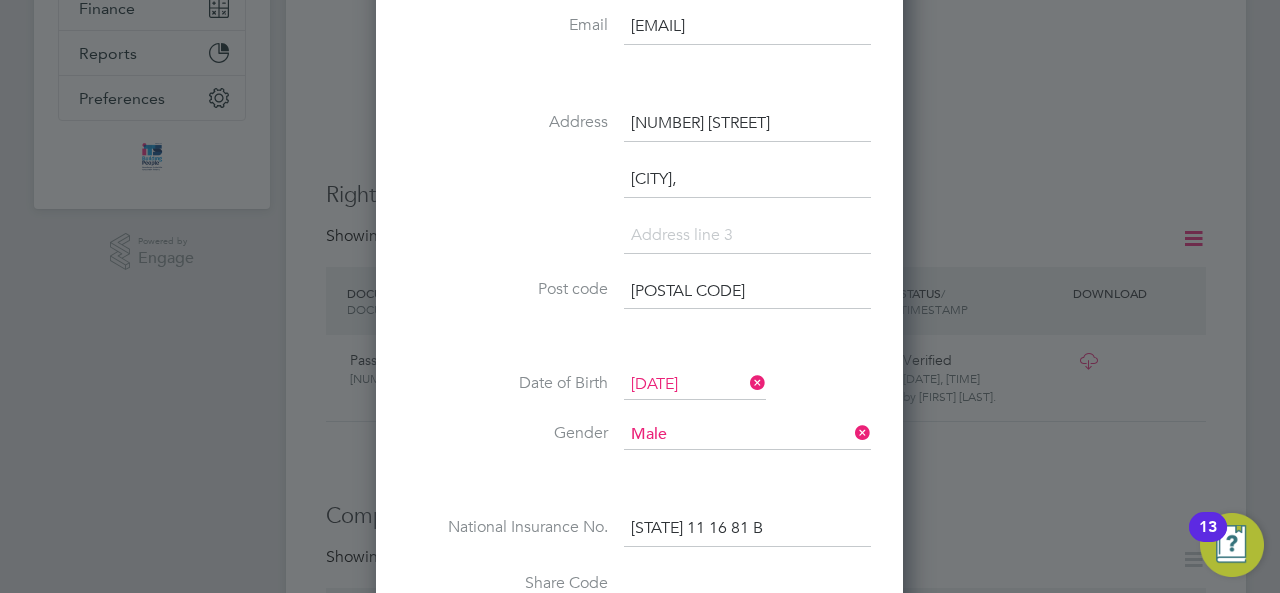scroll, scrollTop: 700, scrollLeft: 0, axis: vertical 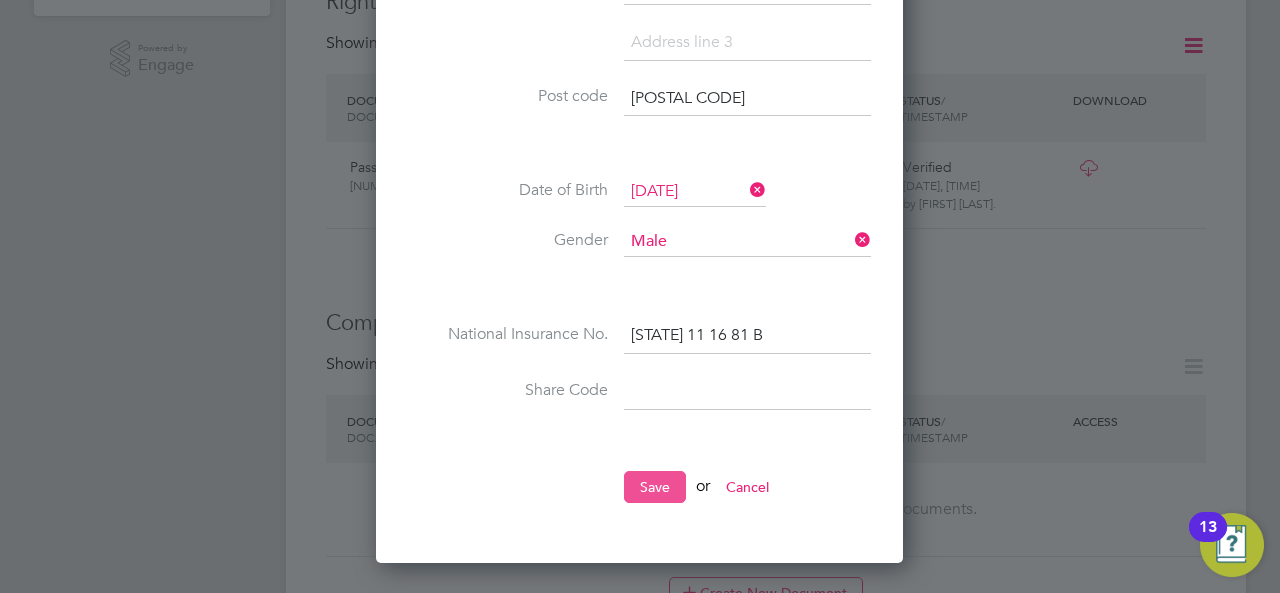 type on "ITSJSmith" 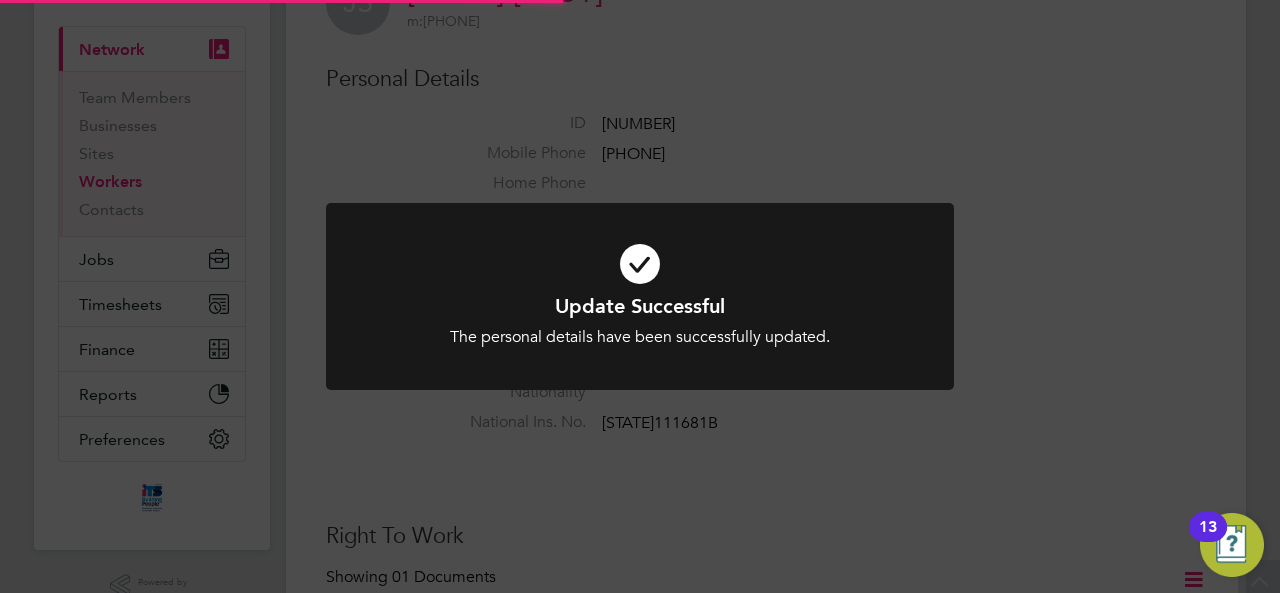 scroll, scrollTop: 0, scrollLeft: 0, axis: both 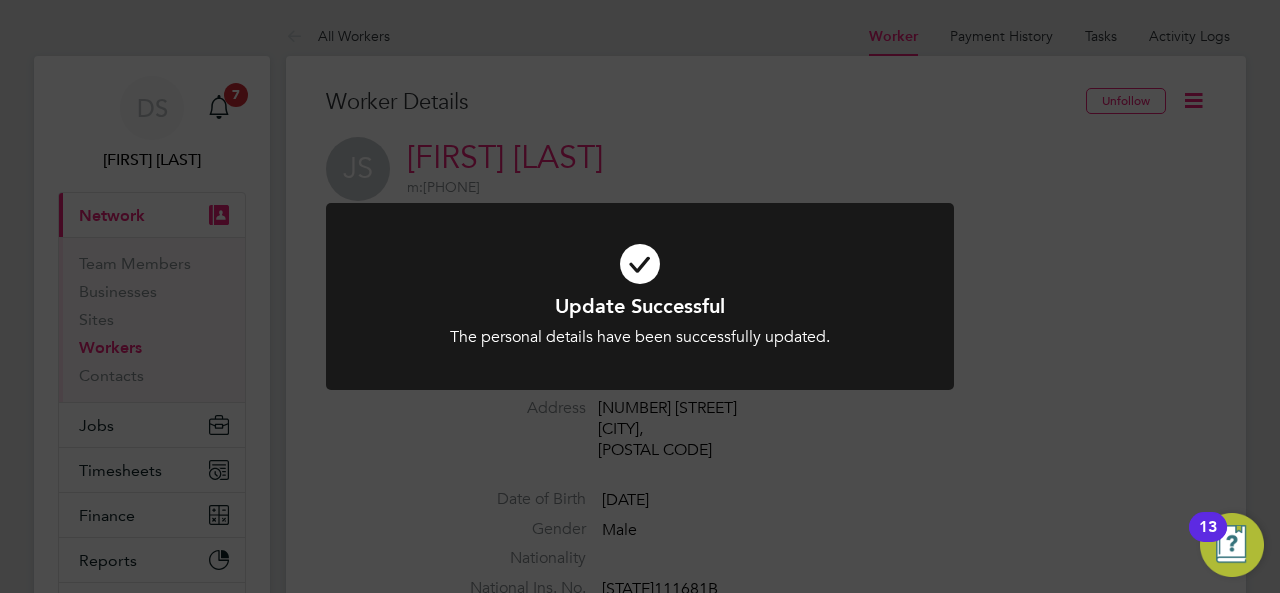 click on "Update Successful The personal details have been successfully updated. Cancel Okay" 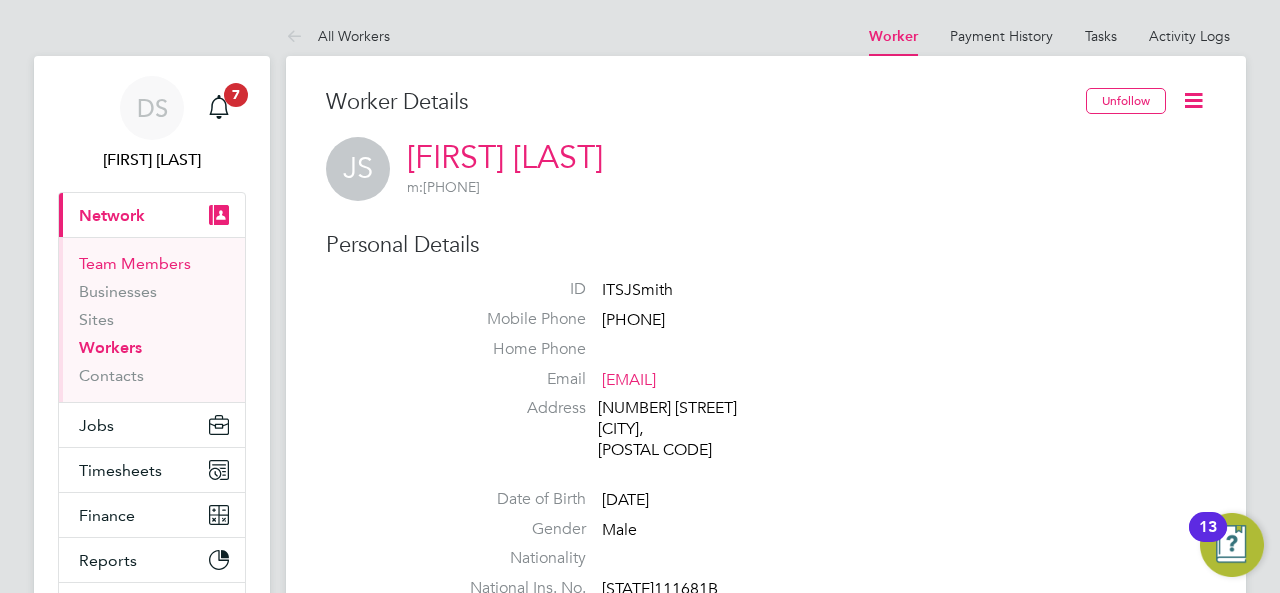 click on "Team Members" at bounding box center [135, 263] 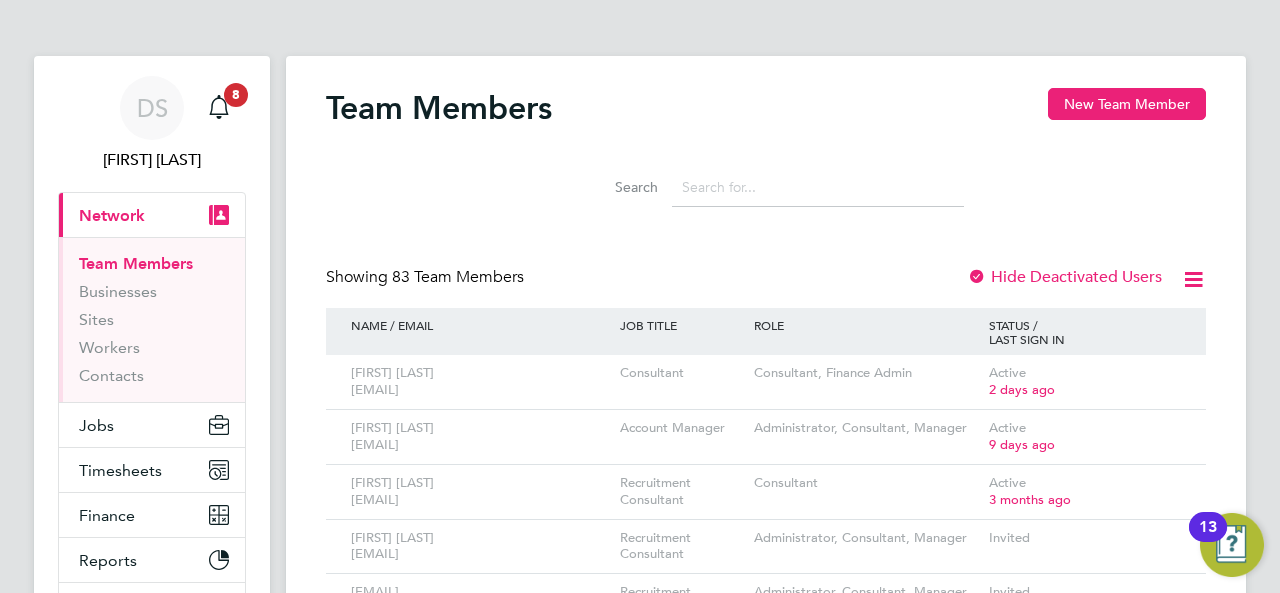 click on "Showing   83 Team Members Hide Deactivated Users" 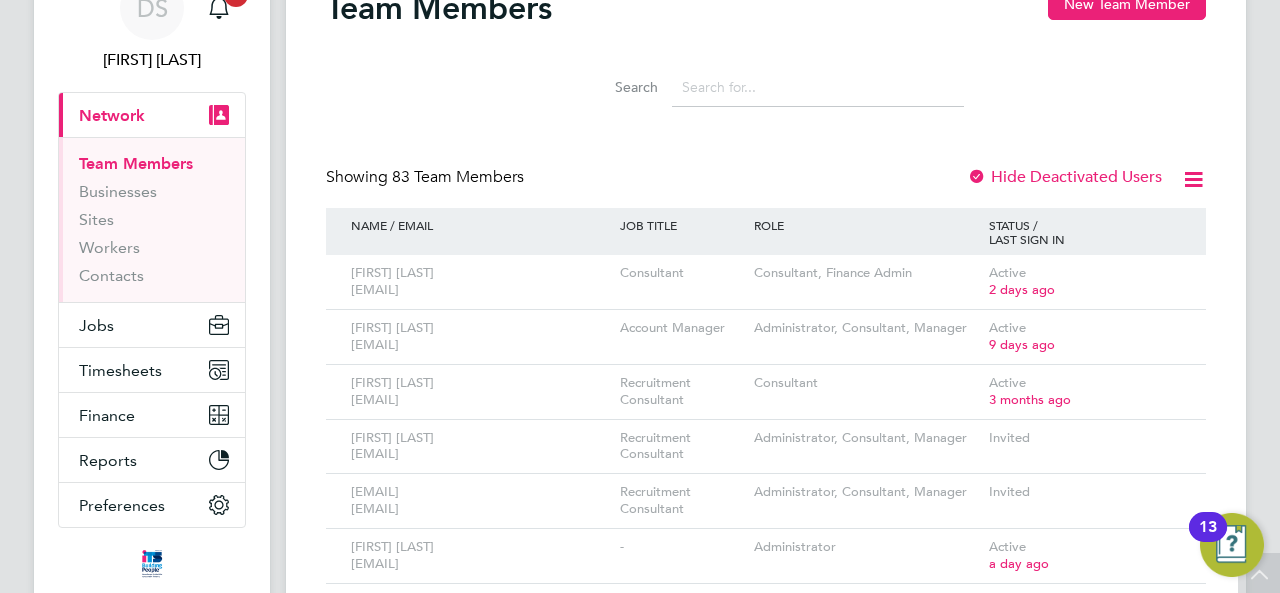 scroll, scrollTop: 0, scrollLeft: 0, axis: both 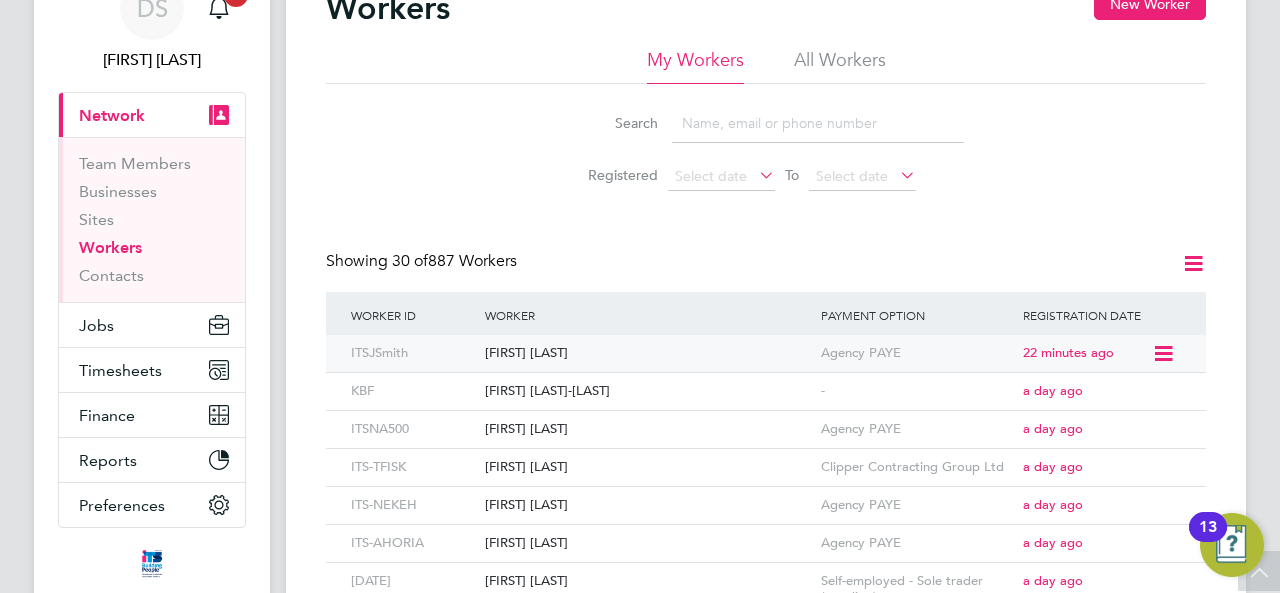 click 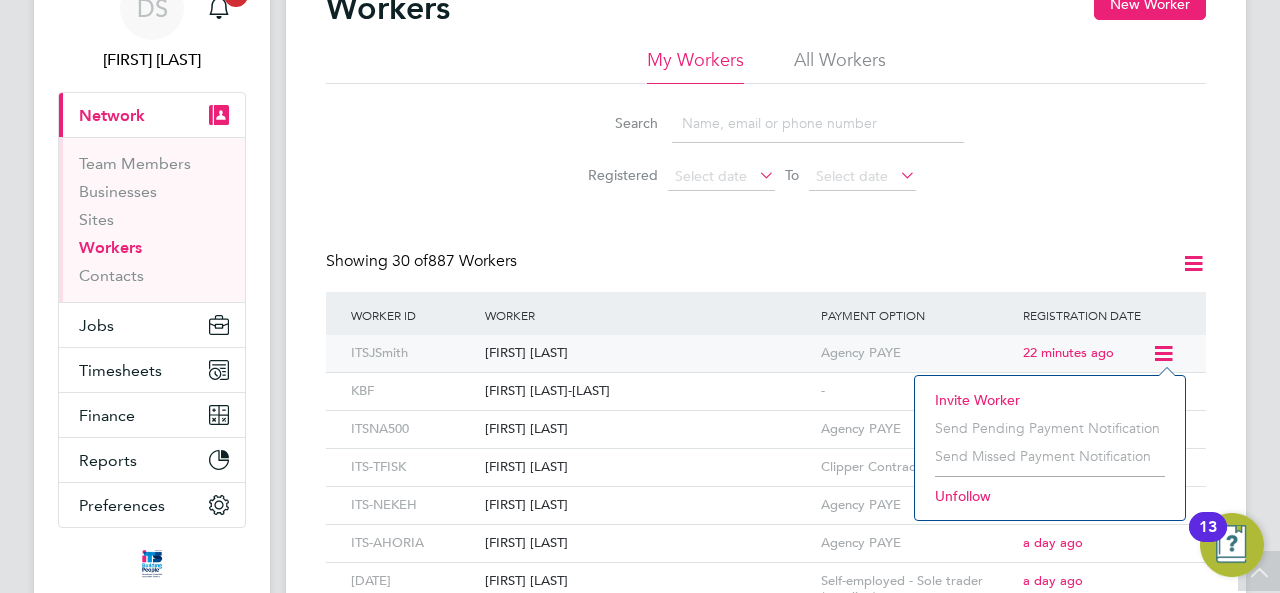 click on "[FIRST] [LAST]" 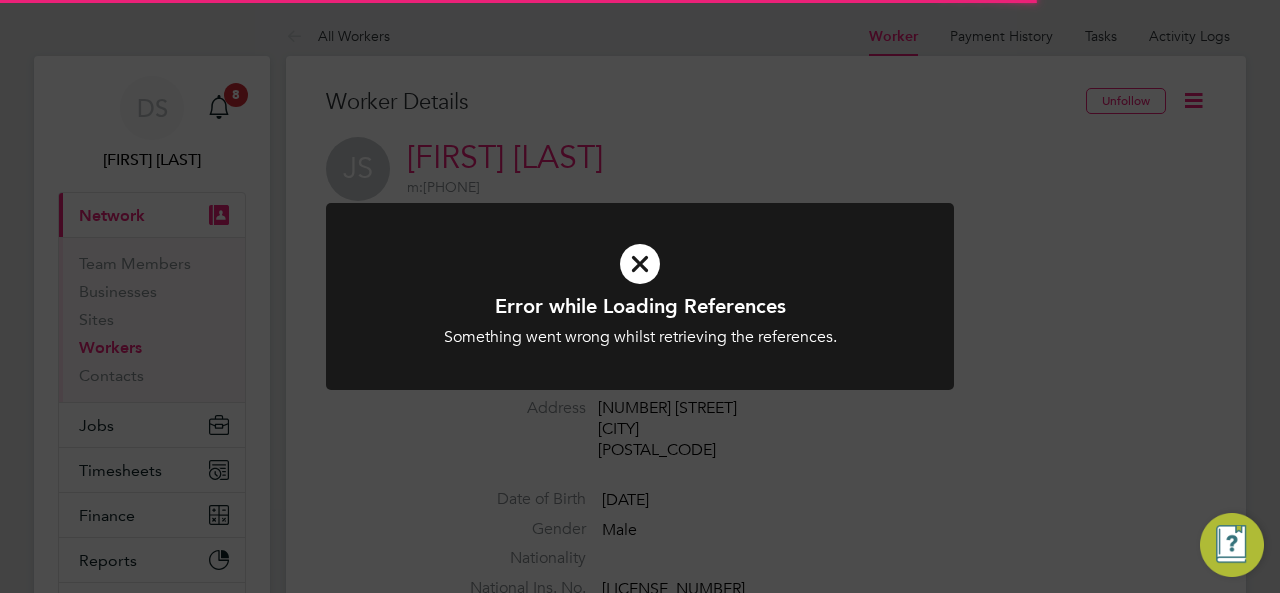 scroll, scrollTop: 0, scrollLeft: 0, axis: both 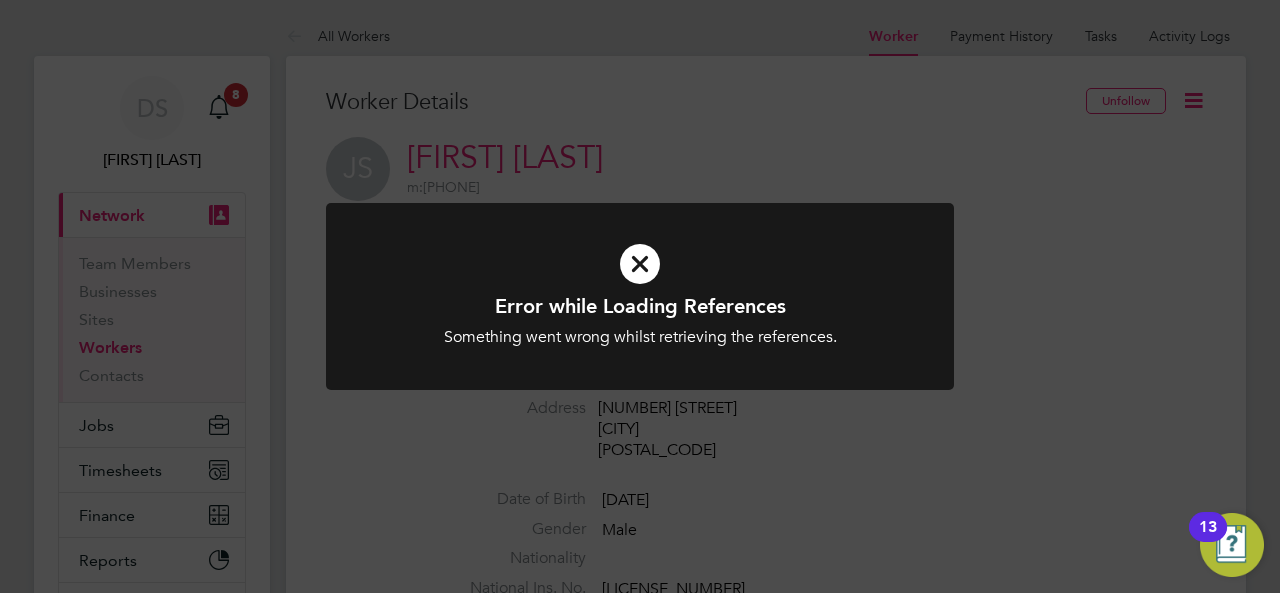 click on "Error while Loading References Something went wrong whilst retrieving the references. Cancel Okay" 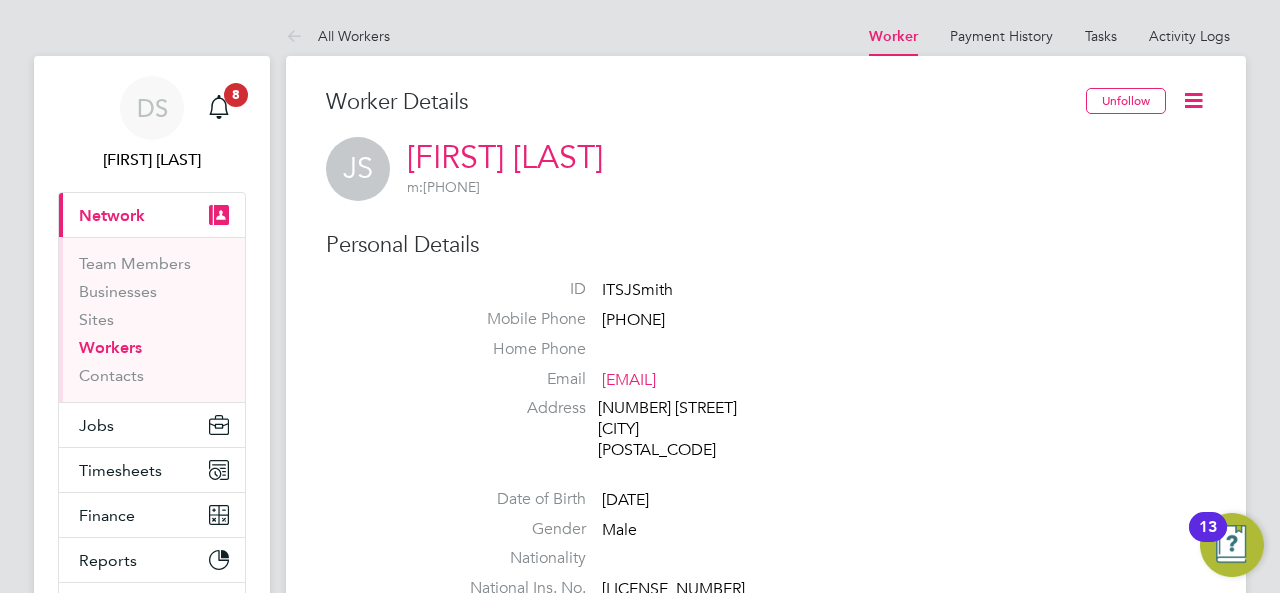 click 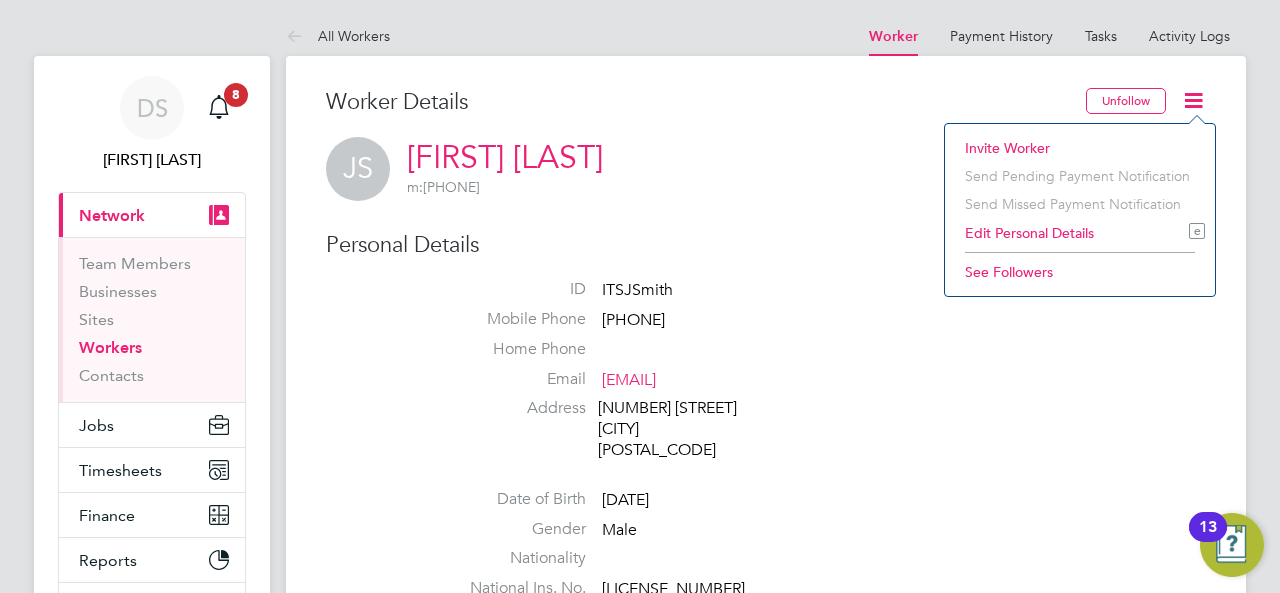 click on "JS Jonathan Smith     m:  07786 563 432" 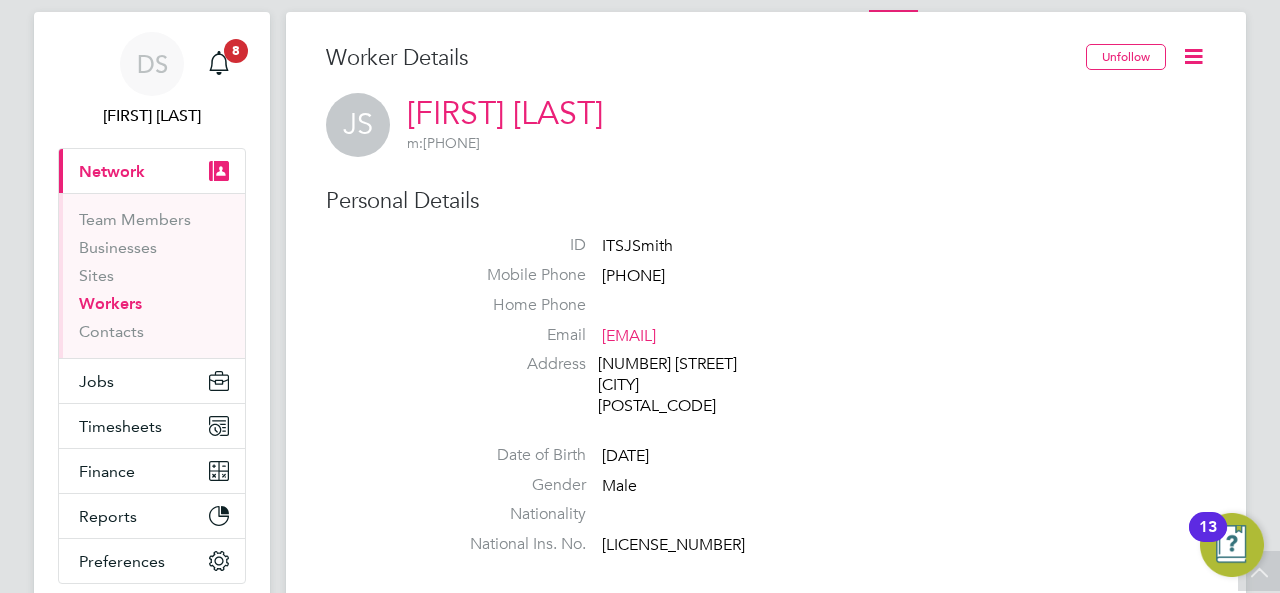 scroll, scrollTop: 0, scrollLeft: 0, axis: both 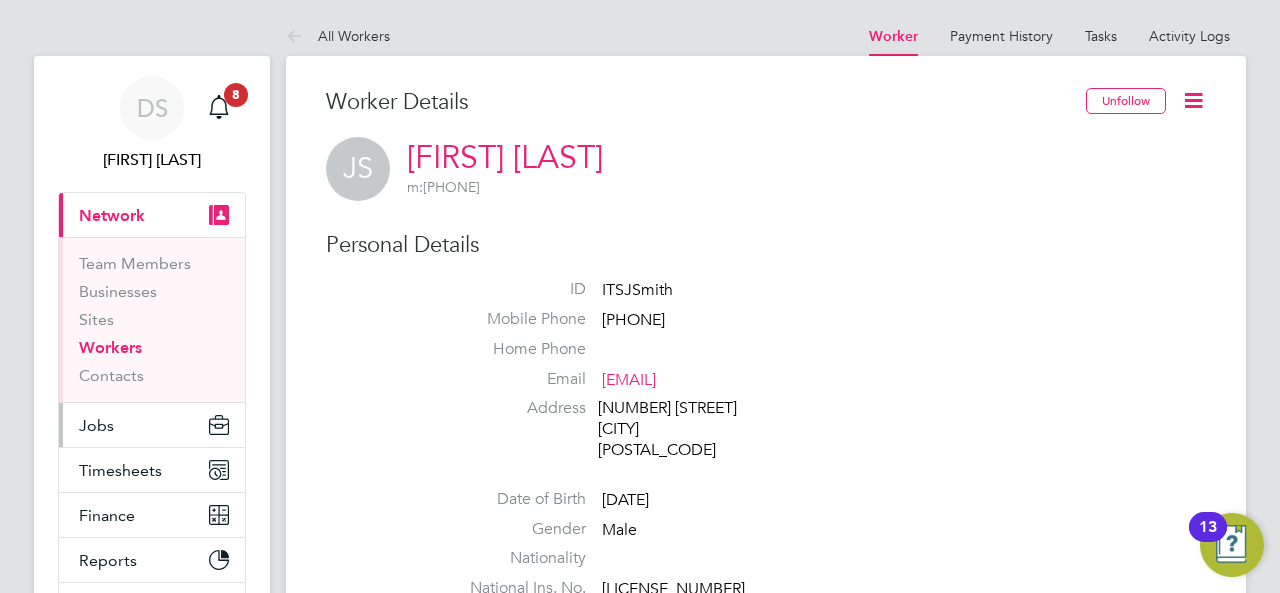 click on "Jobs" at bounding box center [152, 425] 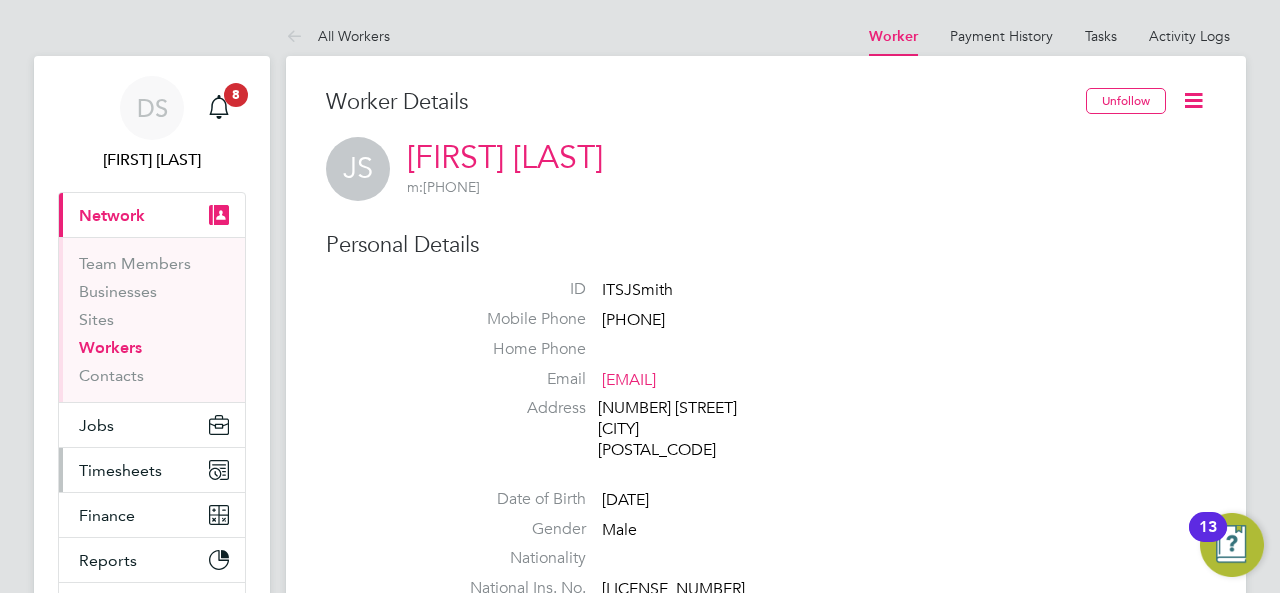 scroll, scrollTop: 100, scrollLeft: 0, axis: vertical 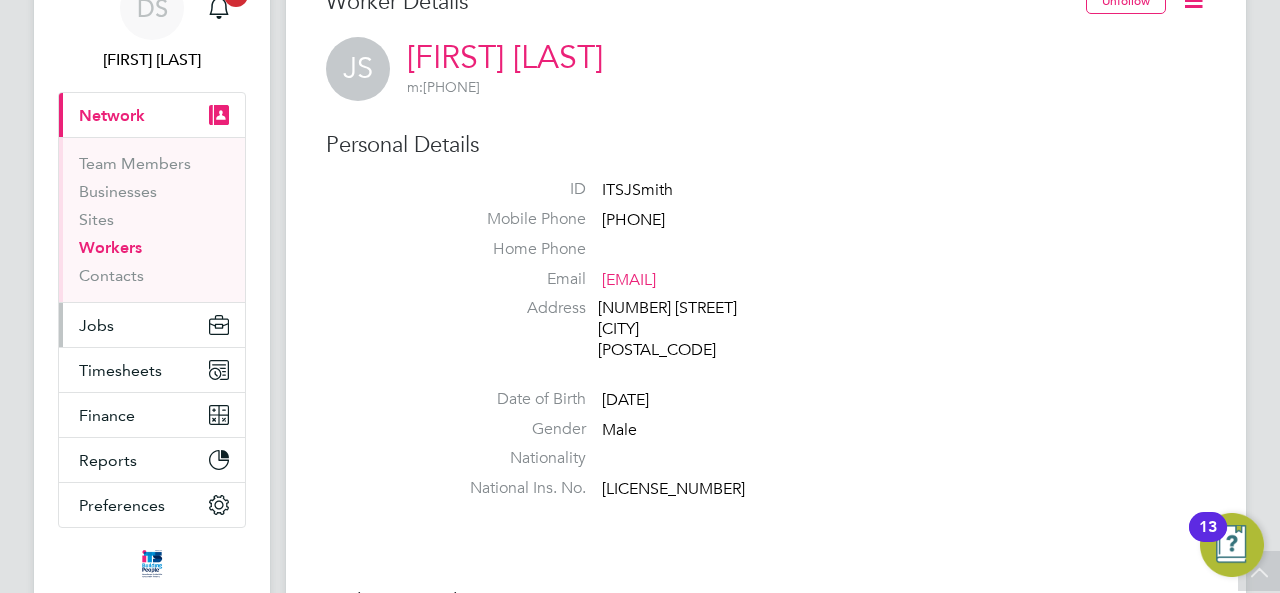 click on "Jobs" at bounding box center (96, 325) 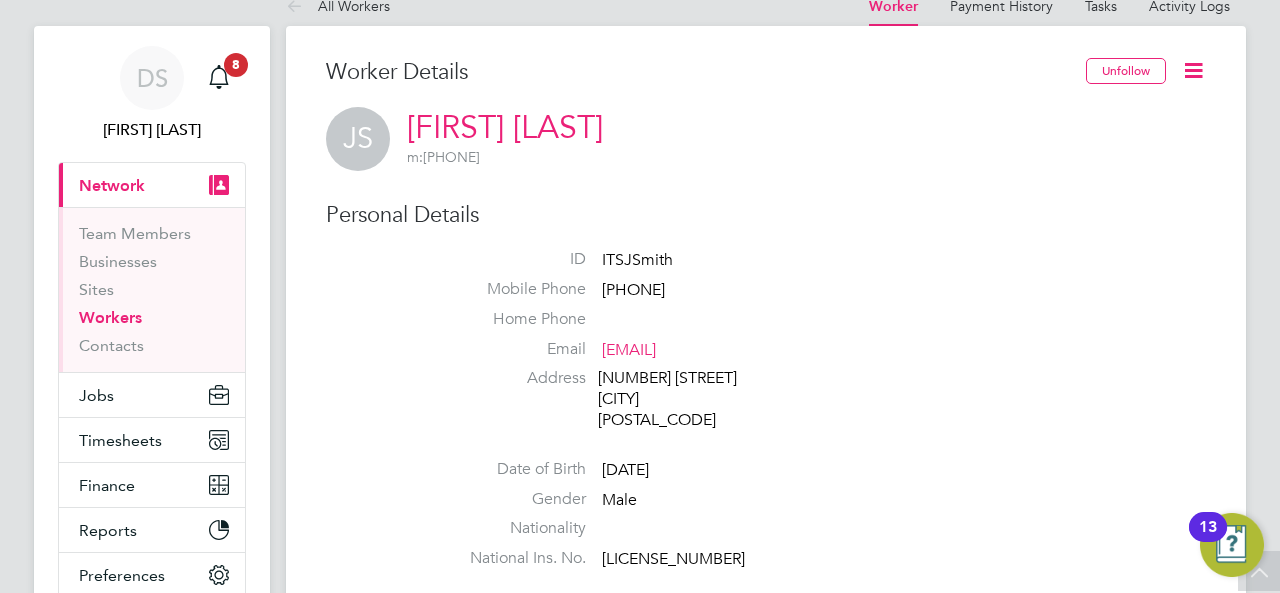 scroll, scrollTop: 0, scrollLeft: 0, axis: both 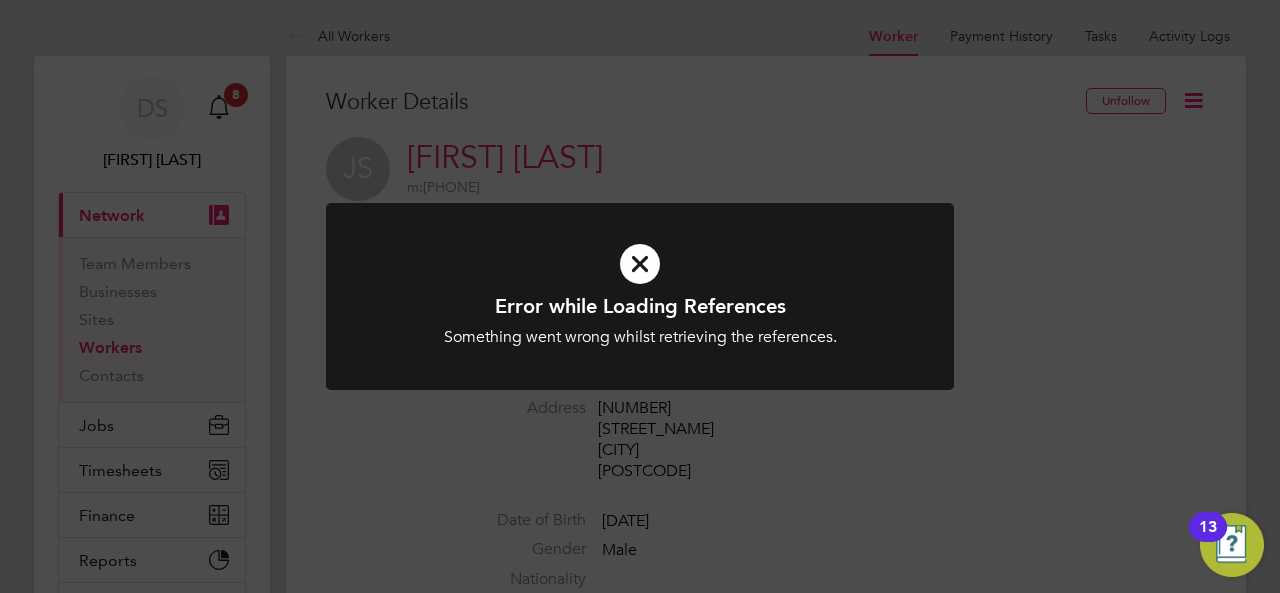 click on "Error while Loading References" at bounding box center (640, 306) 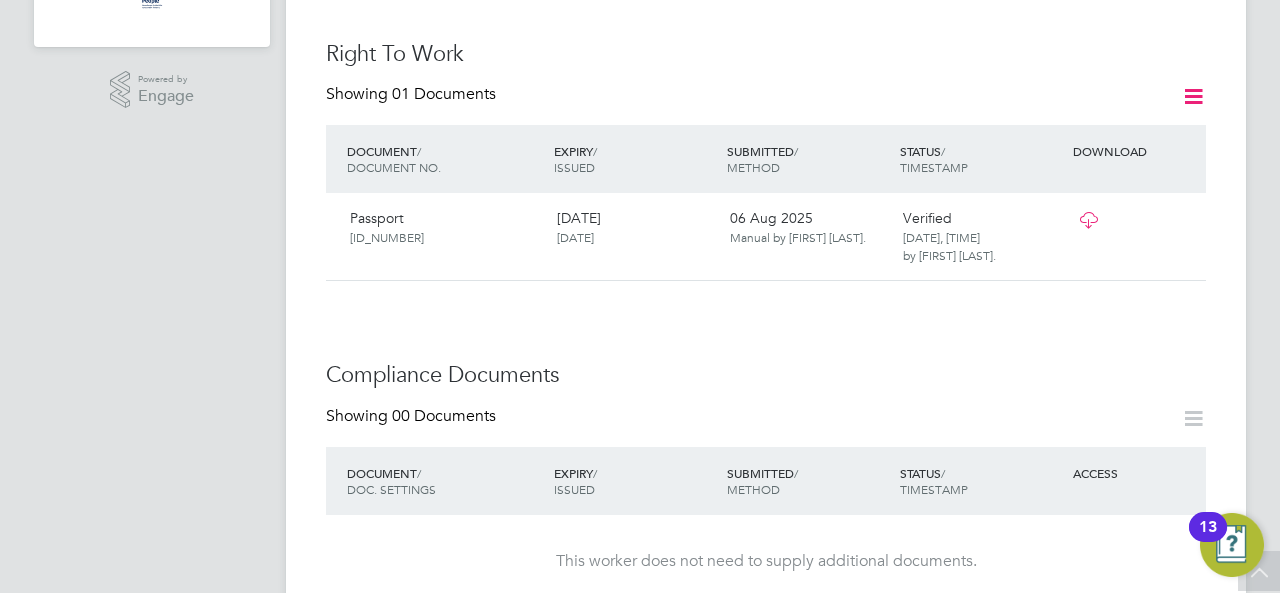 scroll, scrollTop: 900, scrollLeft: 0, axis: vertical 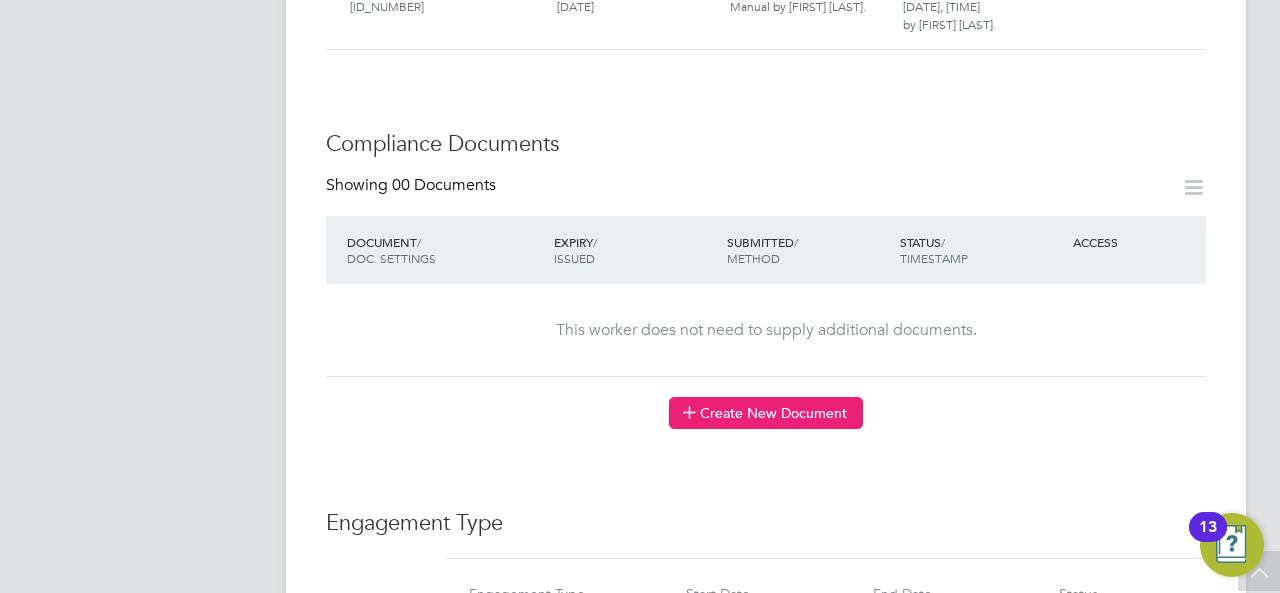 click on "Create New Document" 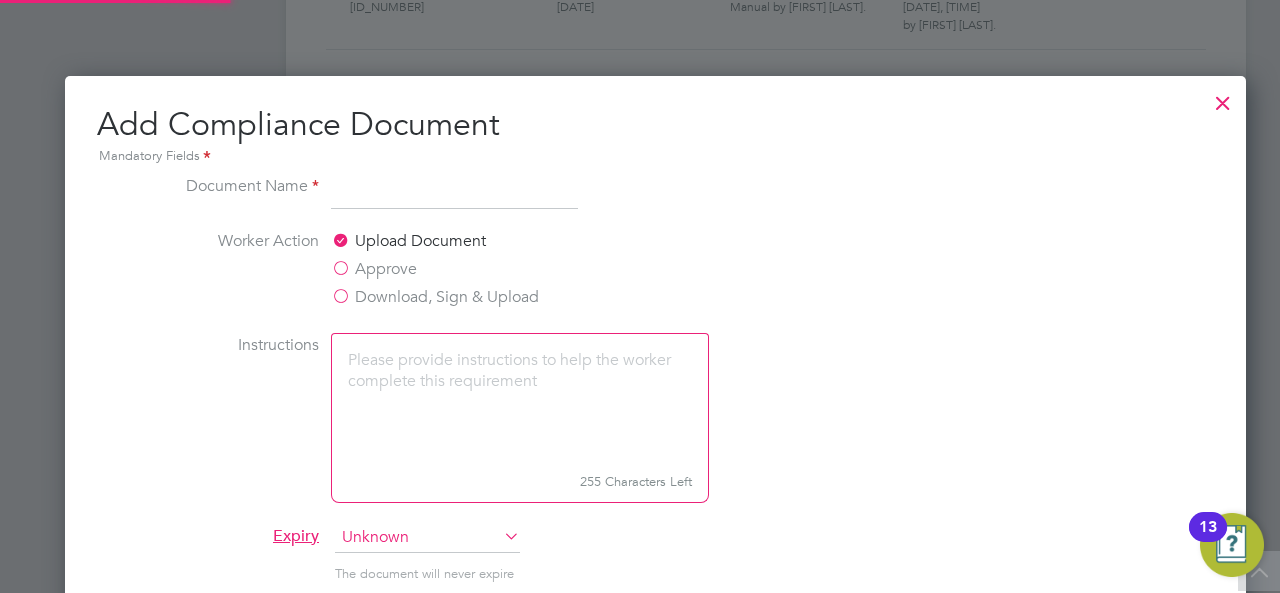 scroll, scrollTop: 1045, scrollLeft: 1212, axis: both 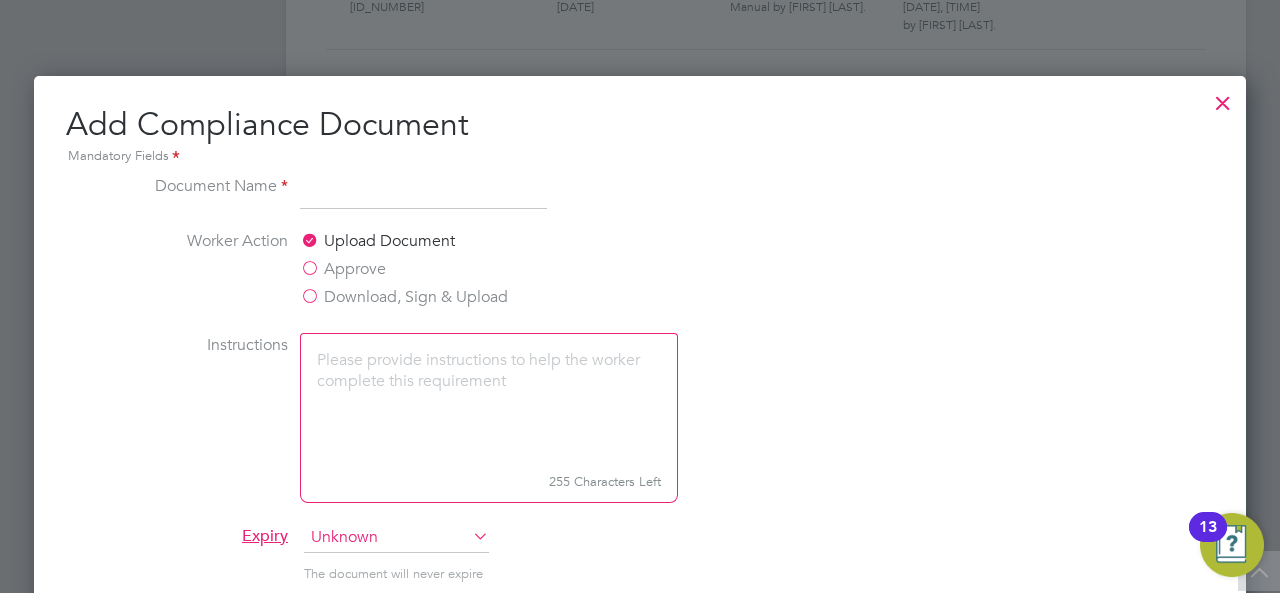 click at bounding box center [423, 192] 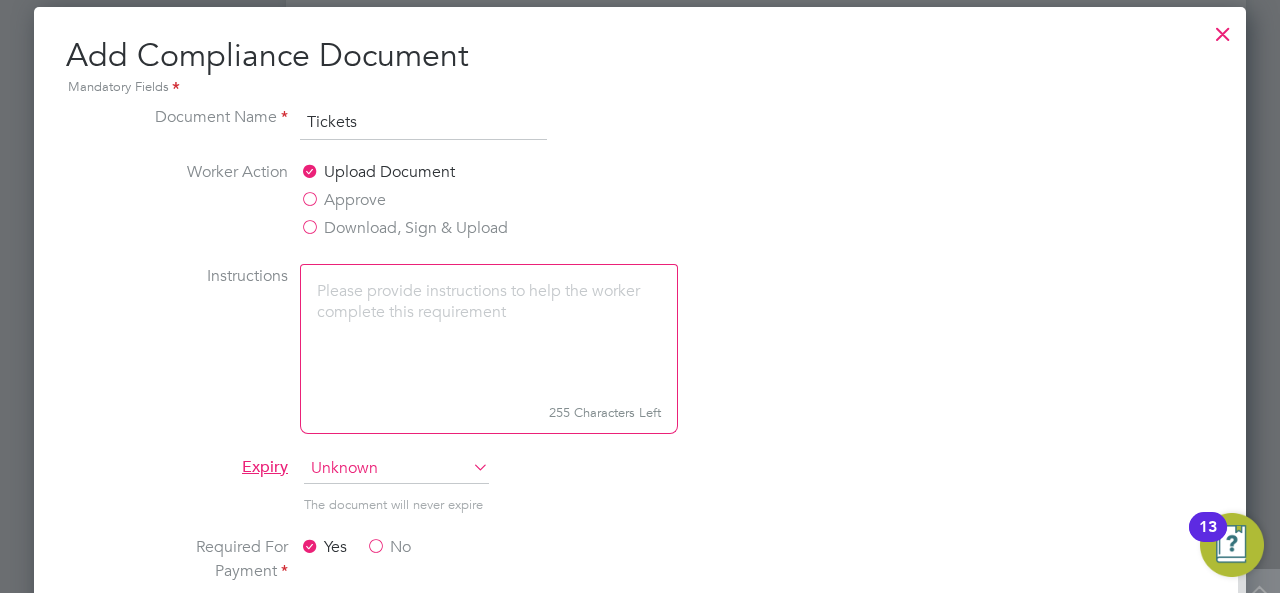 scroll, scrollTop: 1000, scrollLeft: 0, axis: vertical 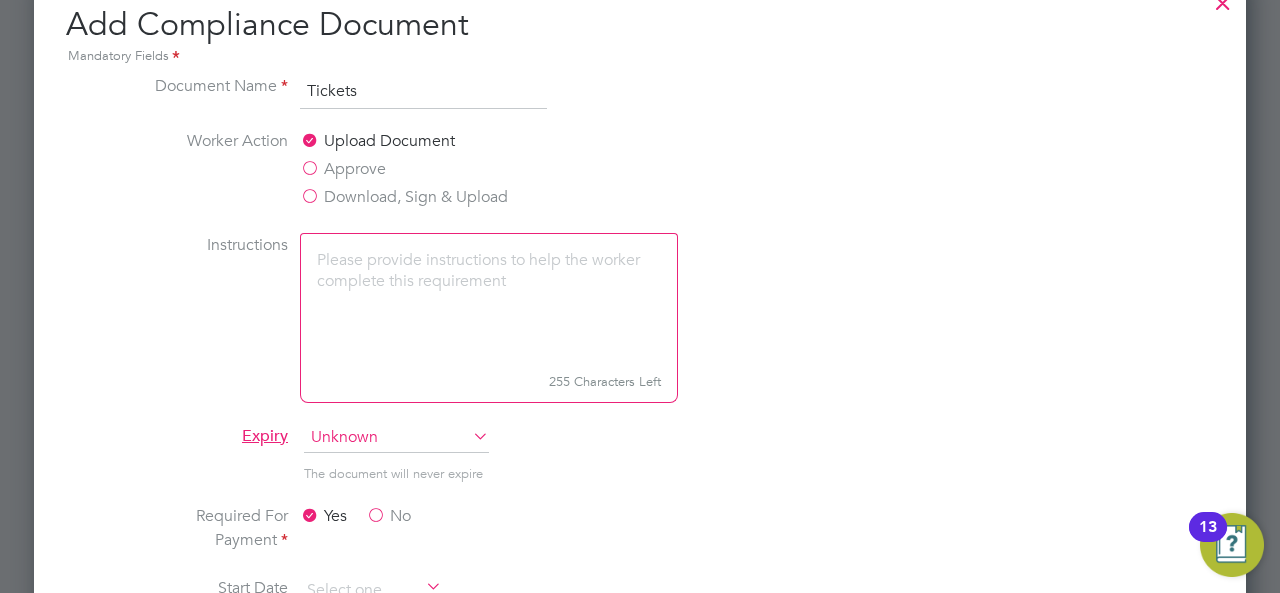 type on "Tickets" 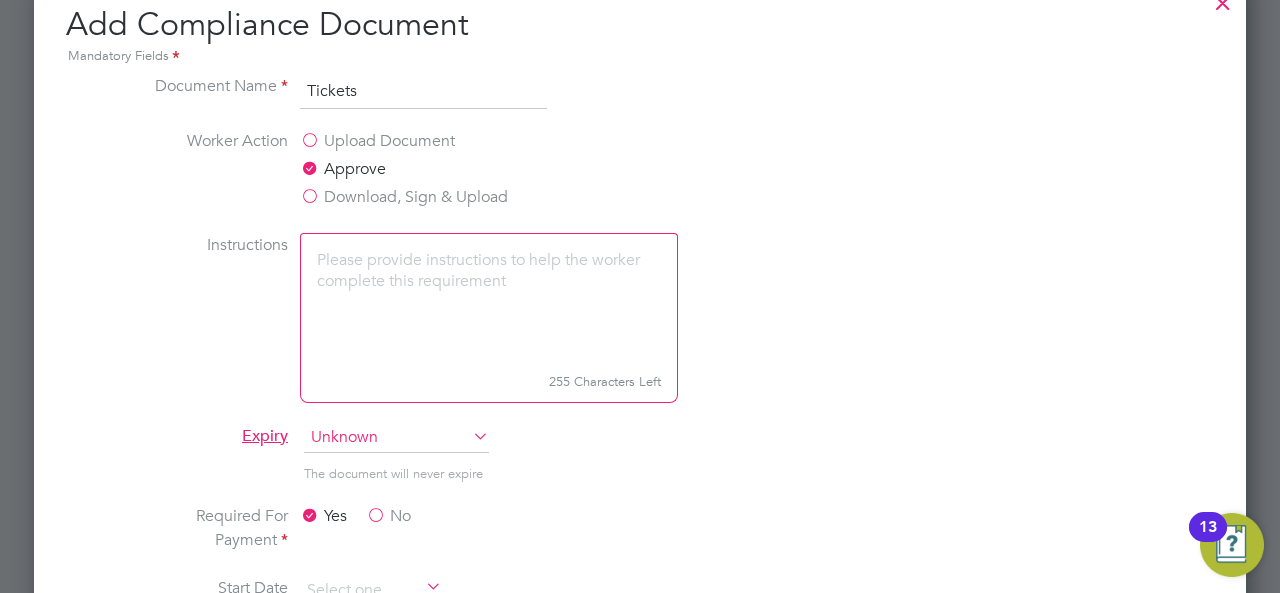 scroll, scrollTop: 10, scrollLeft: 10, axis: both 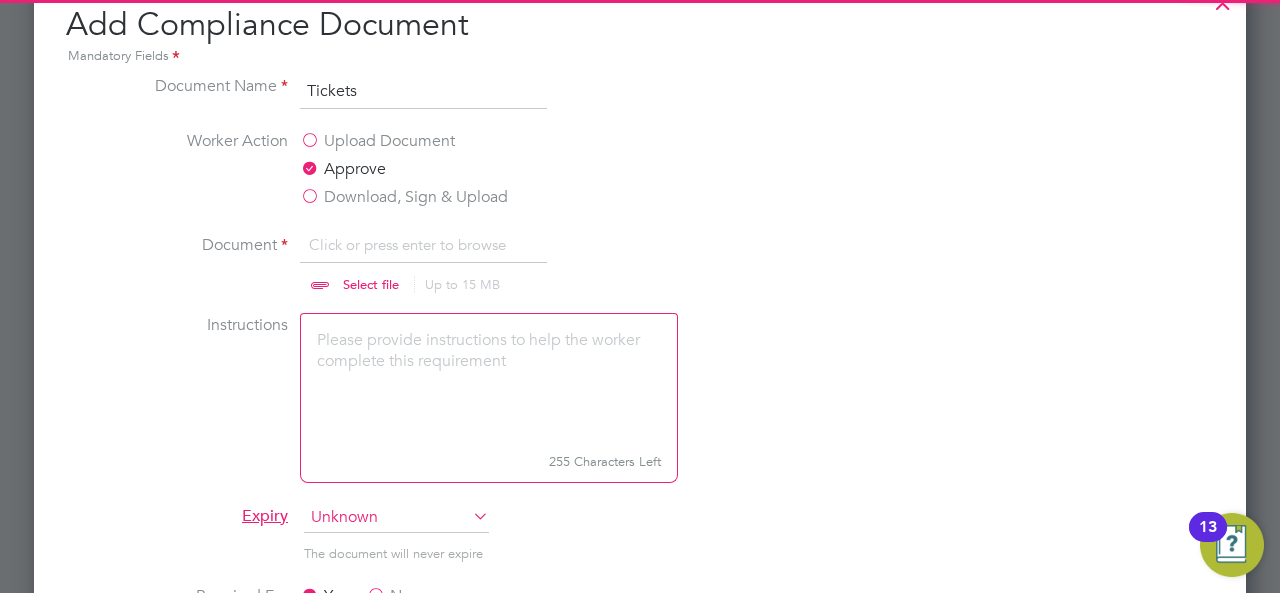 click on "Upload Document" at bounding box center (377, 141) 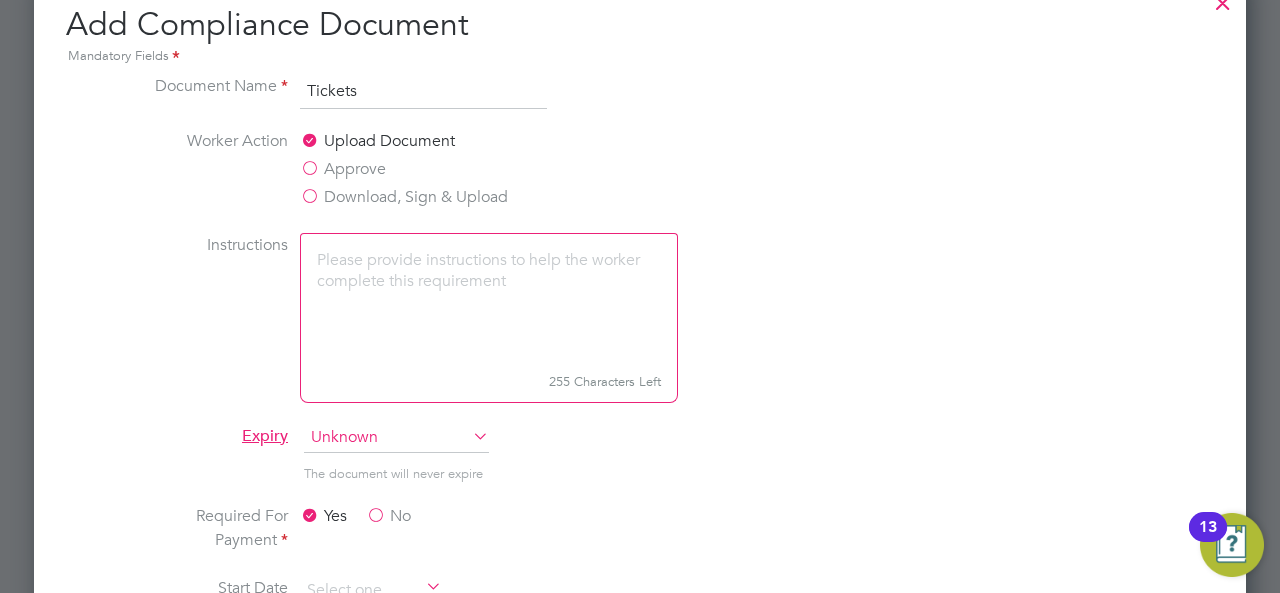 scroll, scrollTop: 1045, scrollLeft: 1212, axis: both 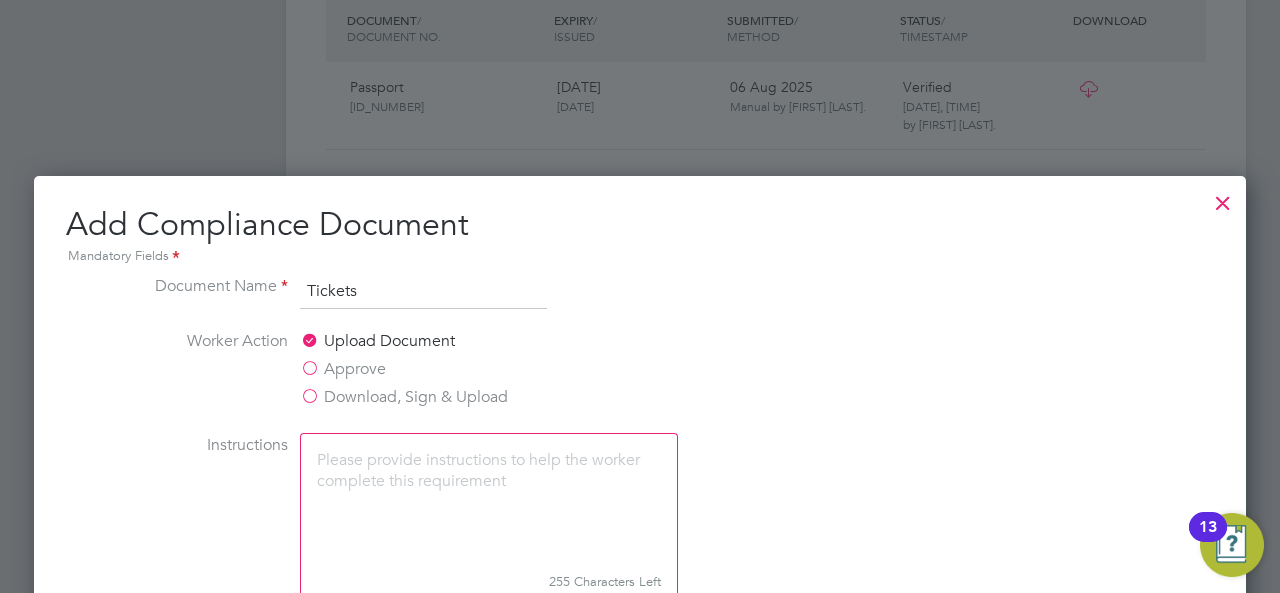 click at bounding box center [1223, 198] 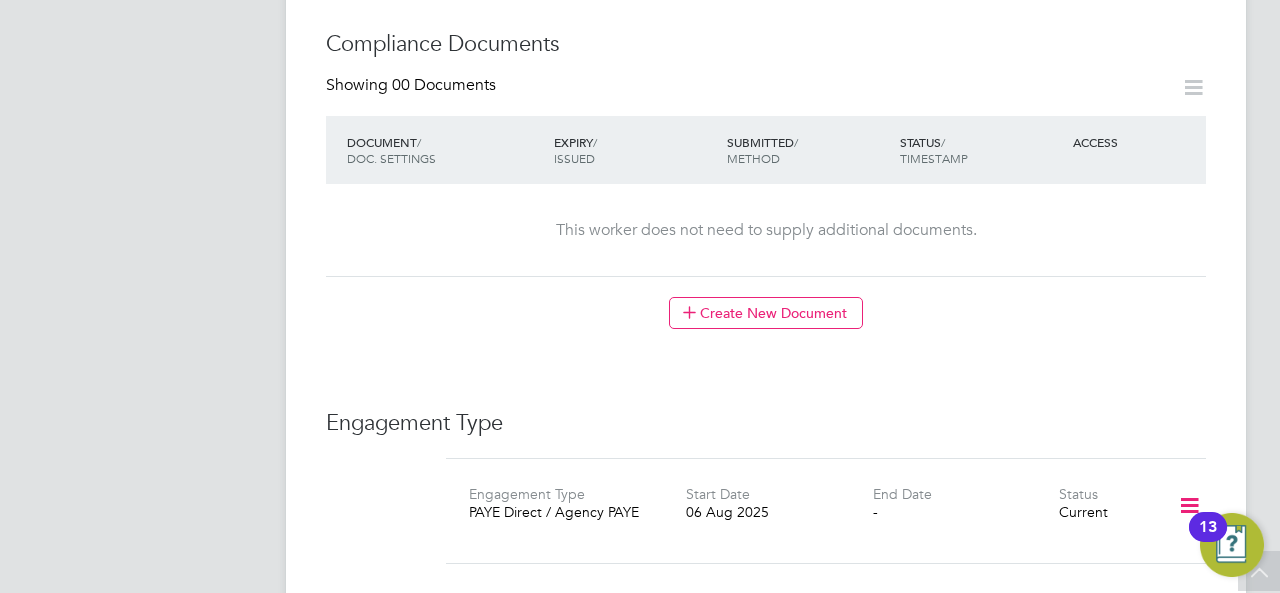 scroll, scrollTop: 1100, scrollLeft: 0, axis: vertical 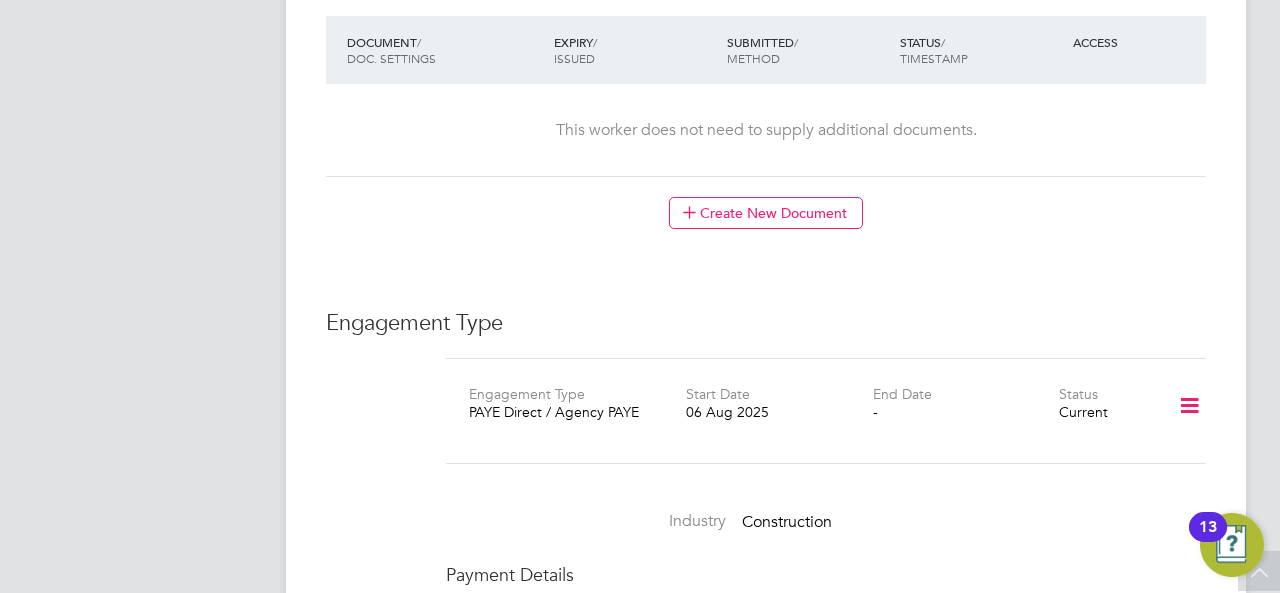 click 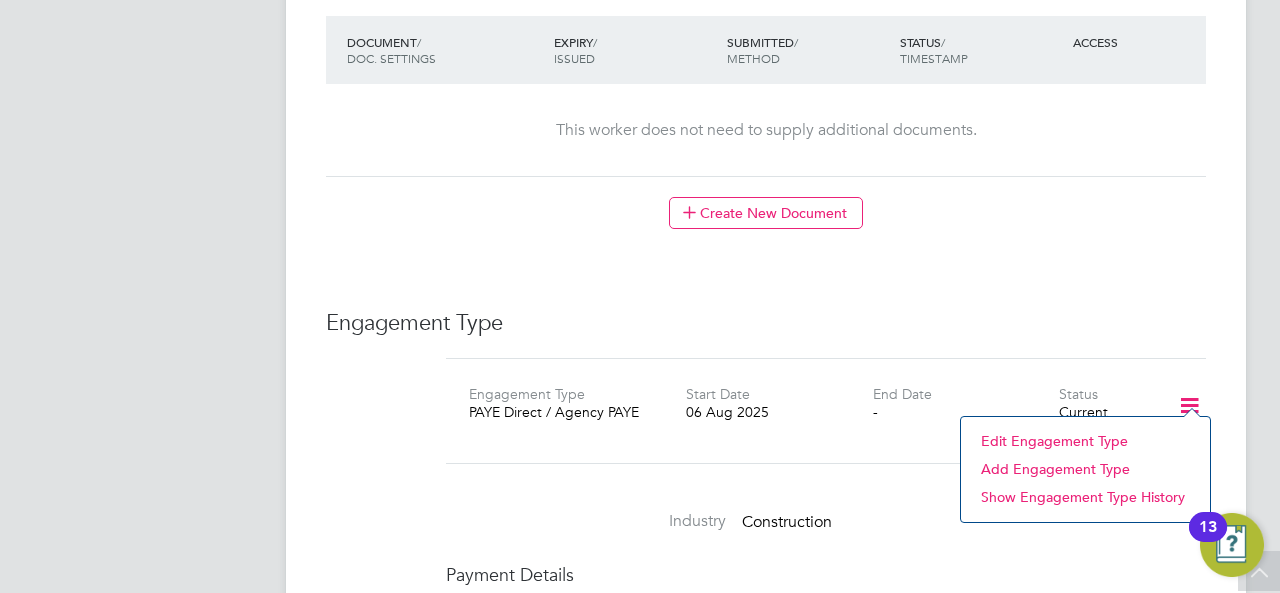 click on "Edit Engagement Type" 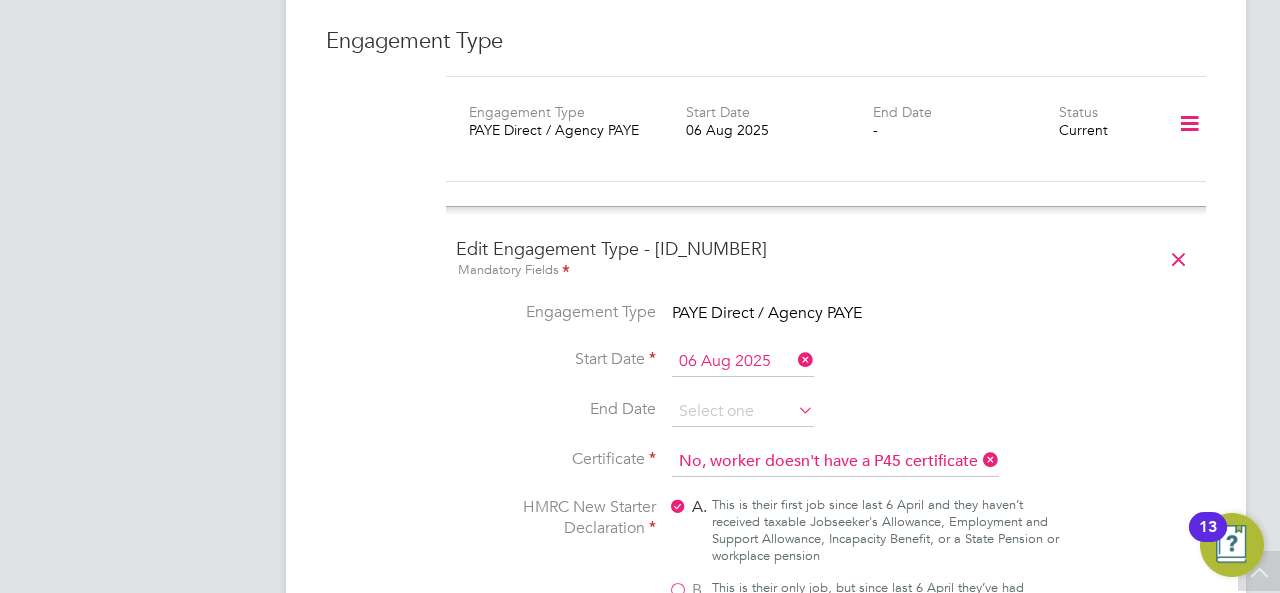 scroll, scrollTop: 1300, scrollLeft: 0, axis: vertical 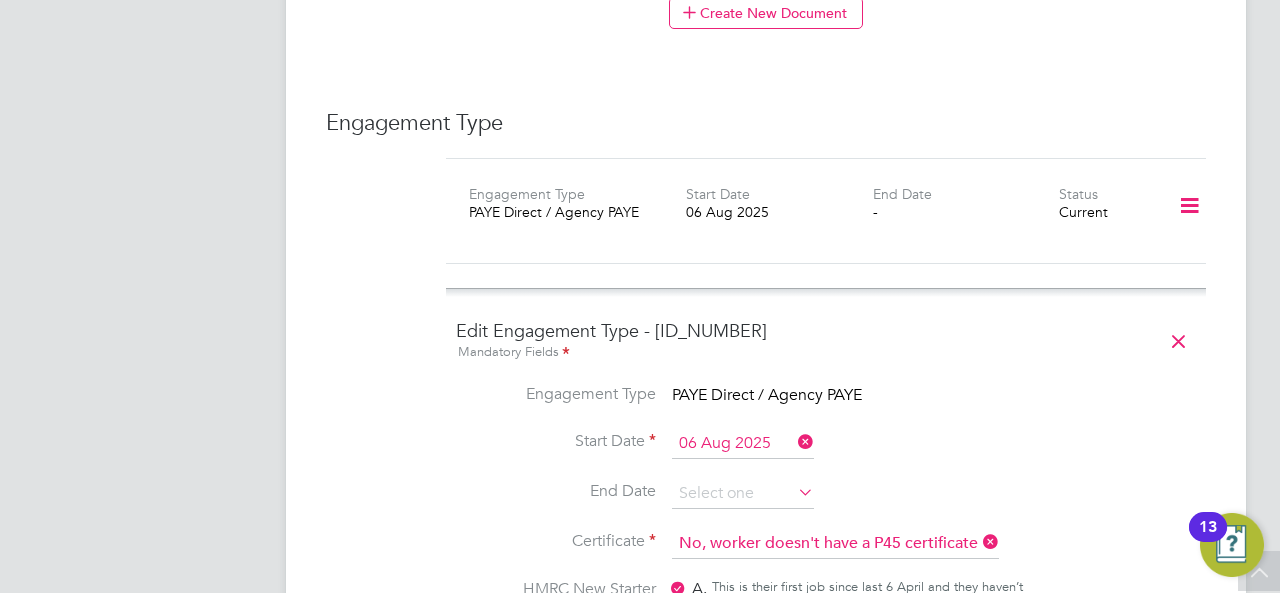 click 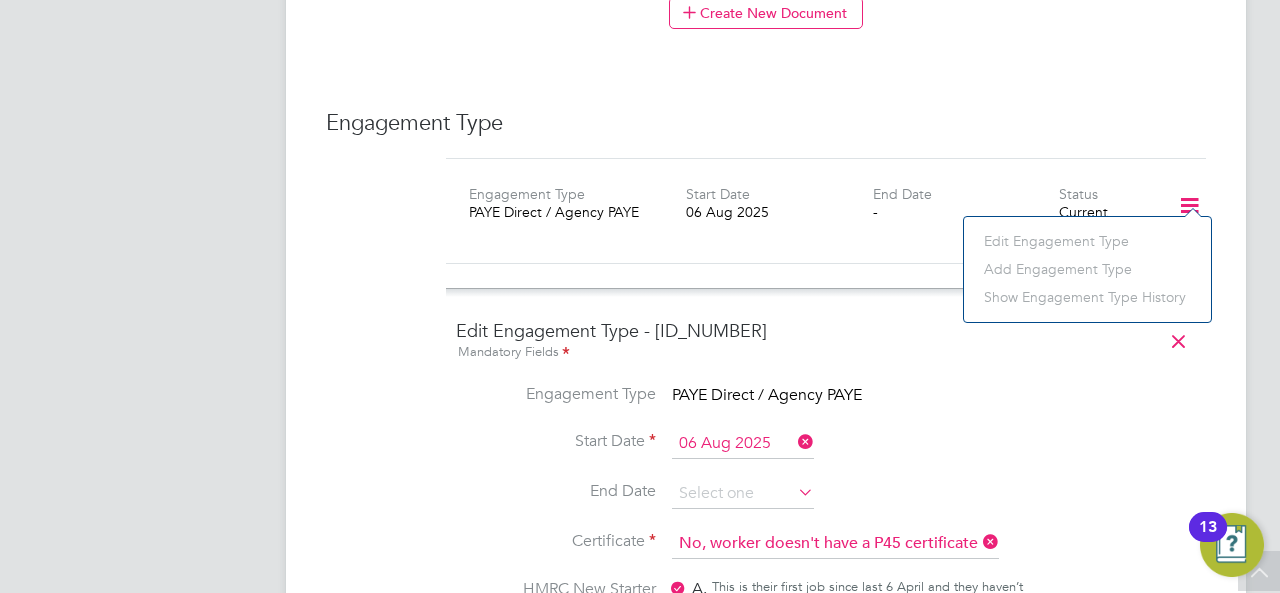 click on "End Date" 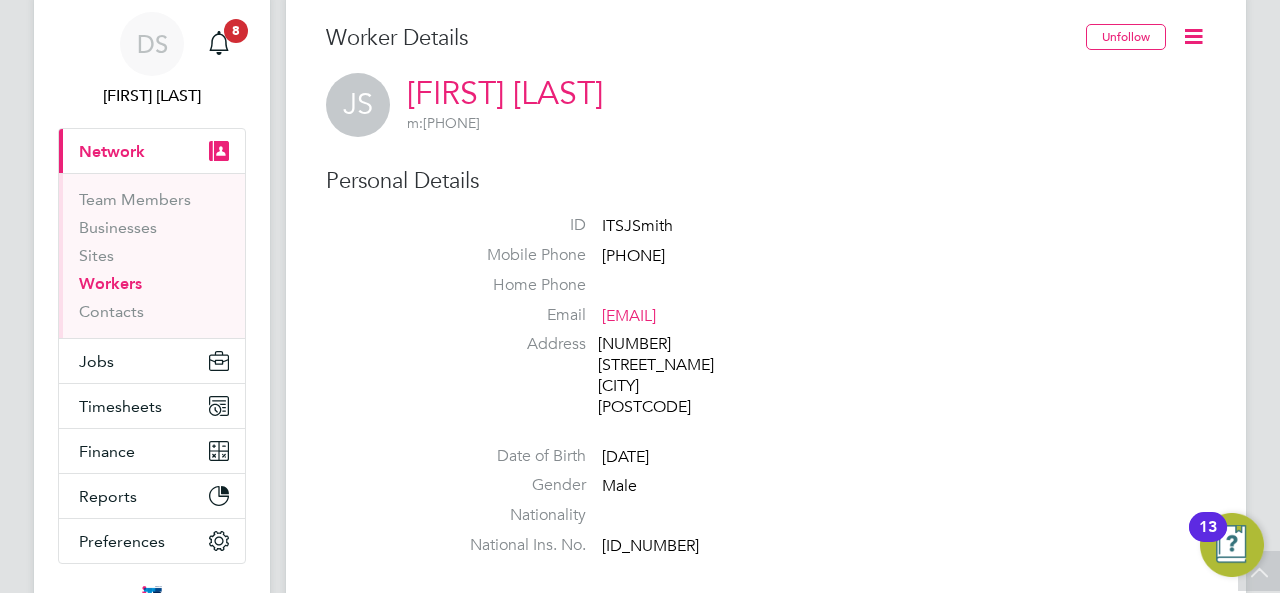 scroll, scrollTop: 0, scrollLeft: 0, axis: both 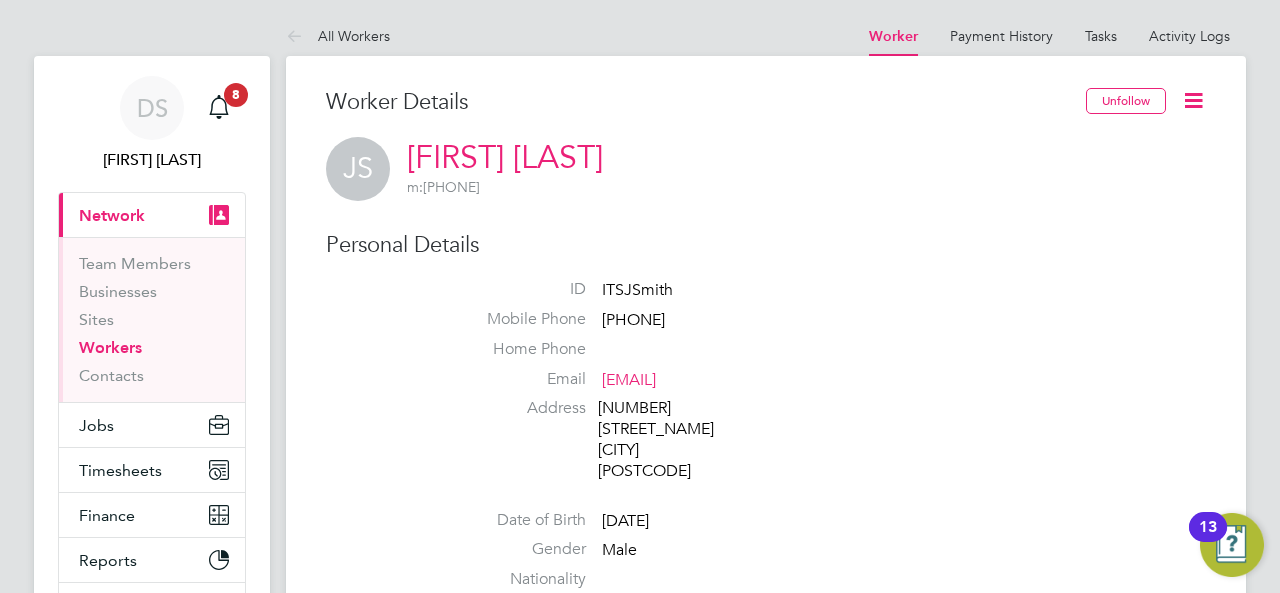 click 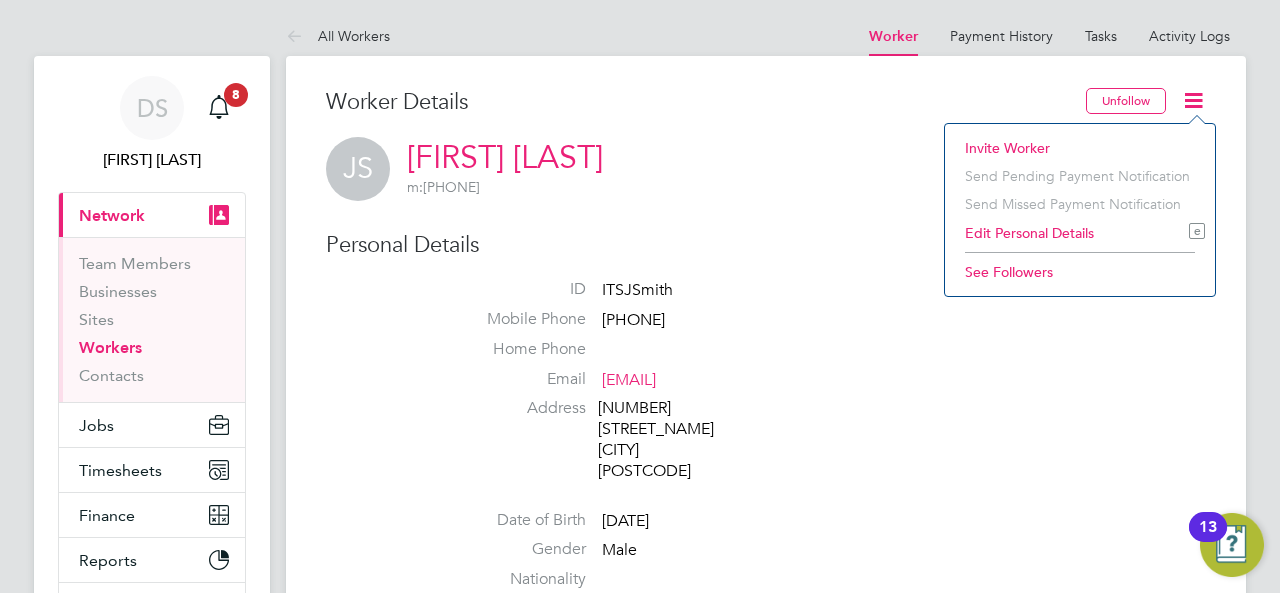 click on "Personal Details" 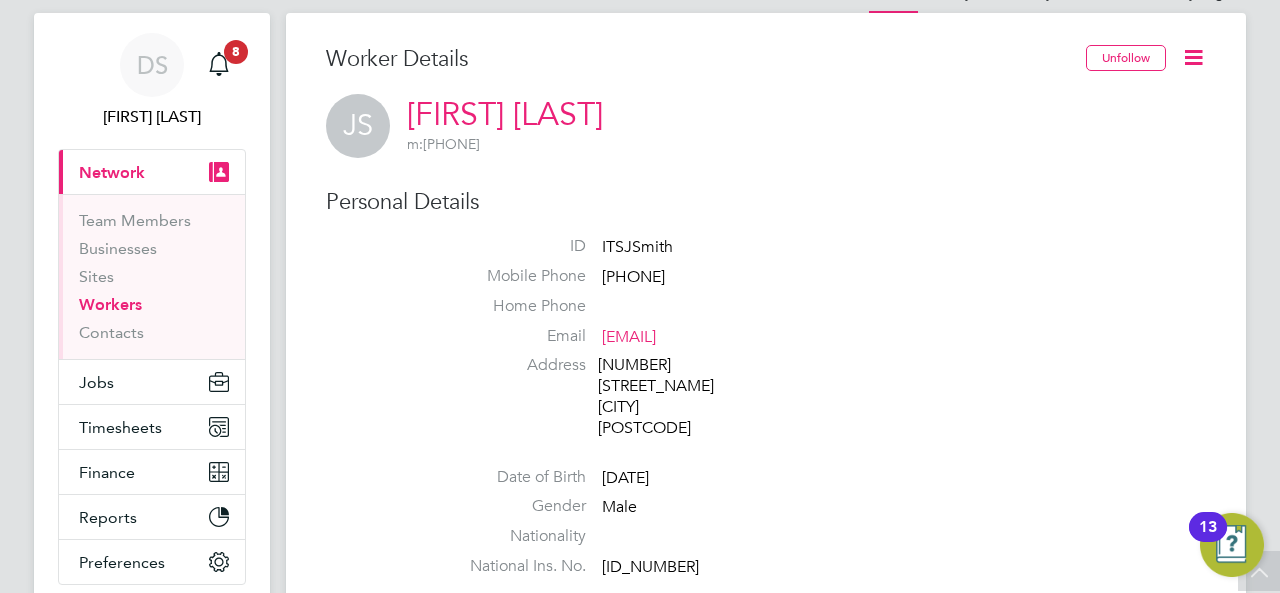 scroll, scrollTop: 0, scrollLeft: 0, axis: both 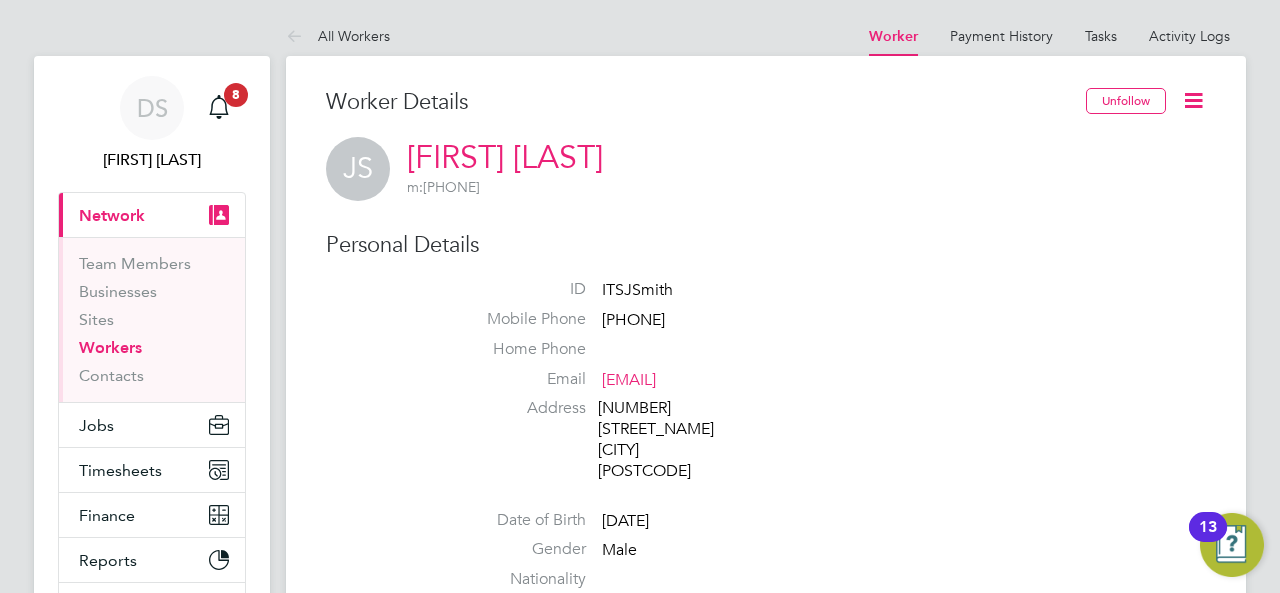 click on "Worker" at bounding box center [893, 36] 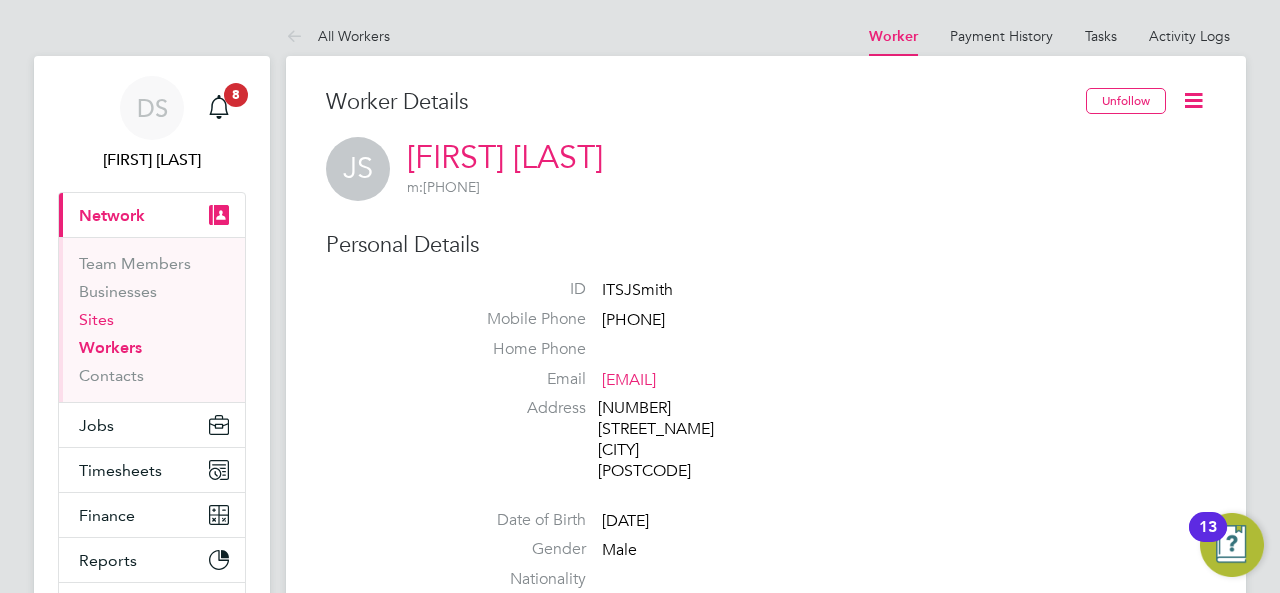 click on "Sites" at bounding box center [96, 319] 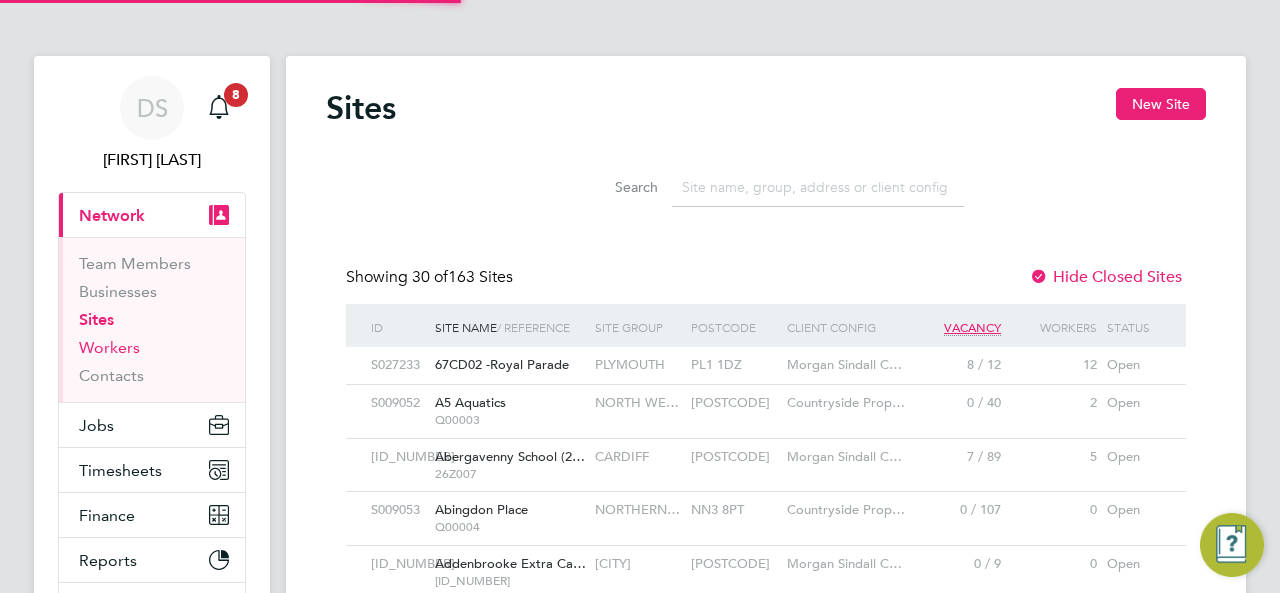 scroll, scrollTop: 10, scrollLeft: 10, axis: both 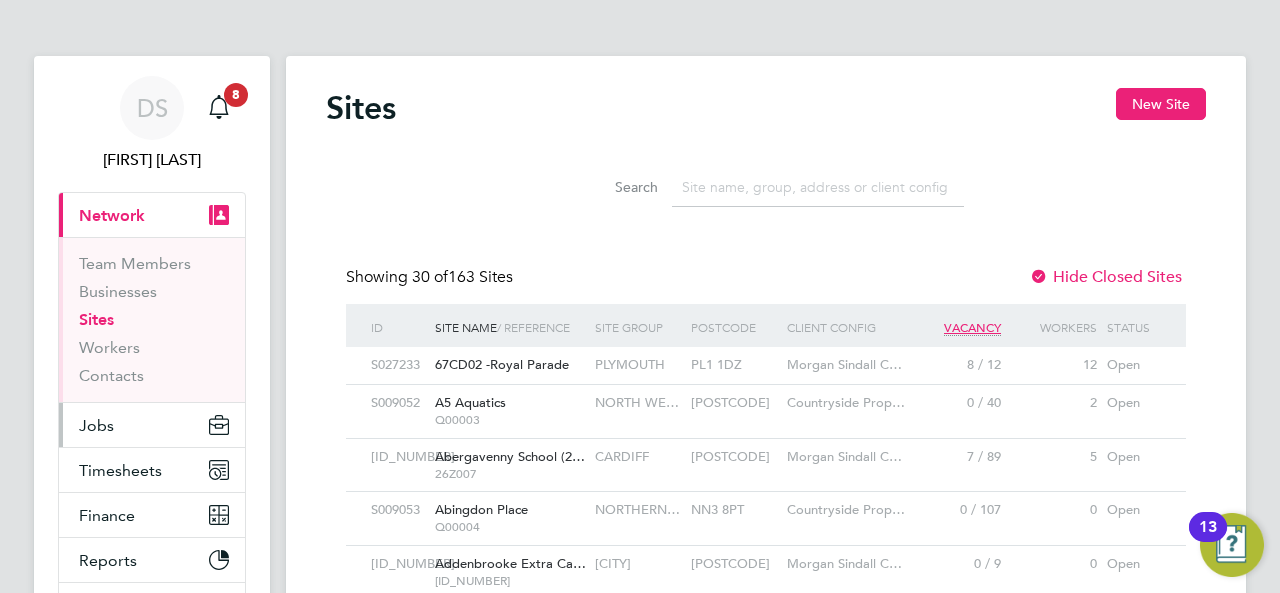 click on "Jobs" at bounding box center [152, 425] 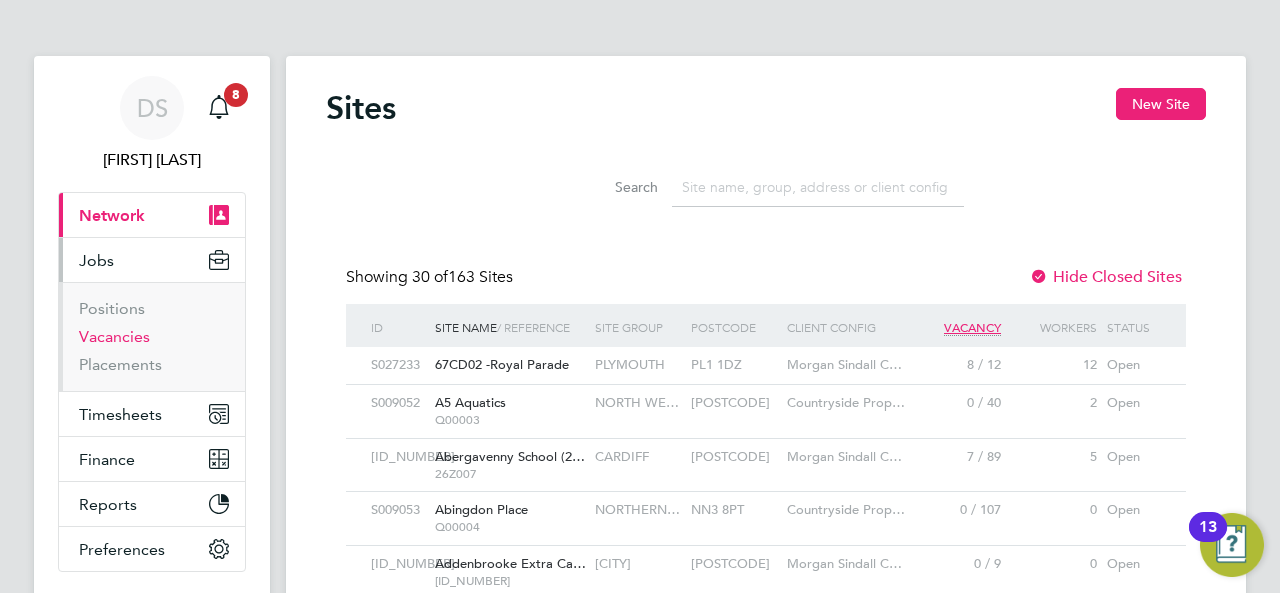 click on "Vacancies" at bounding box center [114, 336] 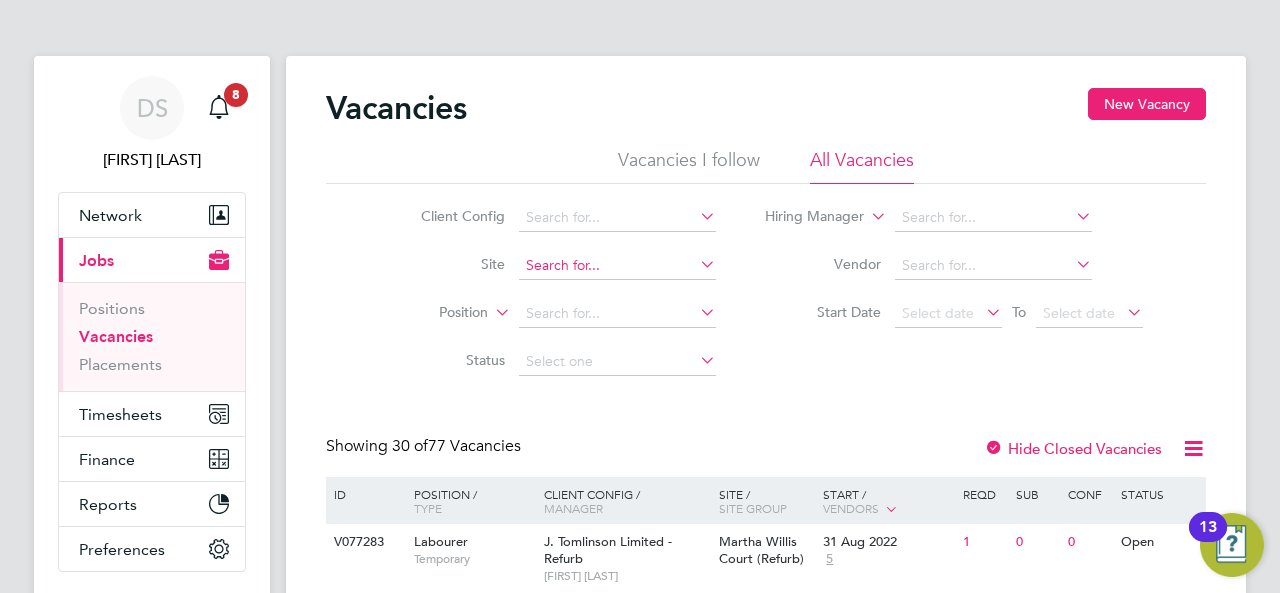 click 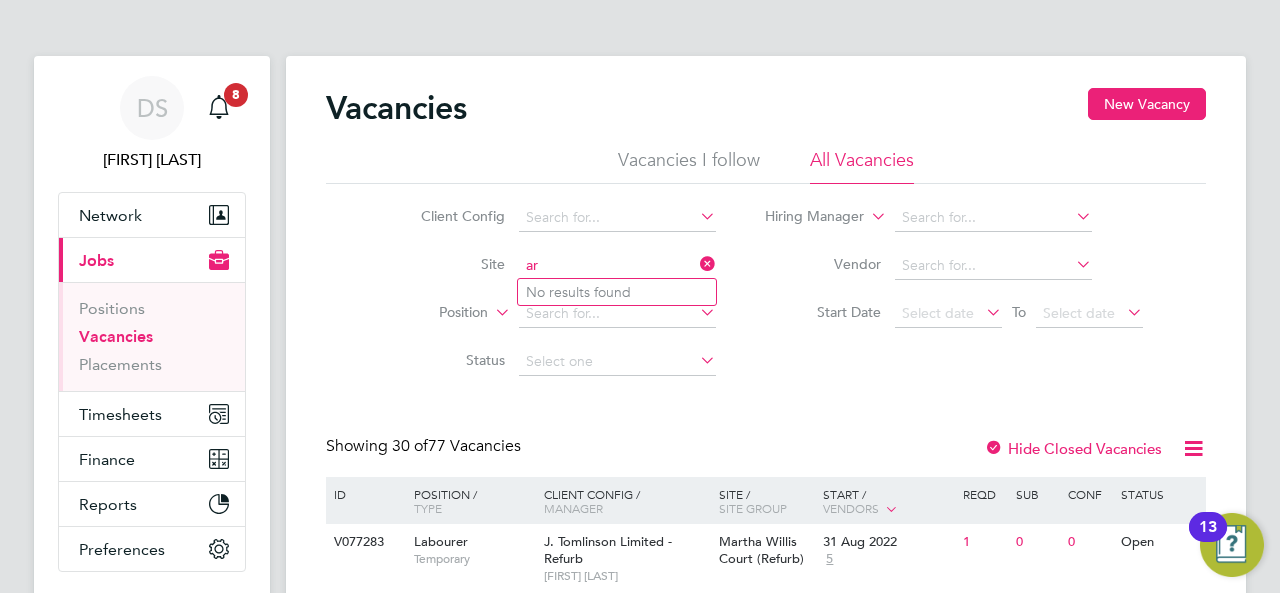 type on "a" 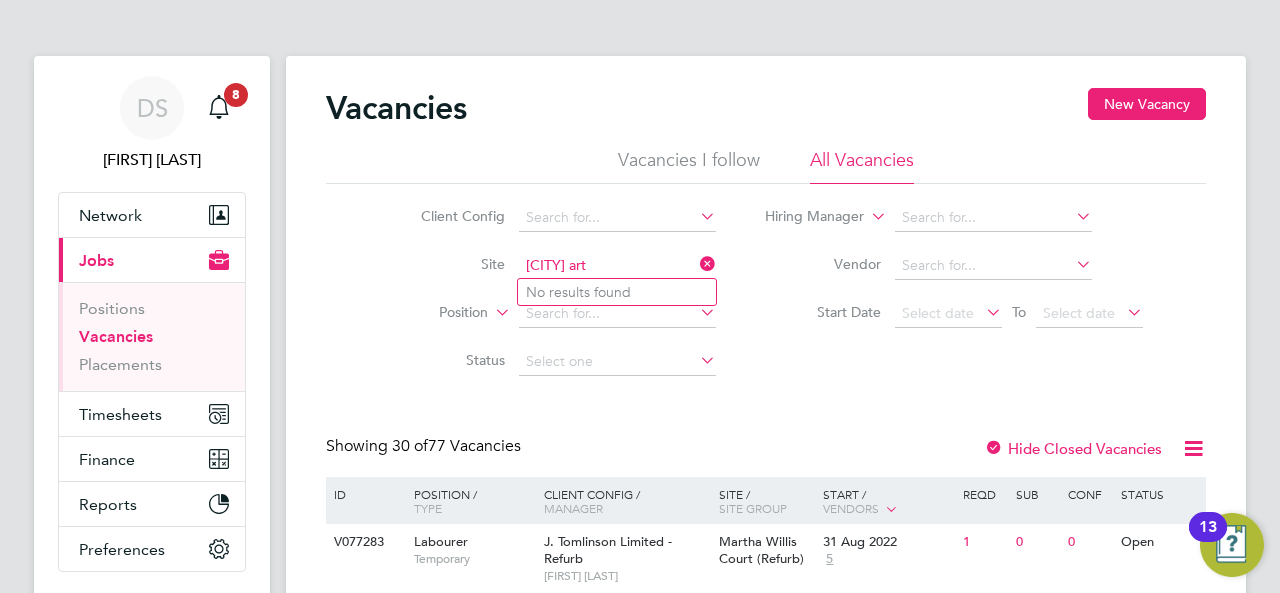 click on "[CITY] art" 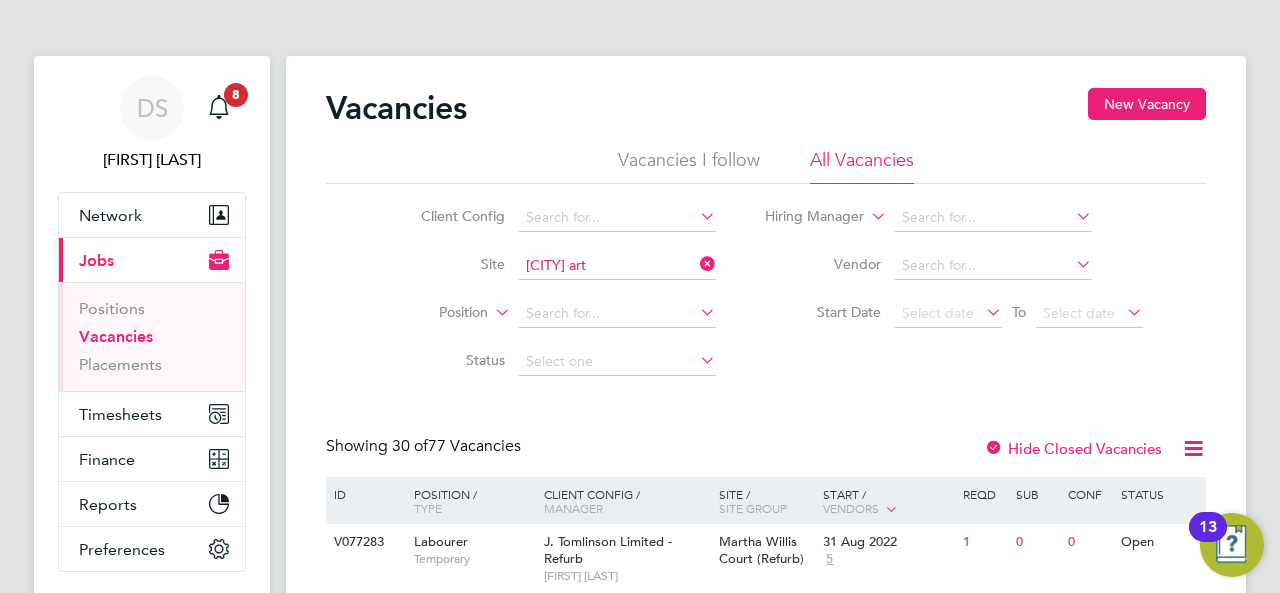 type 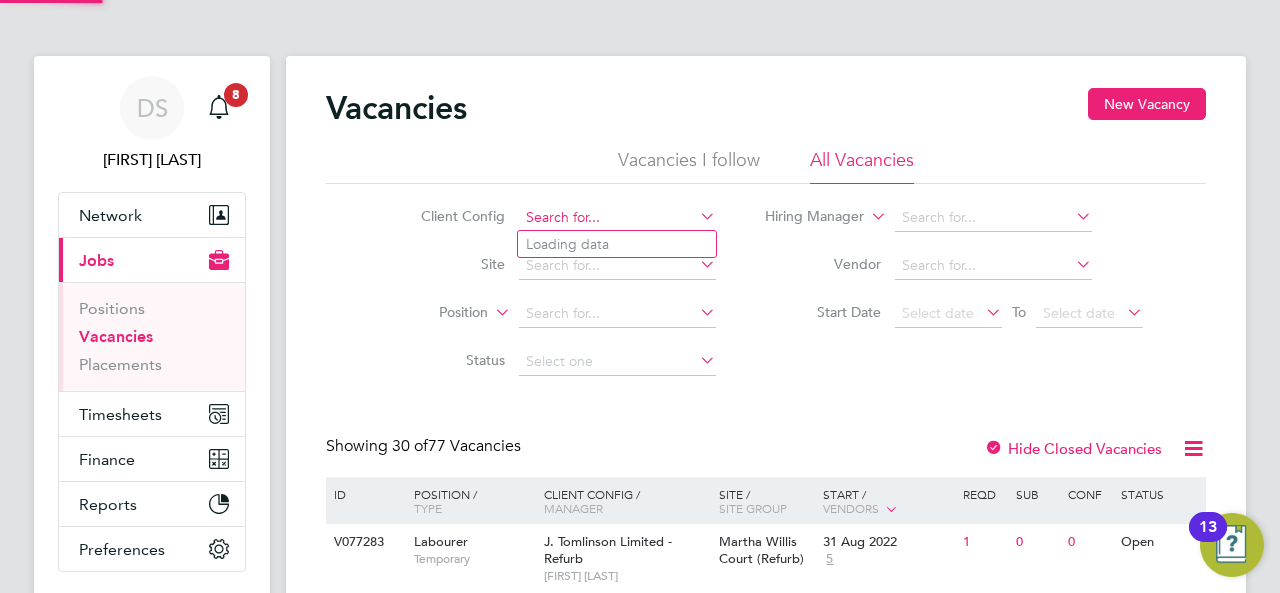 click 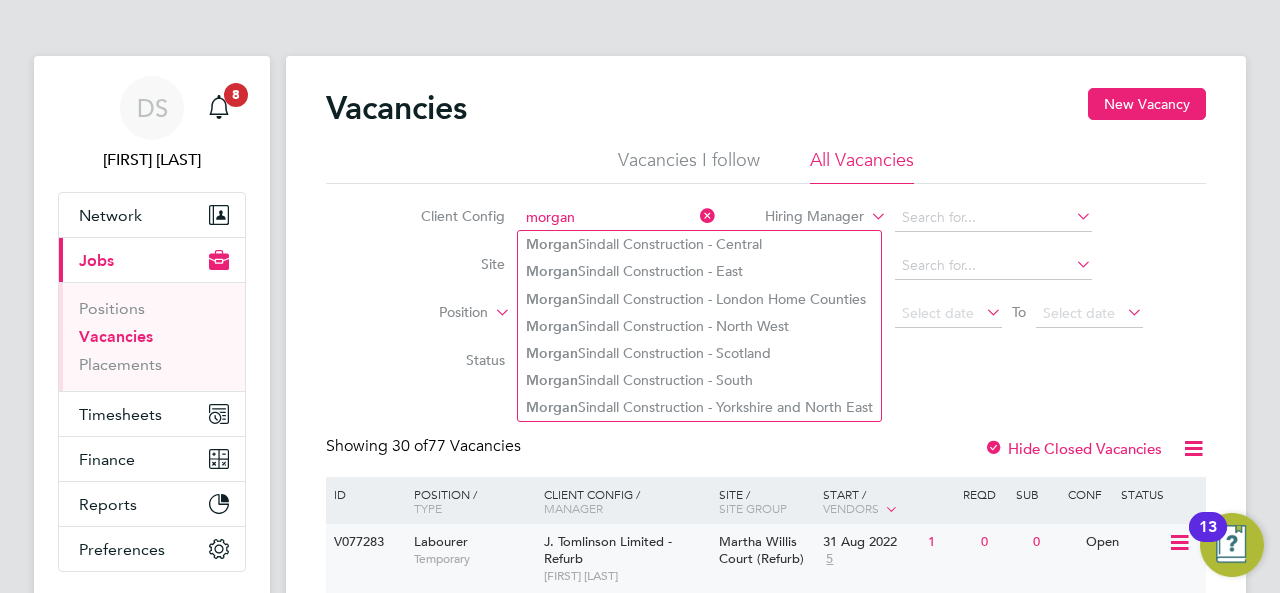 type on "morgan" 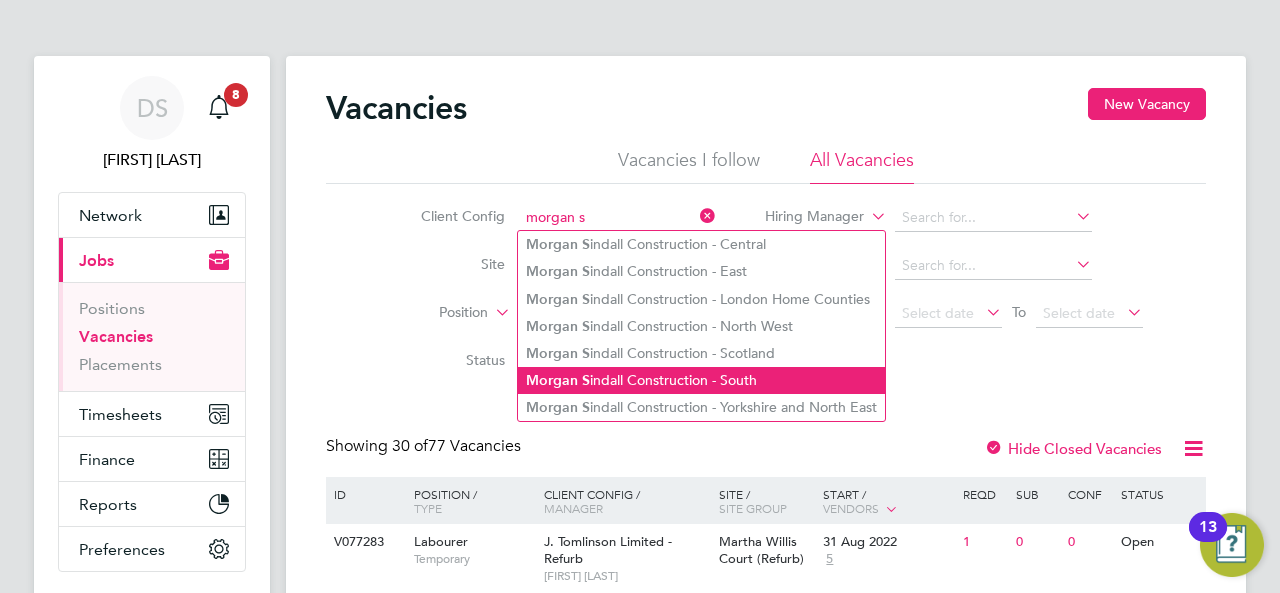 click on "[LAST] [COMPANY_NAME] - [REGION]" 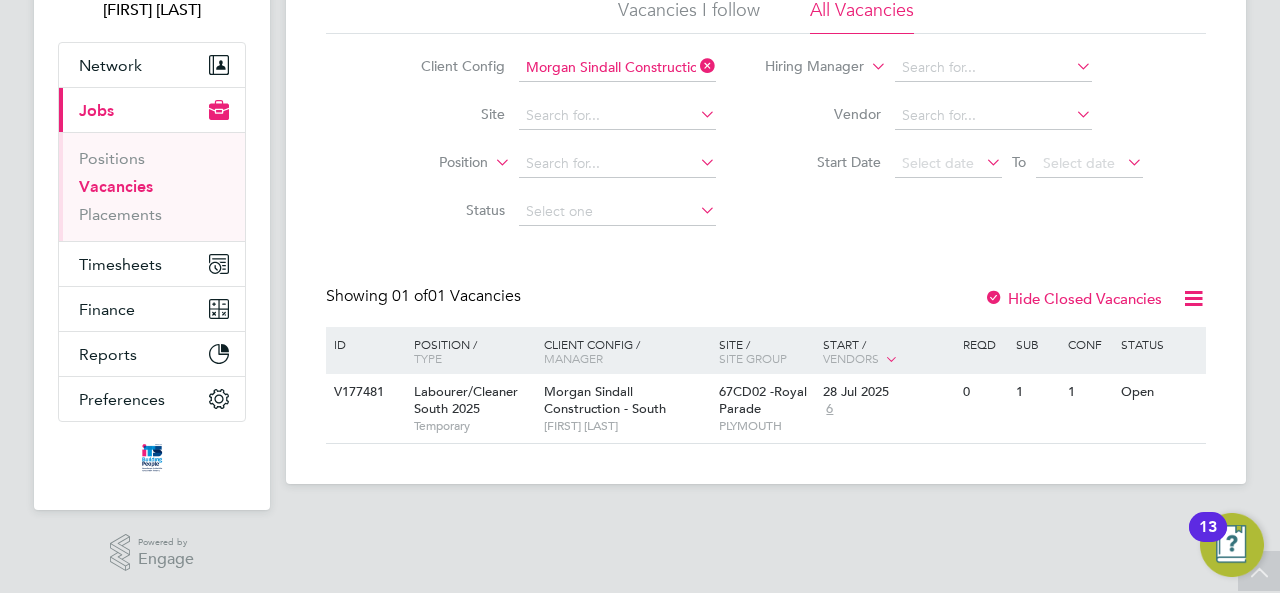 click on "Hide Closed Vacancies" 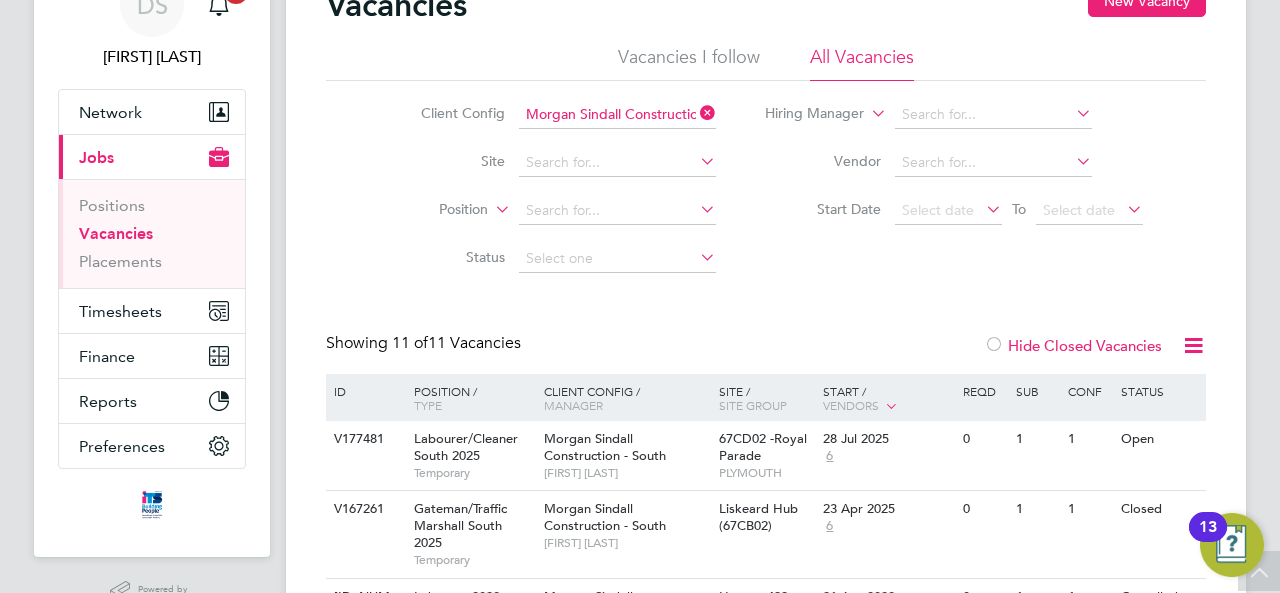 scroll, scrollTop: 0, scrollLeft: 0, axis: both 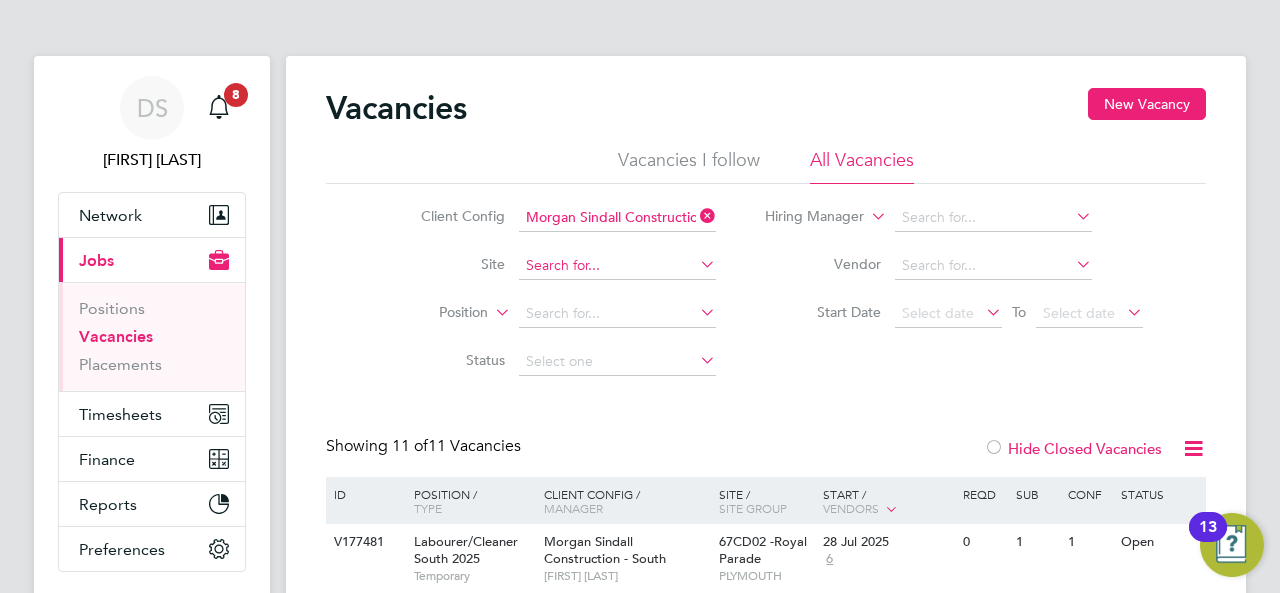 click 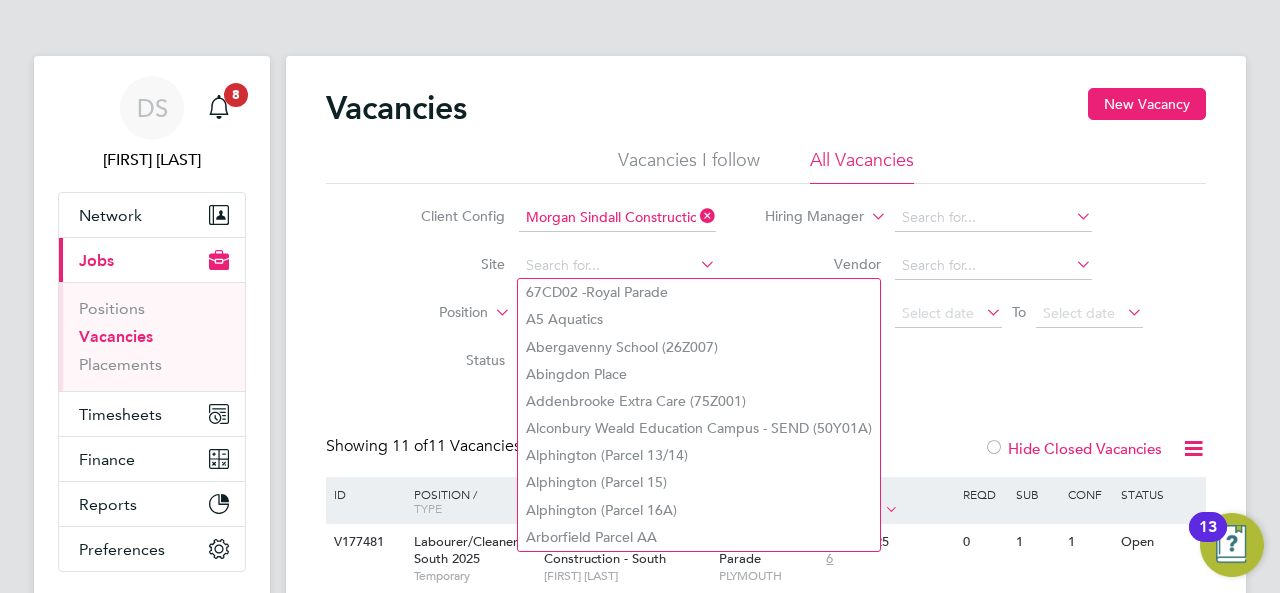 click on "Position" 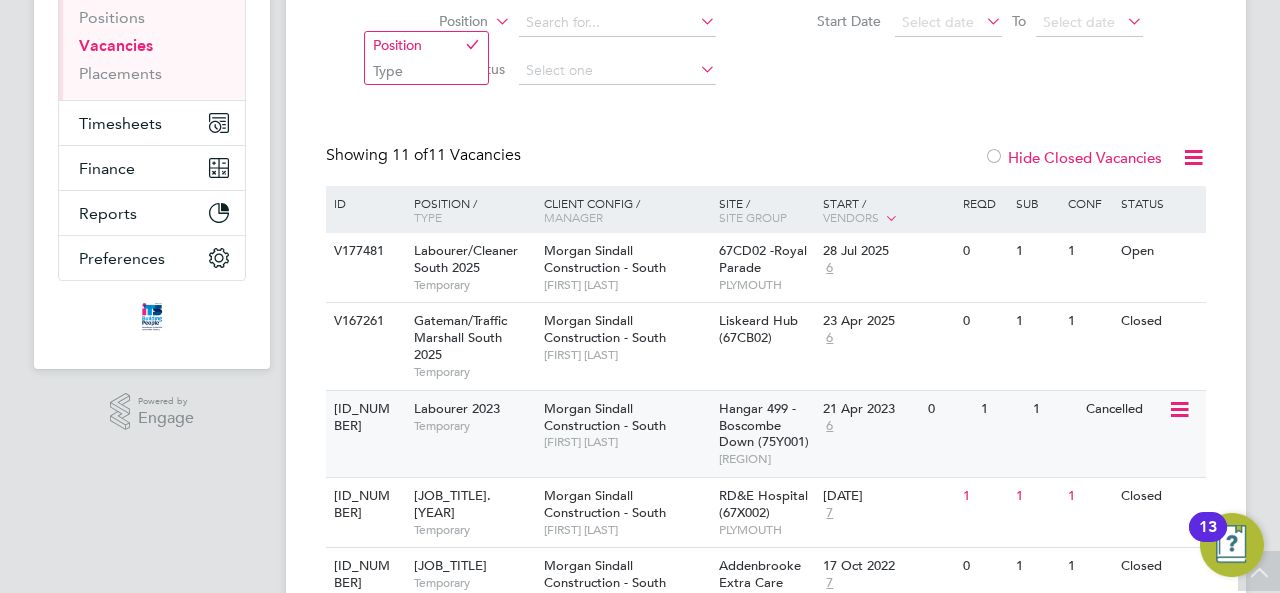 scroll, scrollTop: 0, scrollLeft: 0, axis: both 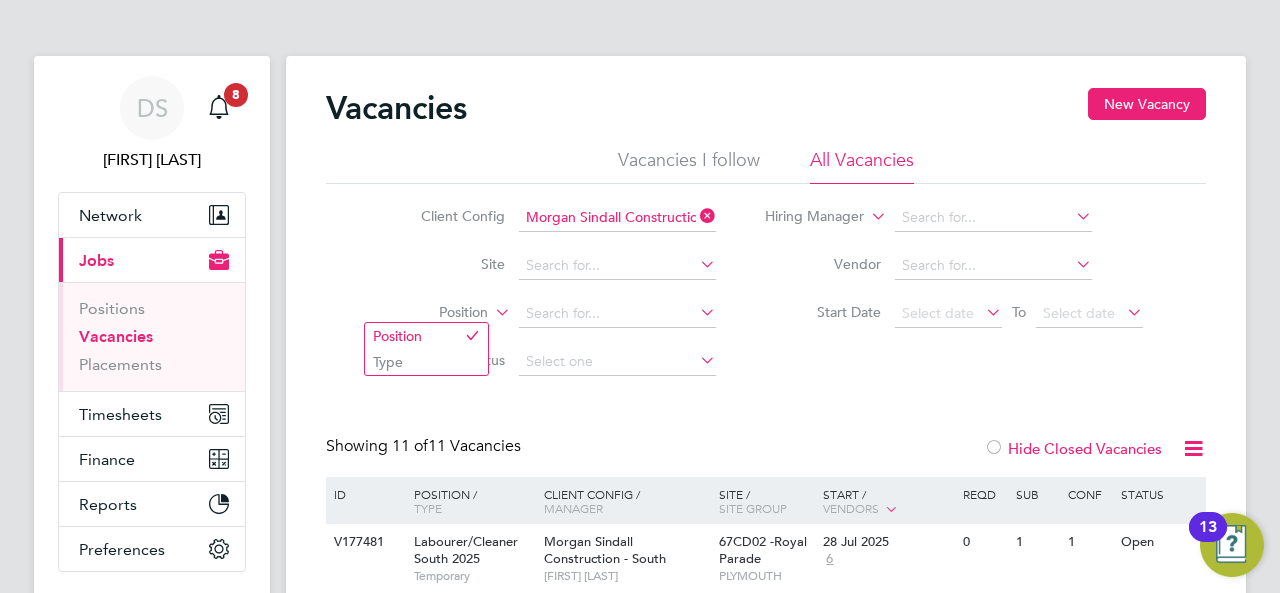 click on "Vacancies I follow All Vacancies" 